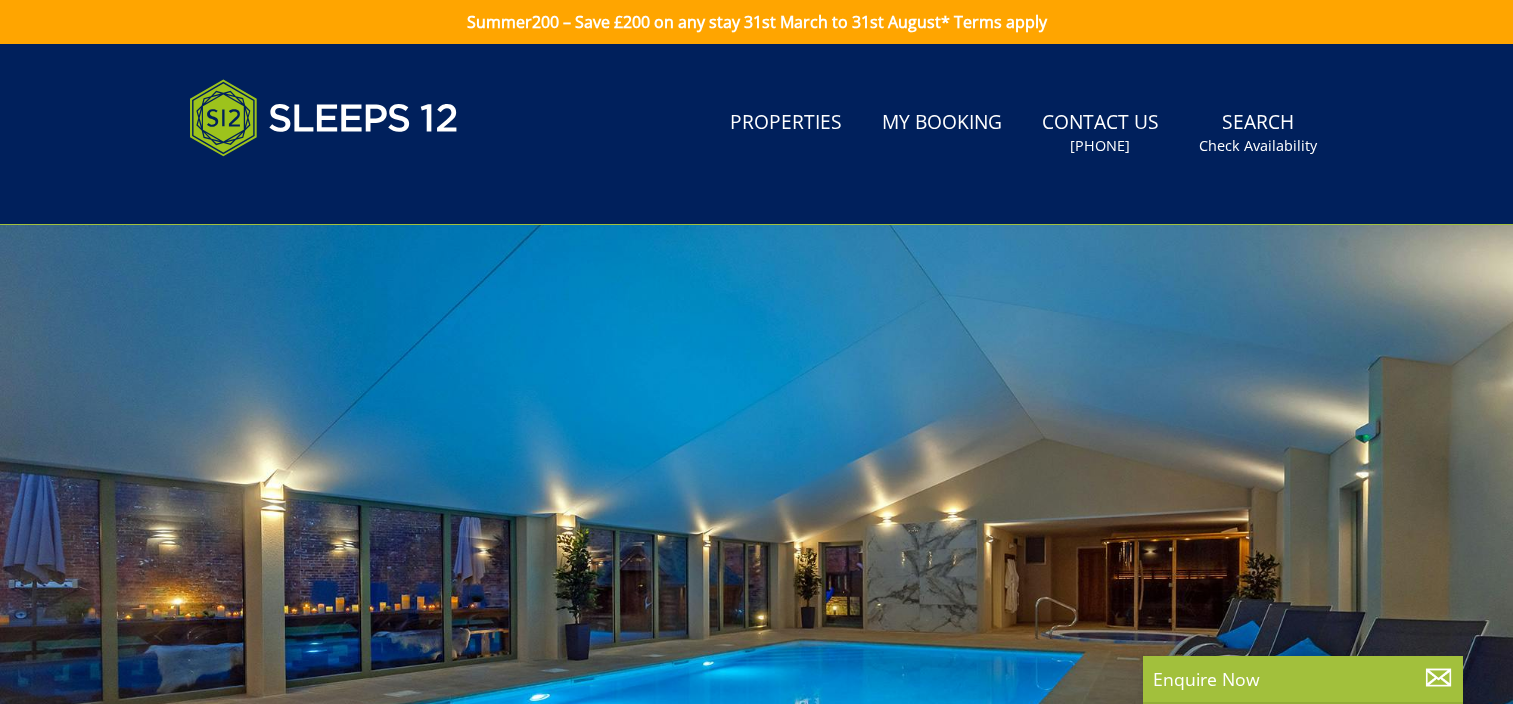 scroll, scrollTop: 0, scrollLeft: 0, axis: both 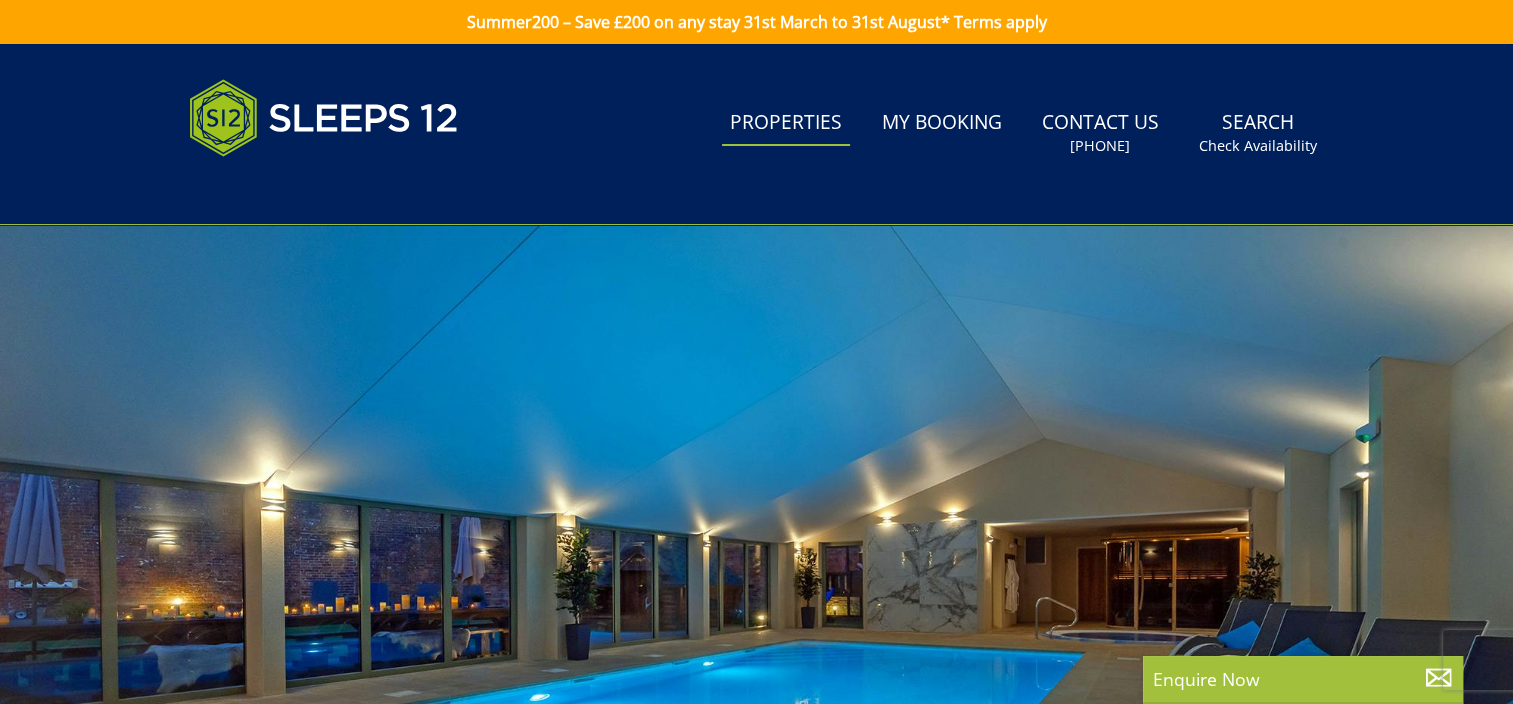 click on "Properties" at bounding box center [786, 123] 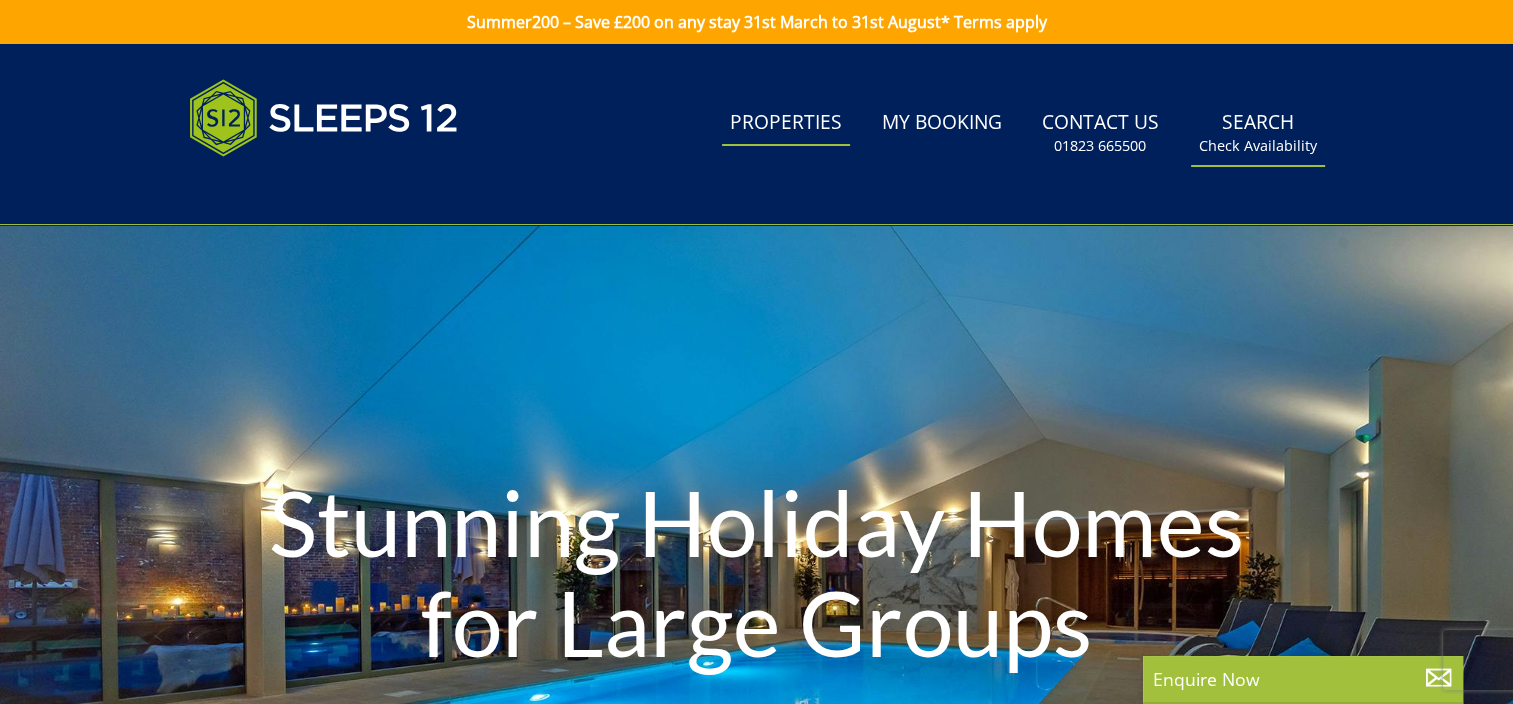 click on "Search  Check Availability" at bounding box center [1258, 133] 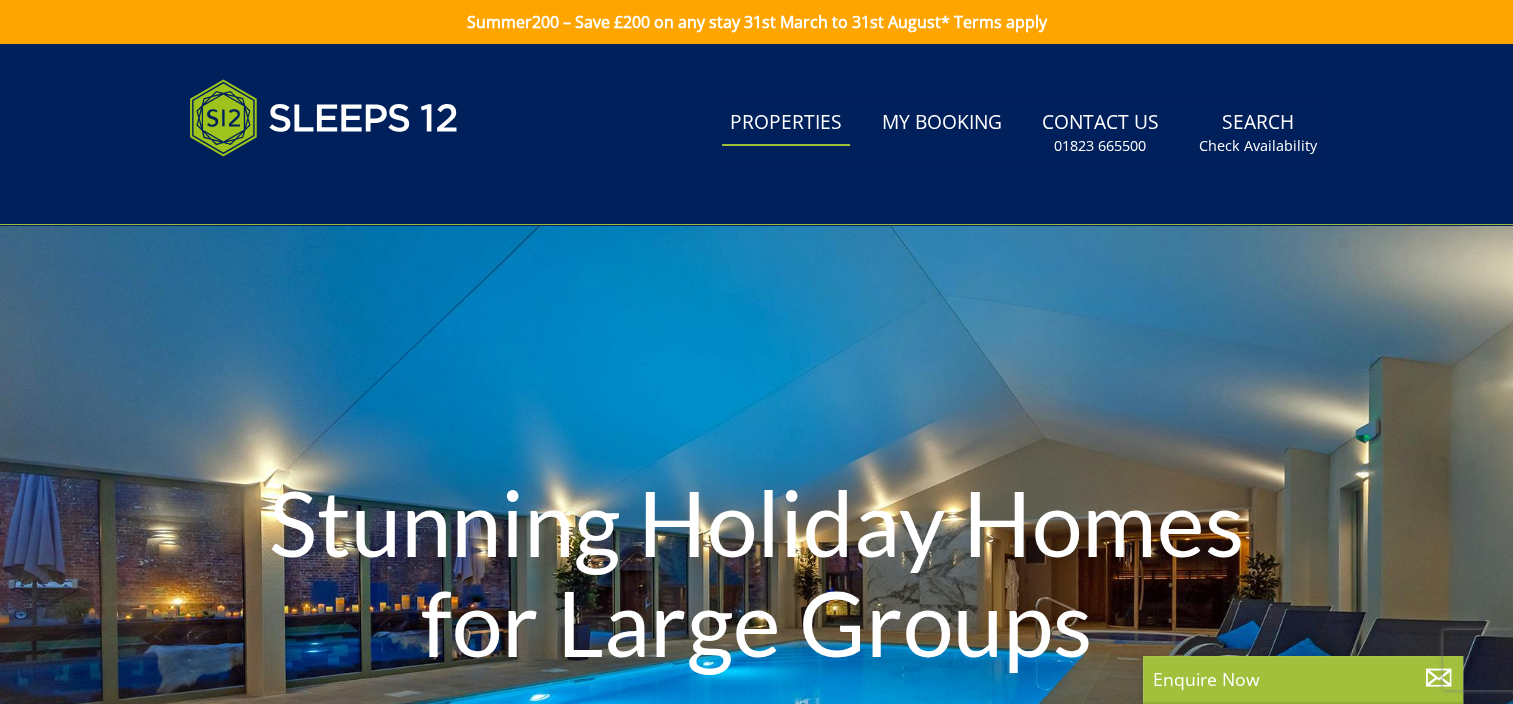 scroll, scrollTop: 368, scrollLeft: 0, axis: vertical 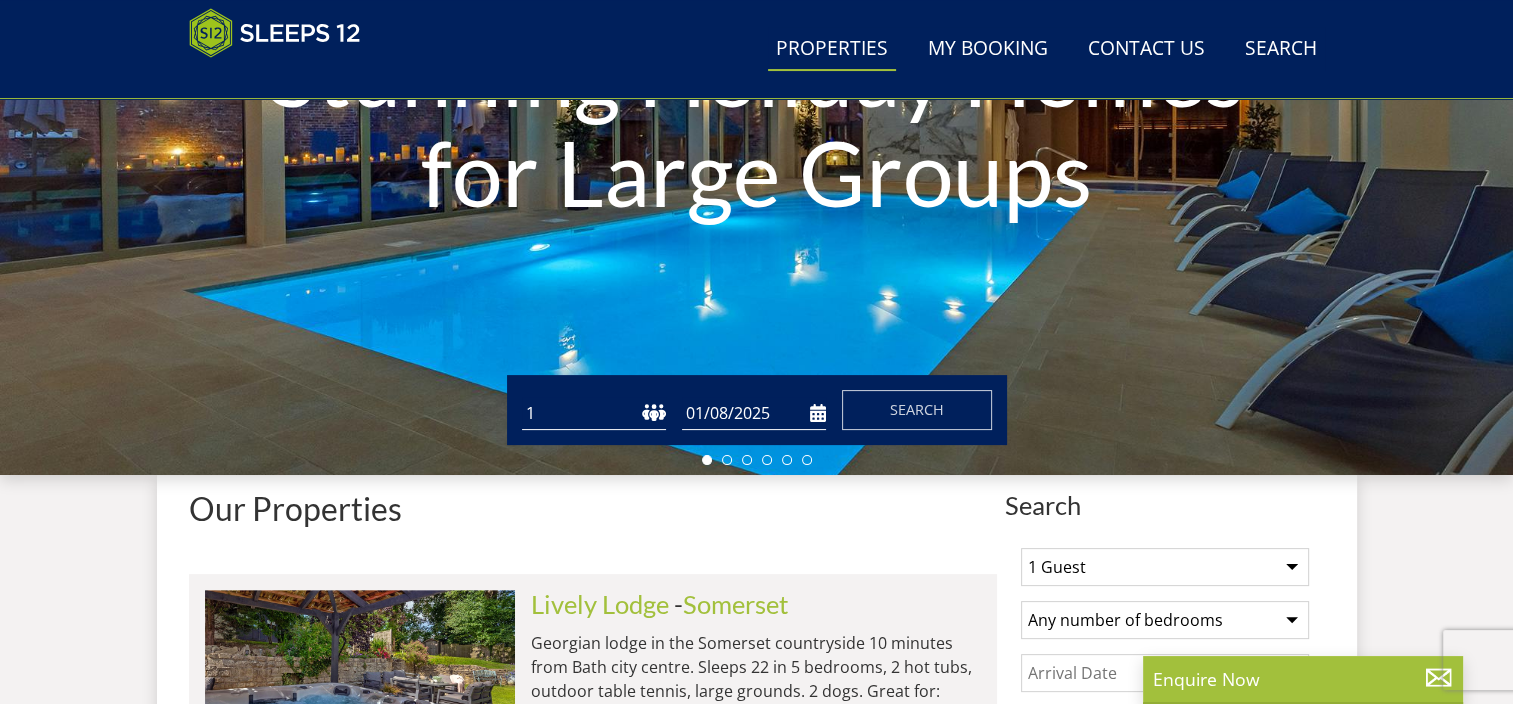 click on "1
2
3
4
5
6
7
8
9
10
11
12
13
14
15
16
17
18
19
20
21
22
23
24
25
26
27
28
29
30
31
32" at bounding box center [594, 413] 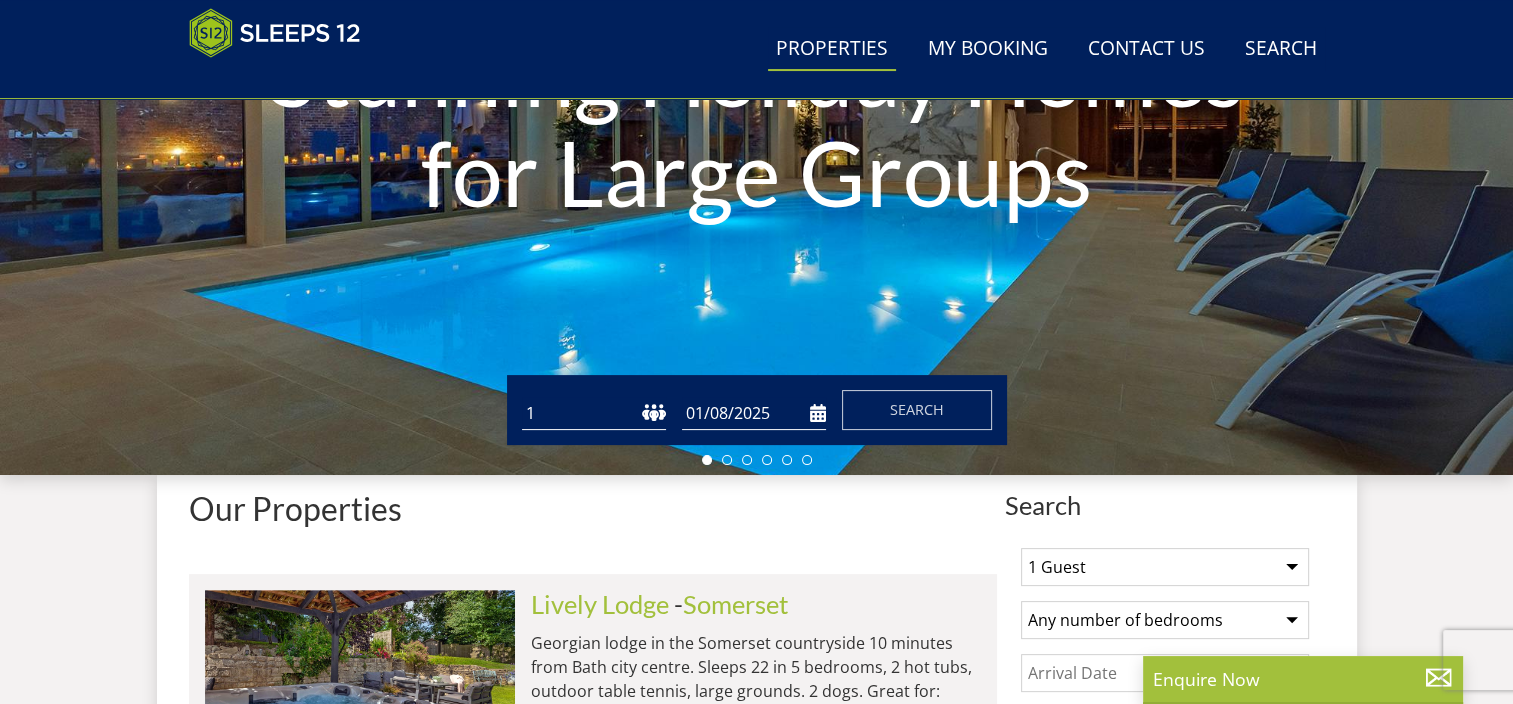 click on "1
2
3
4
5
6
7
8
9
10
11
12
13
14
15
16
17
18
19
20
21
22
23
24
25
26
27
28
29
30
31
32" at bounding box center [594, 413] 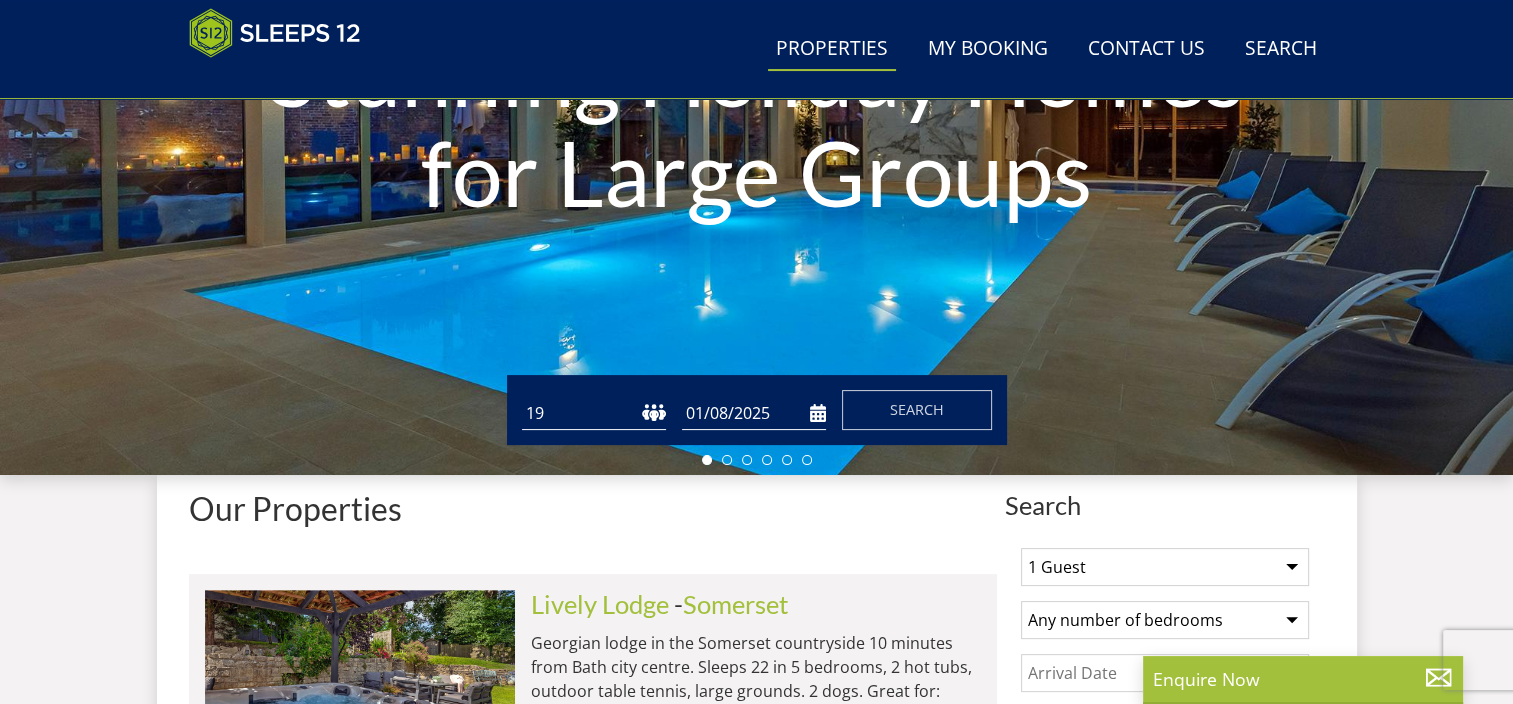 click on "1
2
3
4
5
6
7
8
9
10
11
12
13
14
15
16
17
18
19
20
21
22
23
24
25
26
27
28
29
30
31
32" at bounding box center (594, 413) 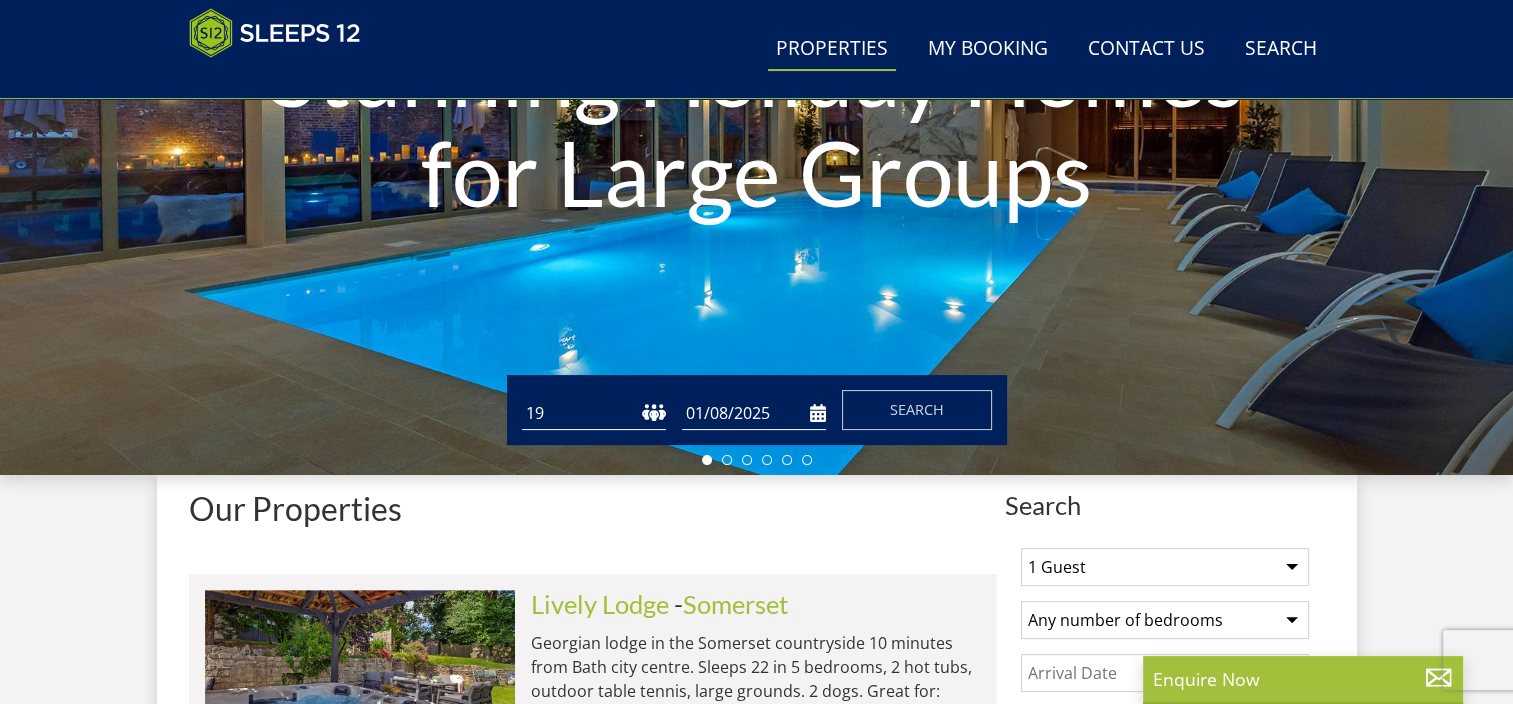select on "18" 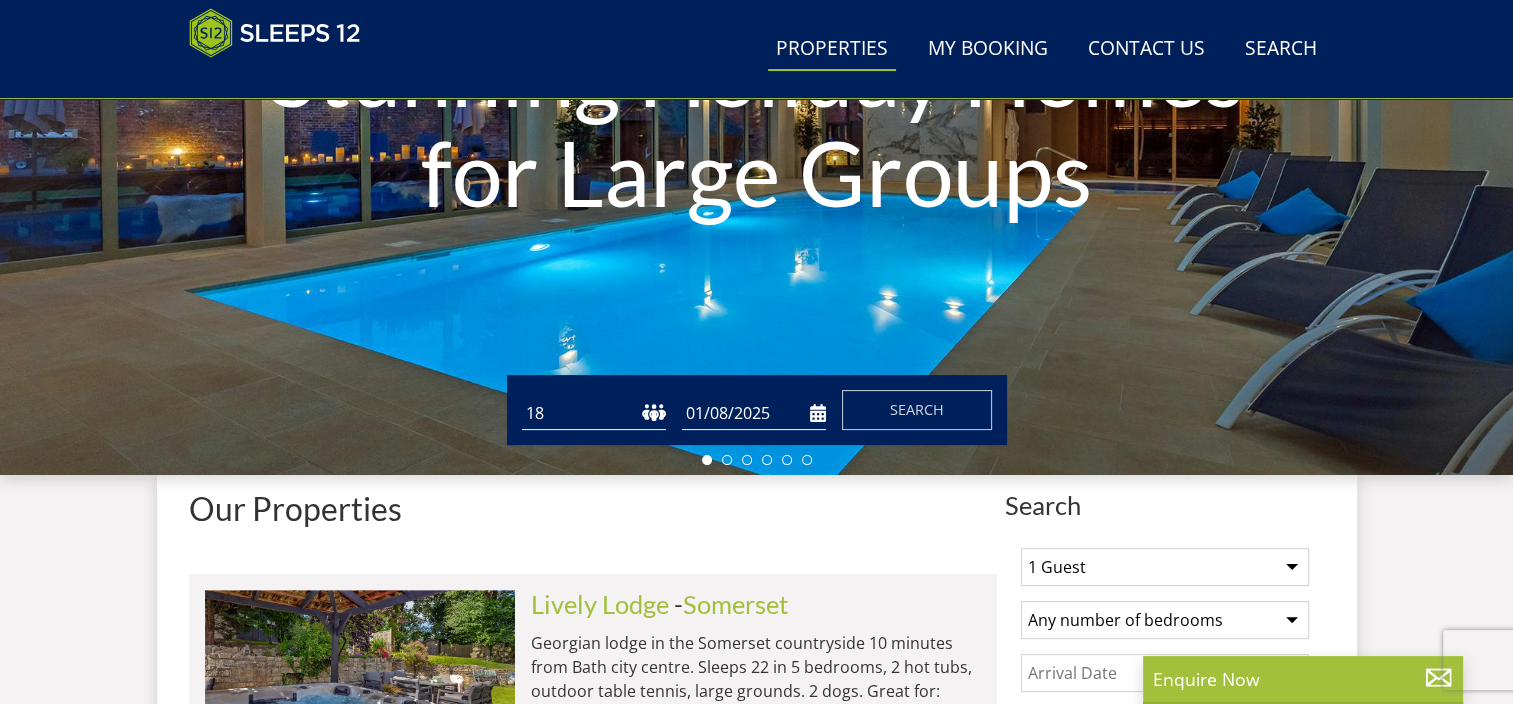 click on "1
2
3
4
5
6
7
8
9
10
11
12
13
14
15
16
17
18
19
20
21
22
23
24
25
26
27
28
29
30
31
32" at bounding box center (594, 413) 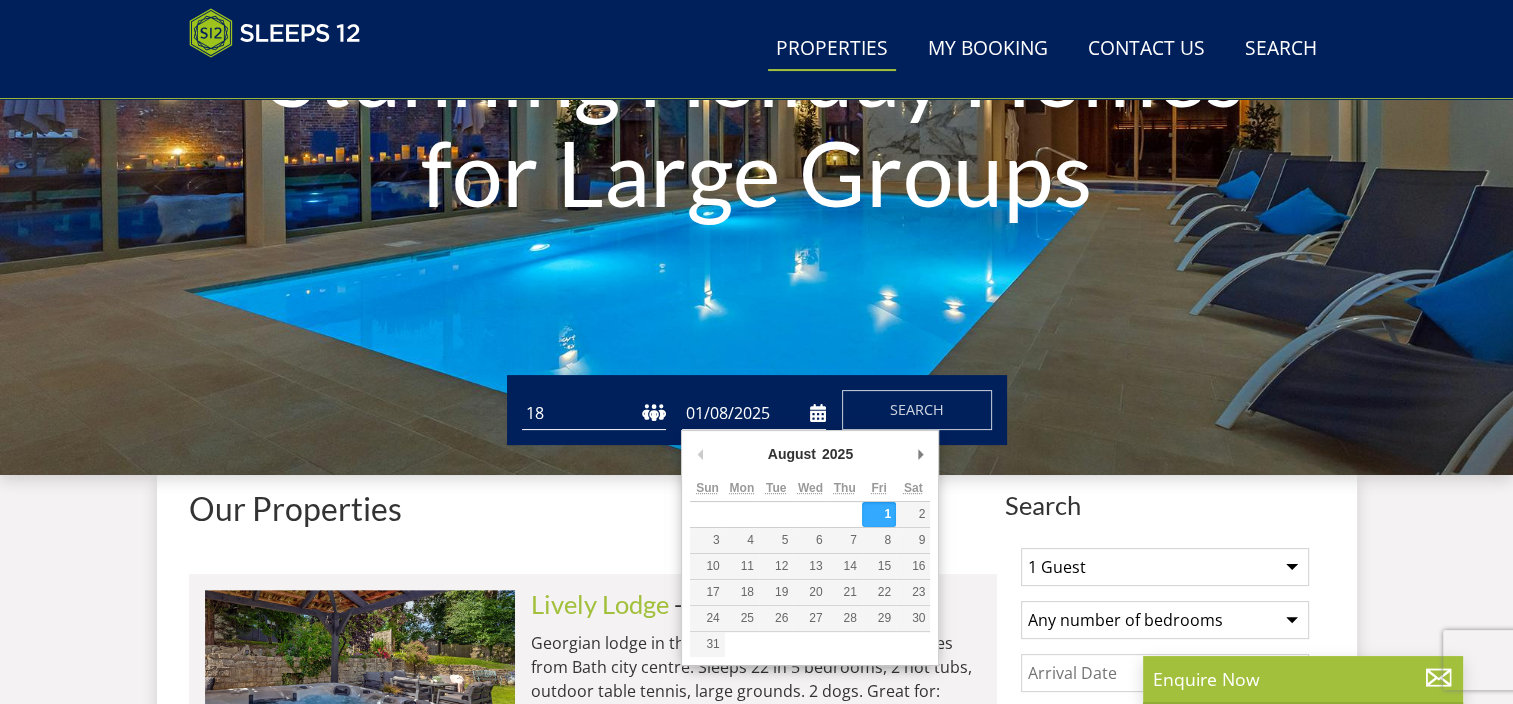 click on "01/08/2025" at bounding box center [754, 413] 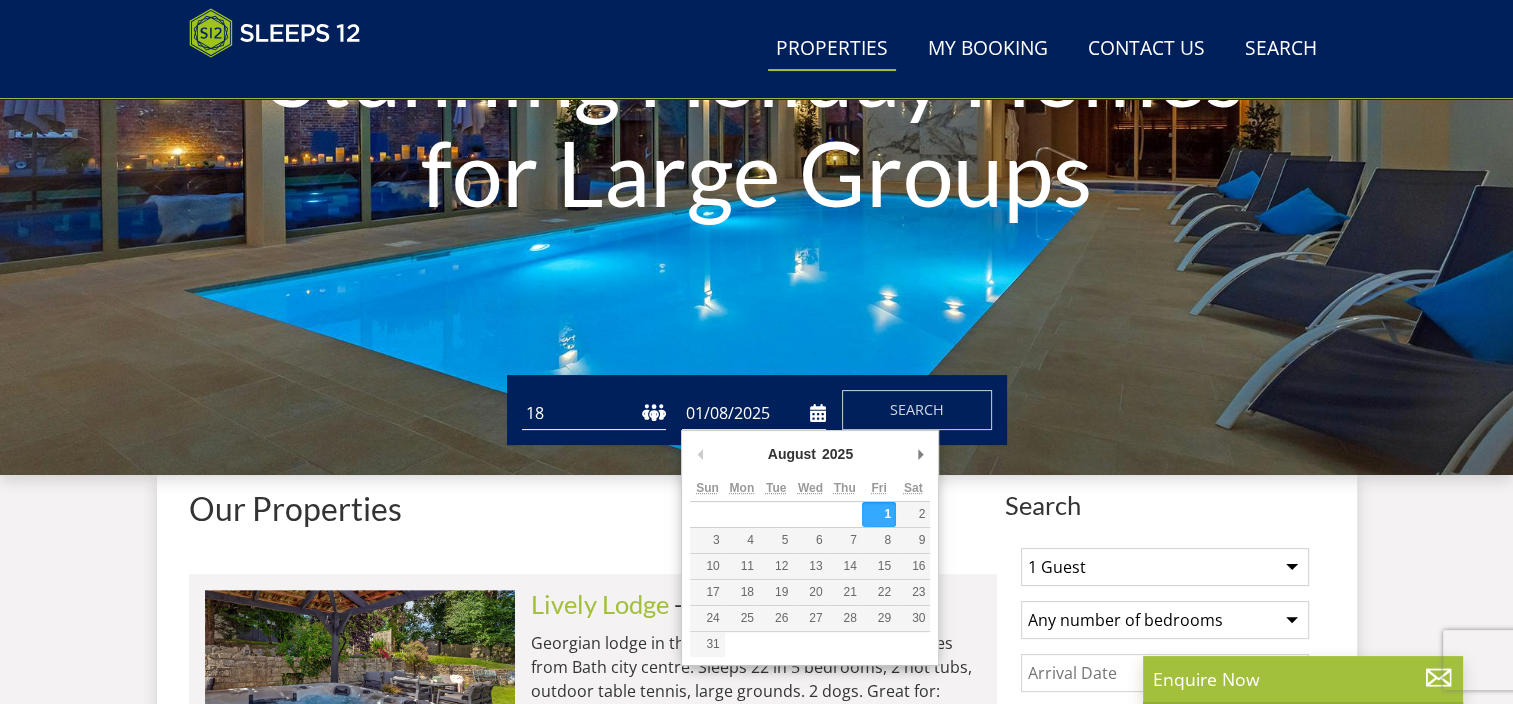 click on "2025 2026 2027 2028 2029 2030 2031 2032 2033 2034 2035" at bounding box center [846, 454] 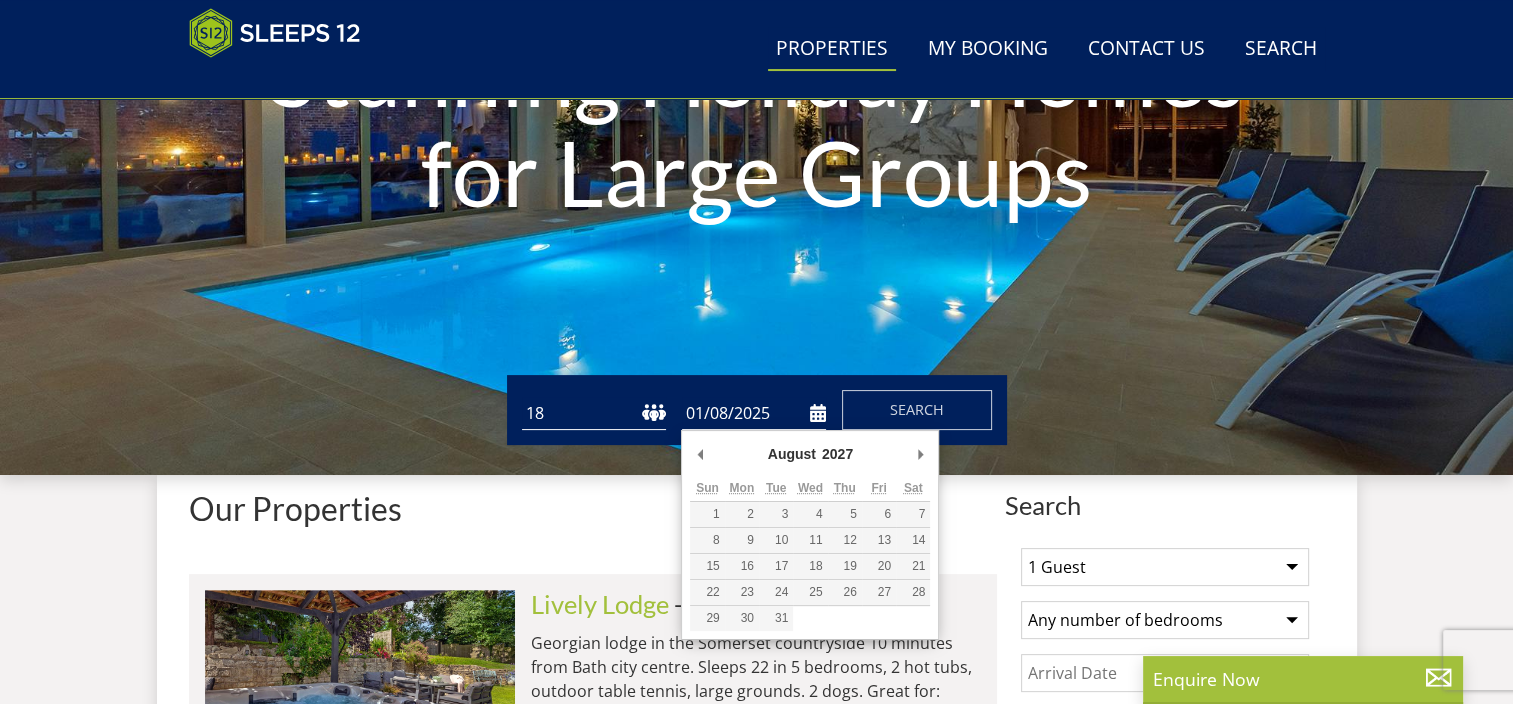 click on "January February March April May June July August September October November December" at bounding box center [812, 454] 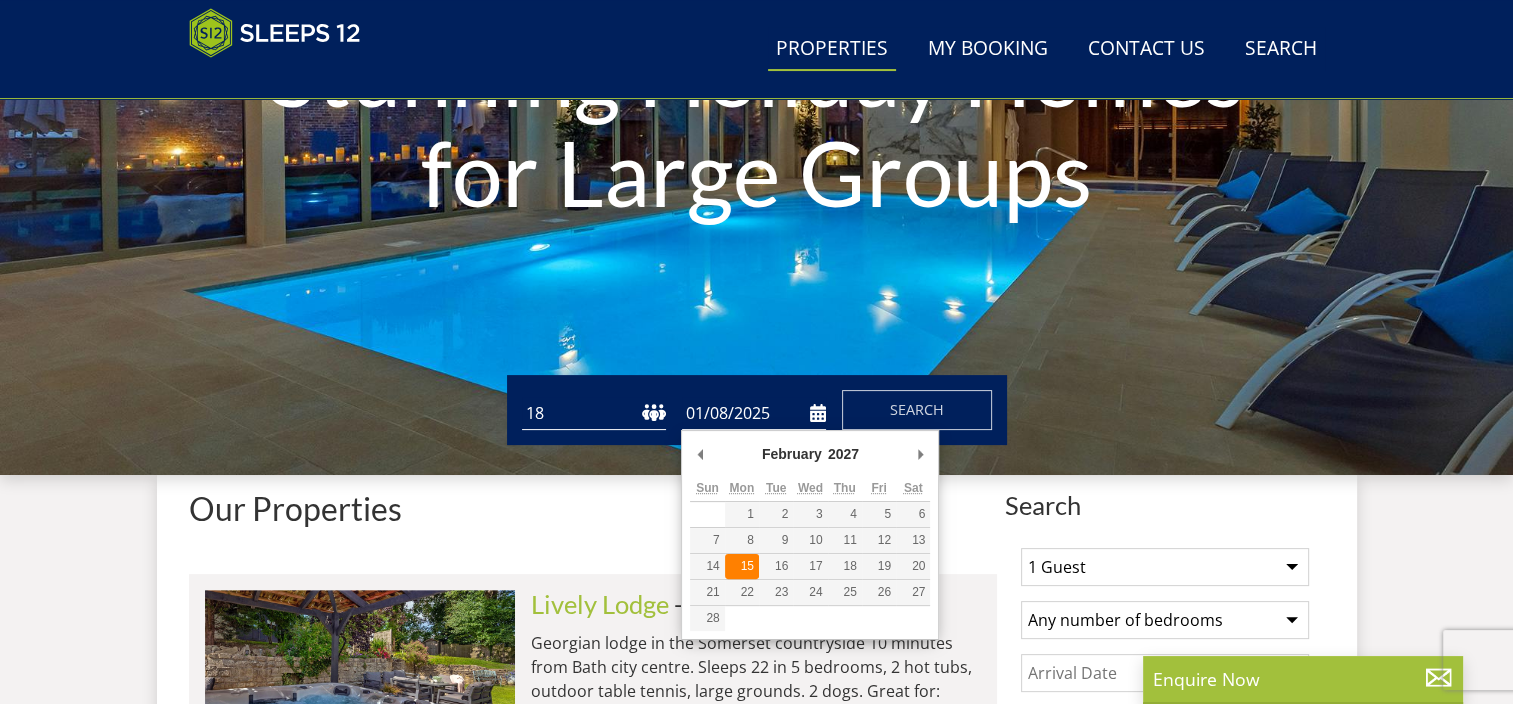 type on "15/02/2027" 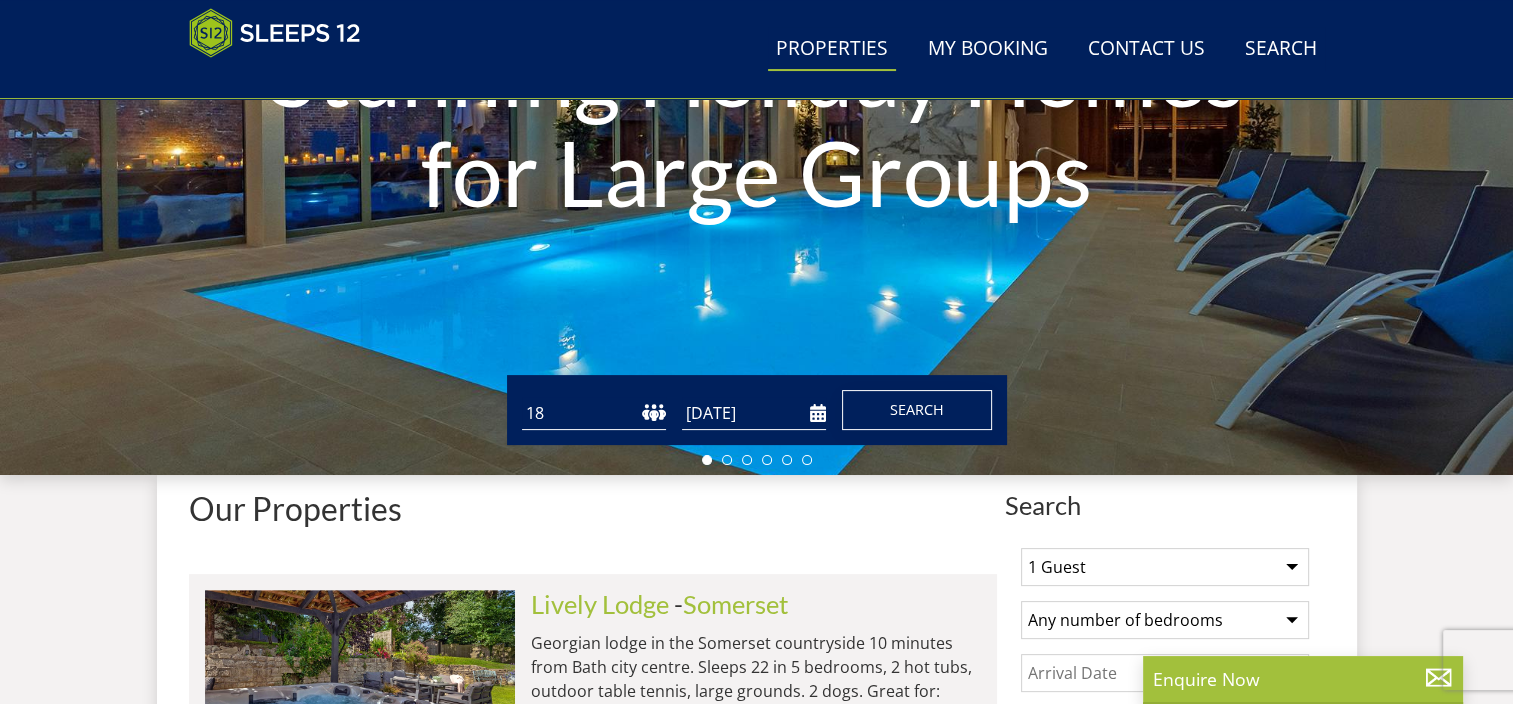 click on "Search" at bounding box center (917, 409) 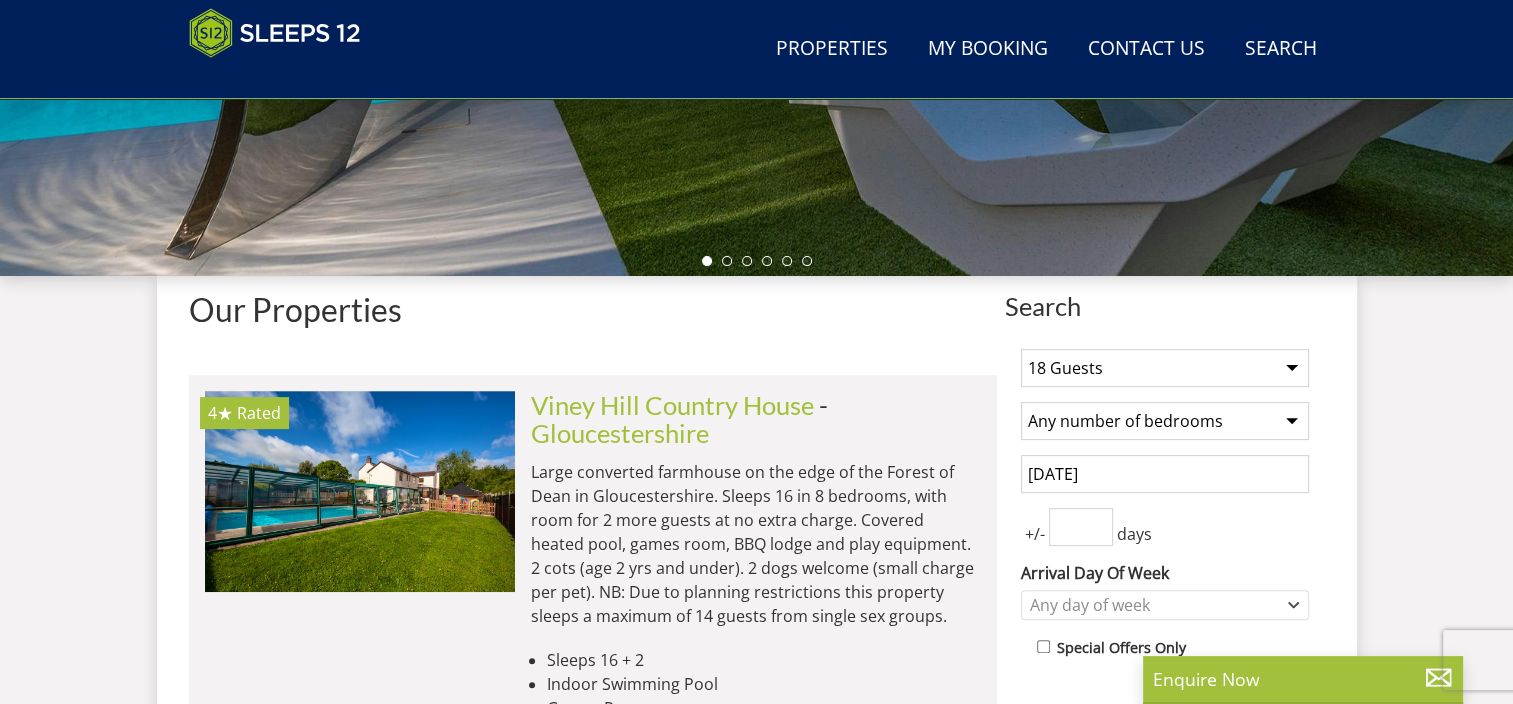 scroll, scrollTop: 600, scrollLeft: 0, axis: vertical 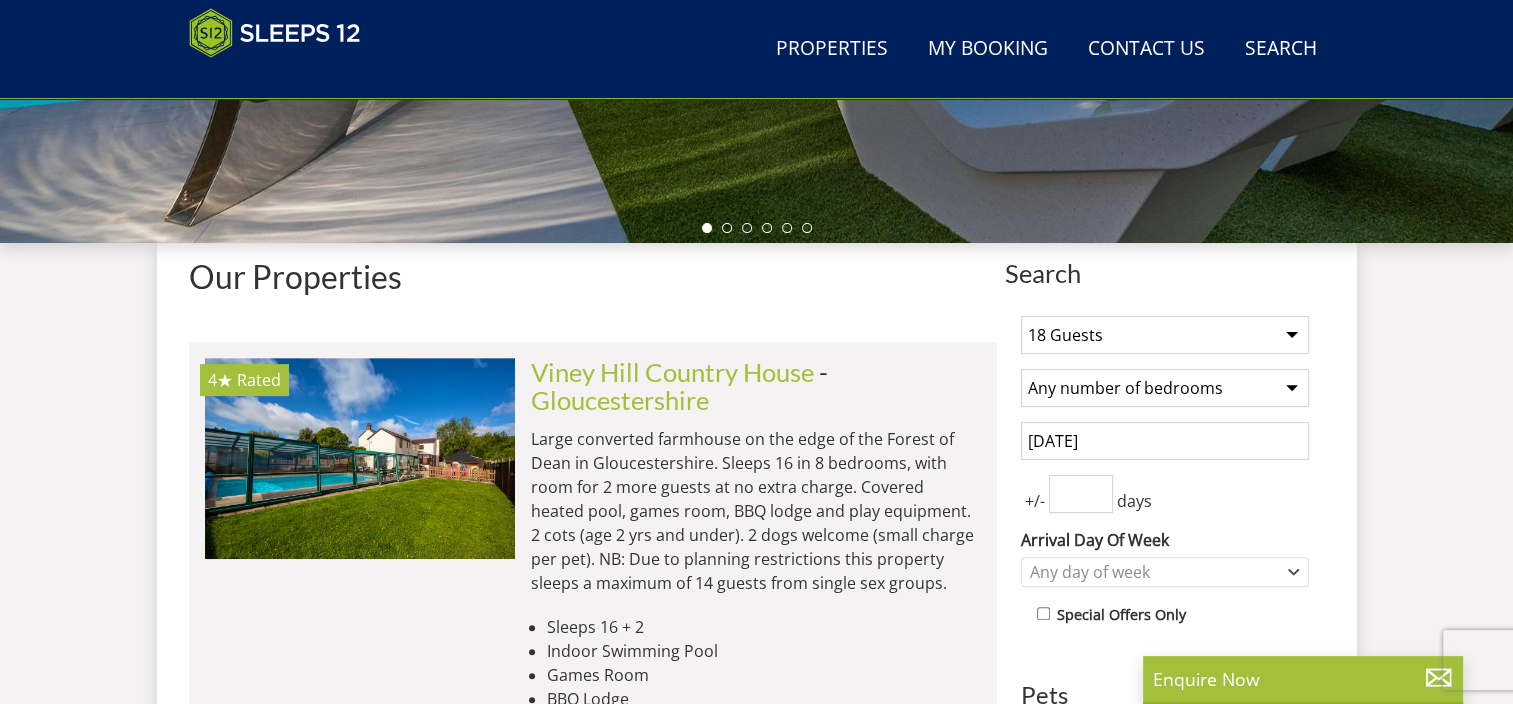 click on "Any number of bedrooms
4 Bedrooms
5 Bedrooms
6 Bedrooms
7 Bedrooms
8 Bedrooms
9 Bedrooms
10 Bedrooms
11 Bedrooms
12 Bedrooms
13 Bedrooms
14 Bedrooms
15 Bedrooms
16 Bedrooms" at bounding box center (1165, 388) 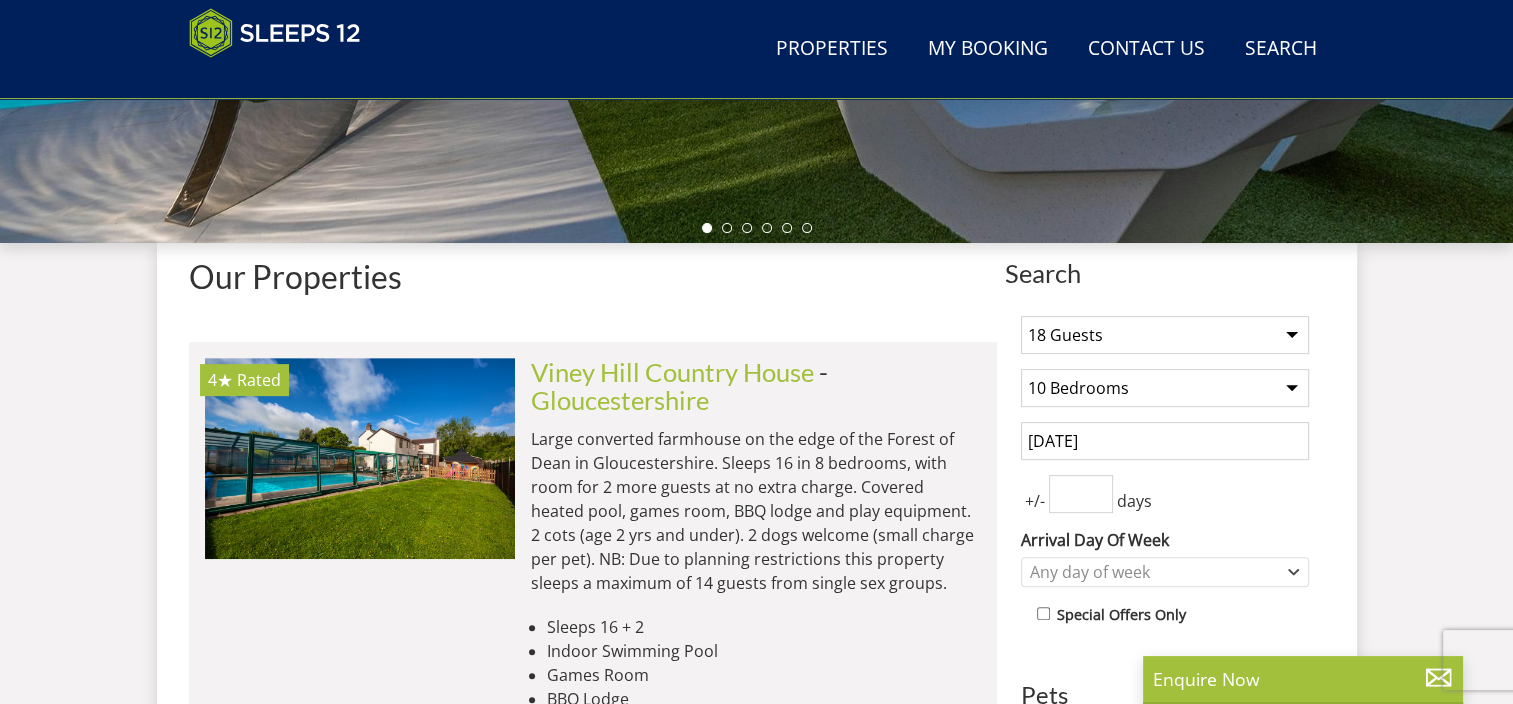 click on "Any number of bedrooms
4 Bedrooms
5 Bedrooms
6 Bedrooms
7 Bedrooms
8 Bedrooms
9 Bedrooms
10 Bedrooms
11 Bedrooms
12 Bedrooms
13 Bedrooms
14 Bedrooms
15 Bedrooms
16 Bedrooms" at bounding box center [1165, 388] 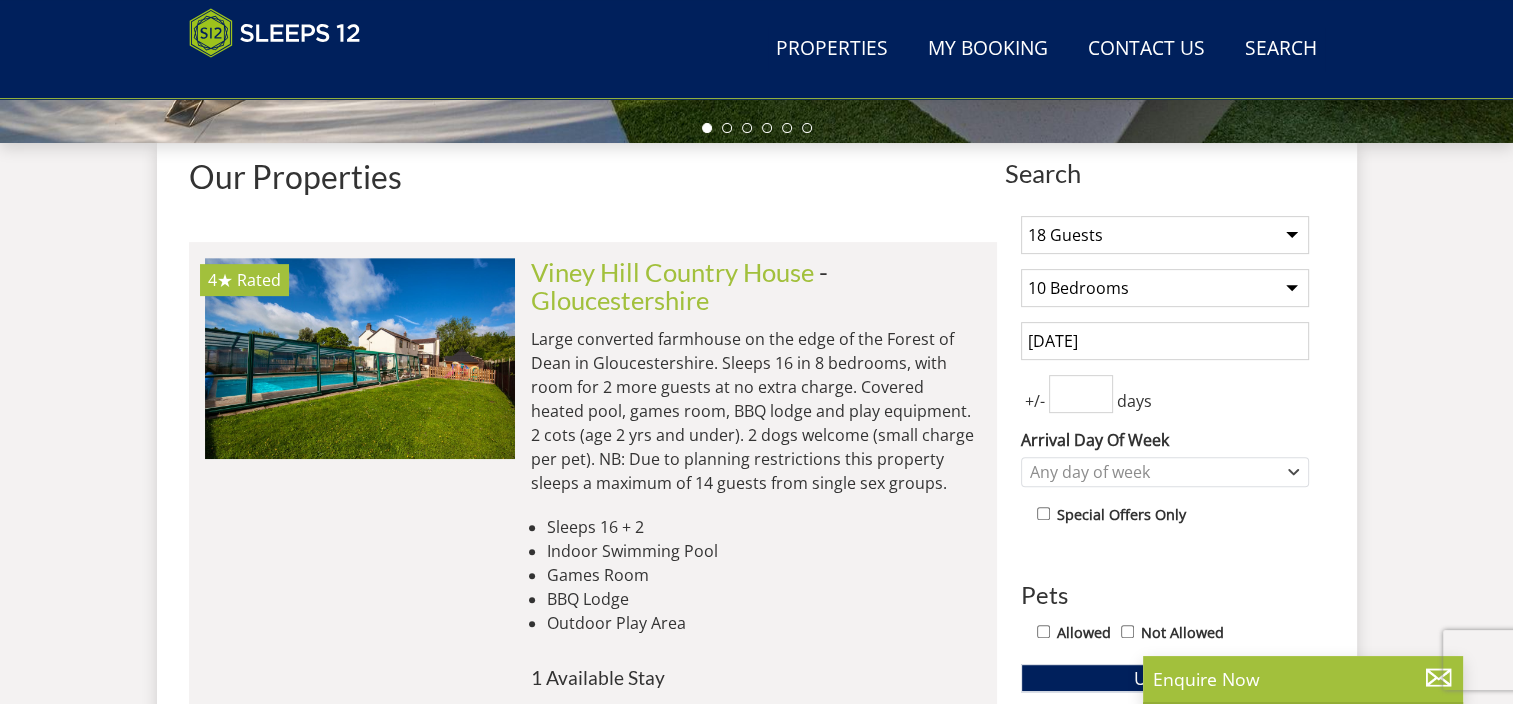 scroll, scrollTop: 800, scrollLeft: 0, axis: vertical 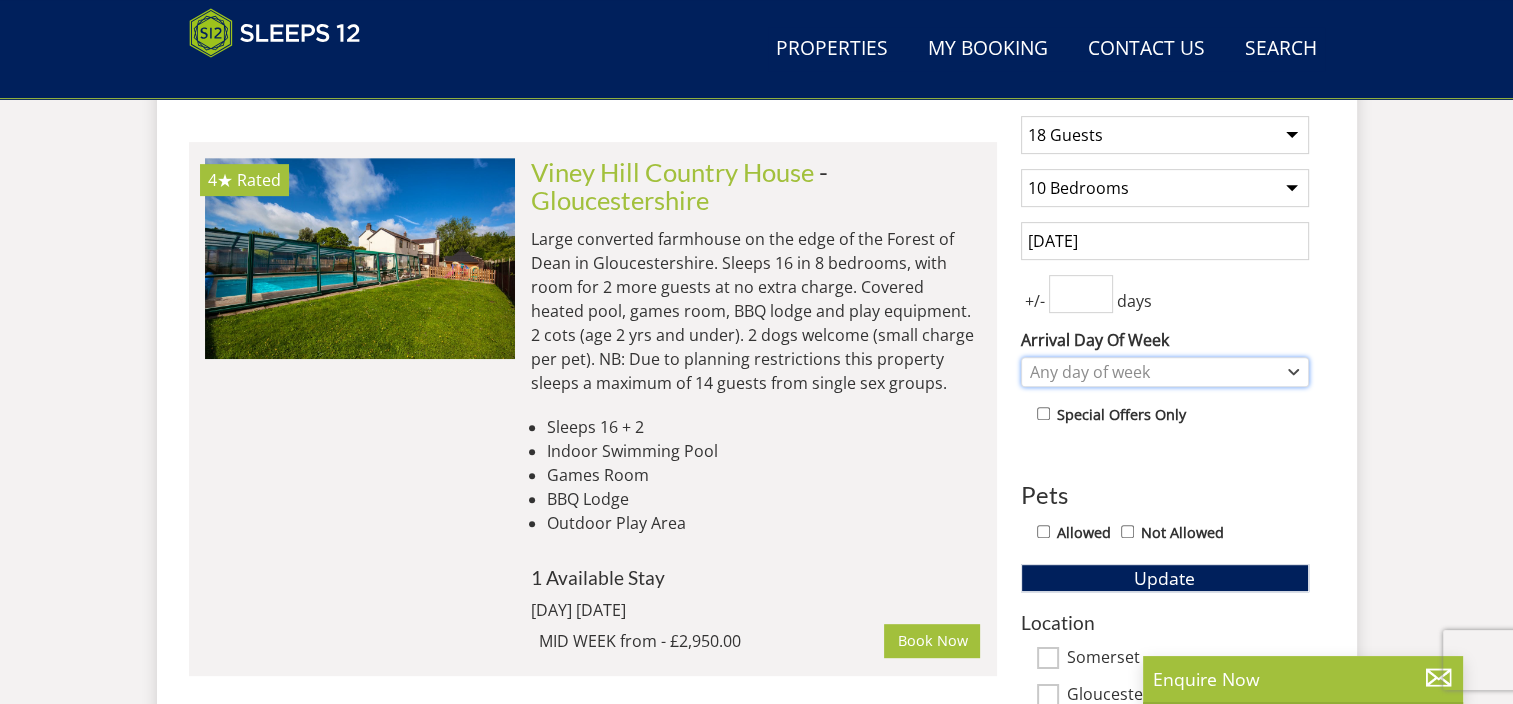 click on "Any day of week" at bounding box center (1154, 372) 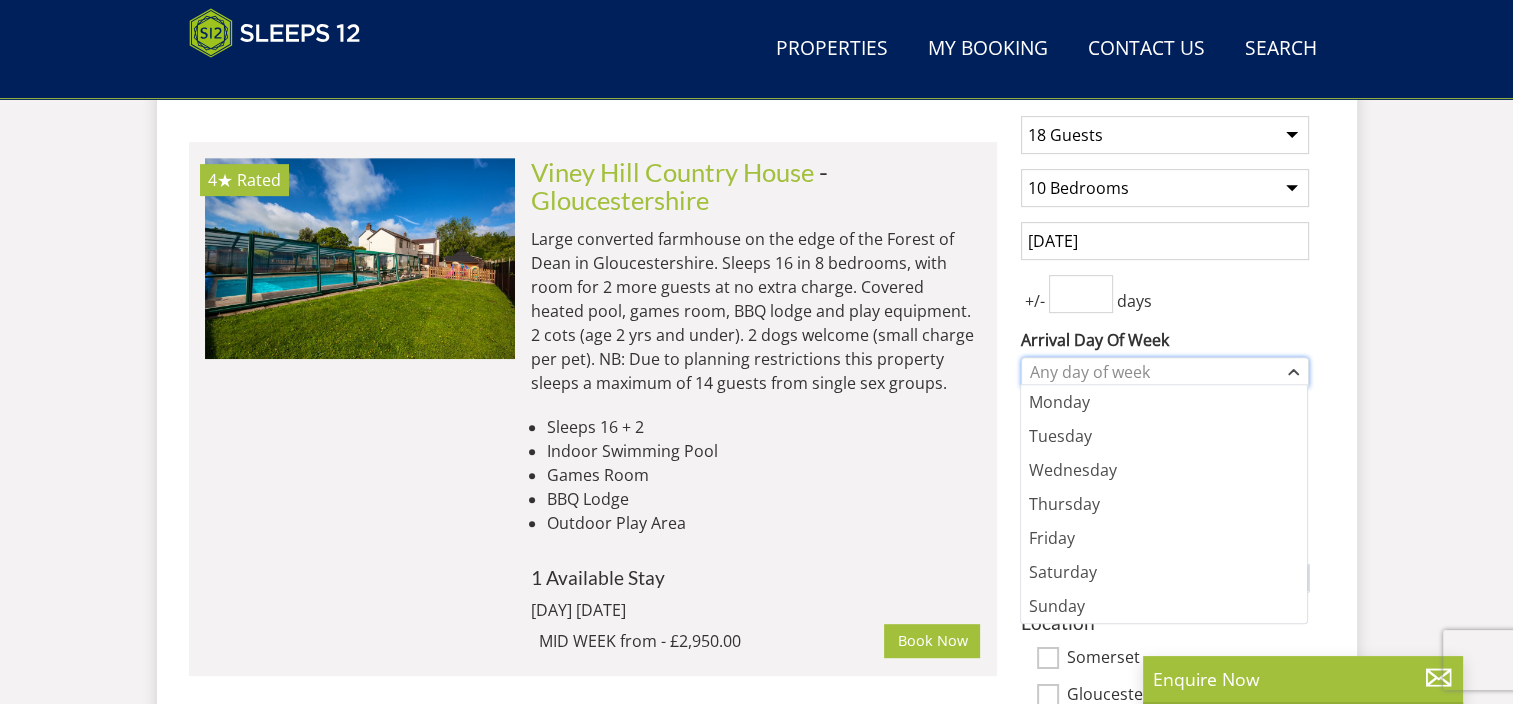 click on "Any day of week" at bounding box center (1154, 372) 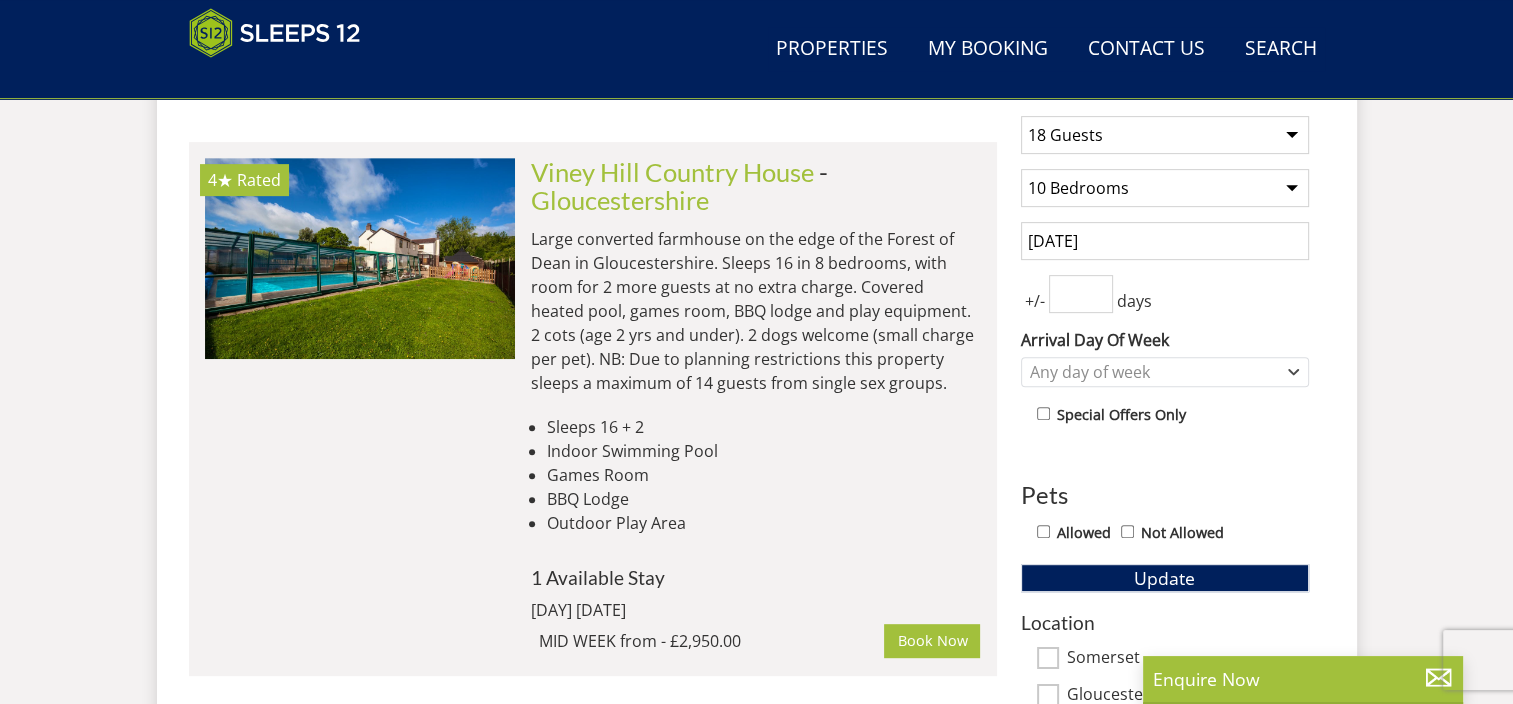 click on "1 Guest
2 Guests
3 Guests
4 Guests
5 Guests
6 Guests
7 Guests
8 Guests
9 Guests
10 Guests
11 Guests
12 Guests
13 Guests
14 Guests
15 Guests
16 Guests
17 Guests
18 Guests
19 Guests
20 Guests
21 Guests
22 Guests
23 Guests
24 Guests
25 Guests
26 Guests
27 Guests
28 Guests
29 Guests
30 Guests
31 Guests
32 Guests
Any number of bedrooms
4 Bedrooms
5 Bedrooms
6 Bedrooms
7 Bedrooms
8 Bedrooms
9 Bedrooms
10 Bedrooms
11 Bedrooms
12 Bedrooms
13 Bedrooms
14 Bedrooms
15 Bedrooms
16 Bedrooms
15/02/2027
+/-
days
Arrival Day Of Week
Monday
Tuesday
Wednesday
Thursday" at bounding box center [1165, 579] 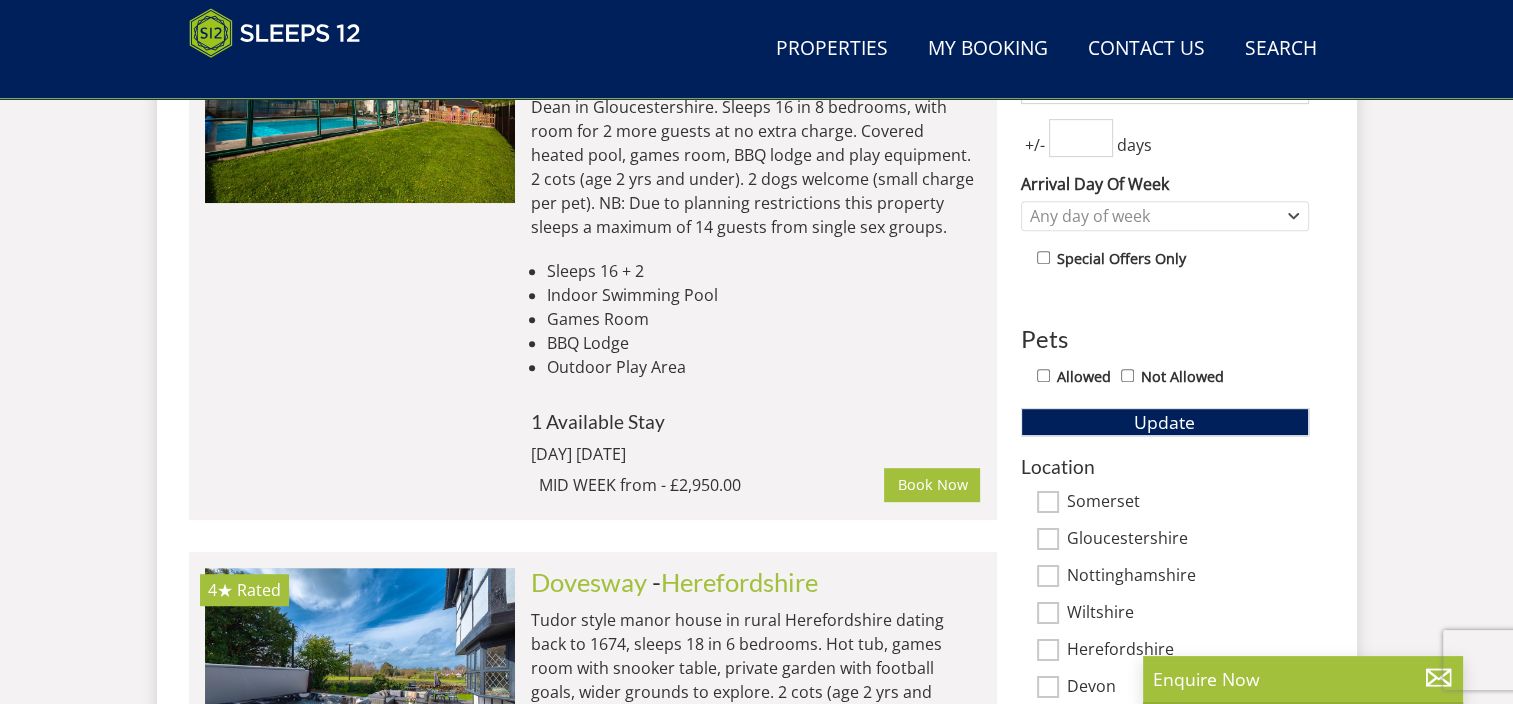 scroll, scrollTop: 1000, scrollLeft: 0, axis: vertical 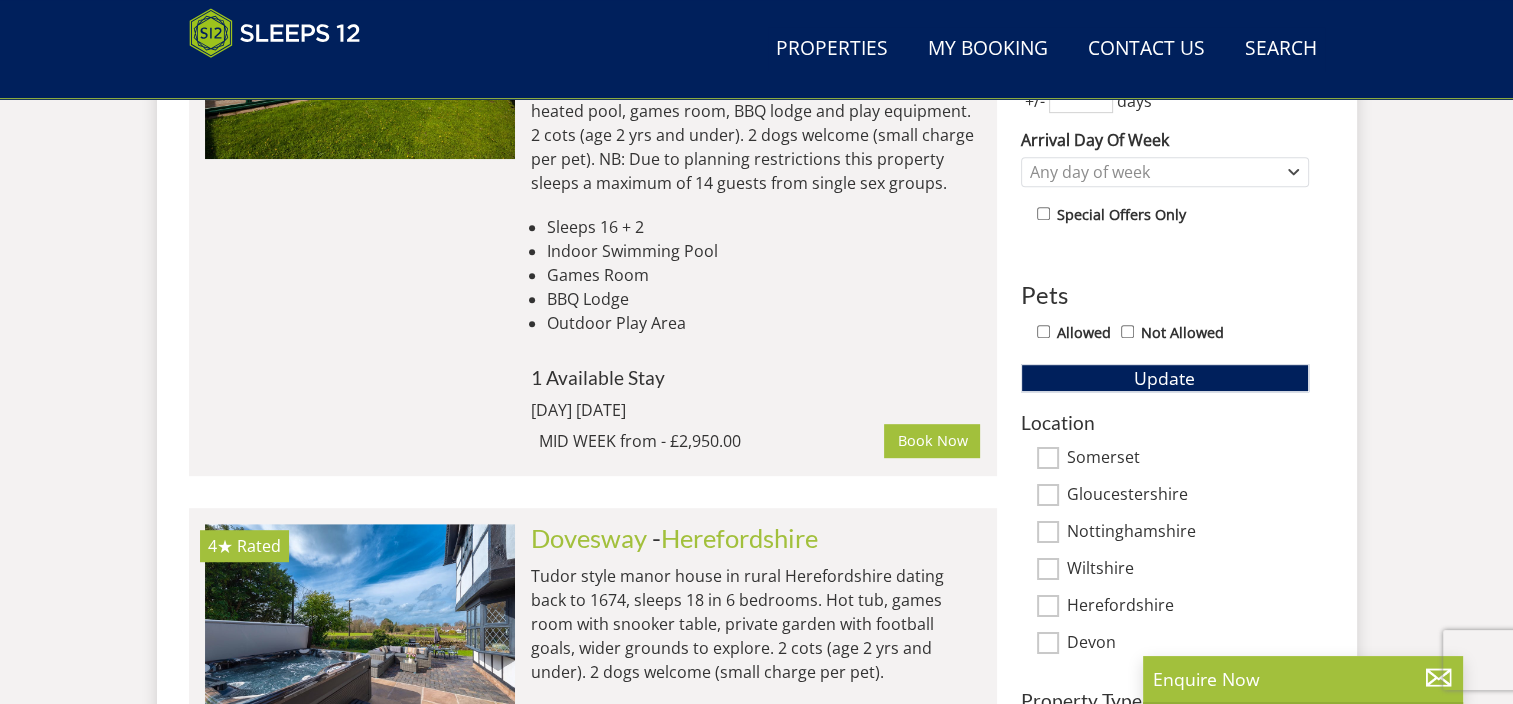 click on "Allowed" at bounding box center (1043, 331) 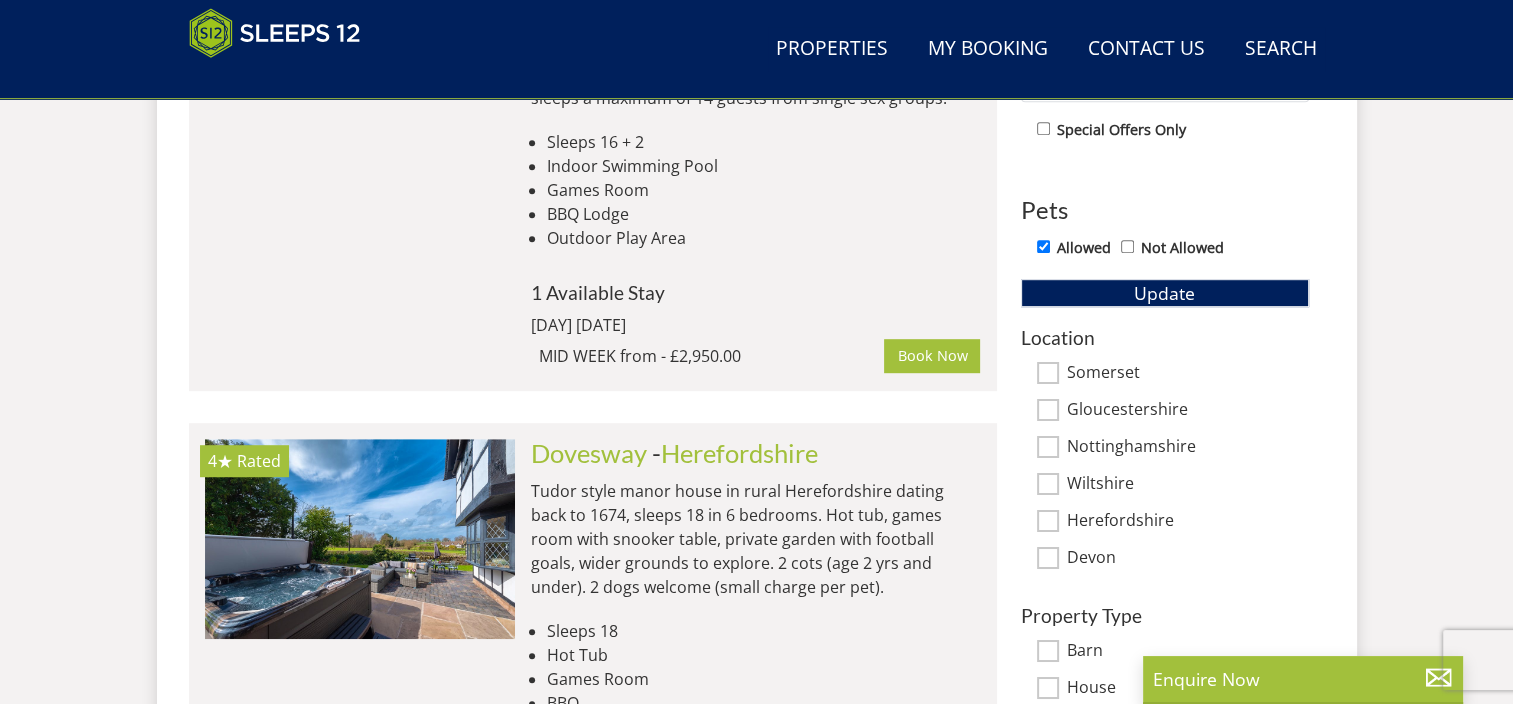 scroll, scrollTop: 1200, scrollLeft: 0, axis: vertical 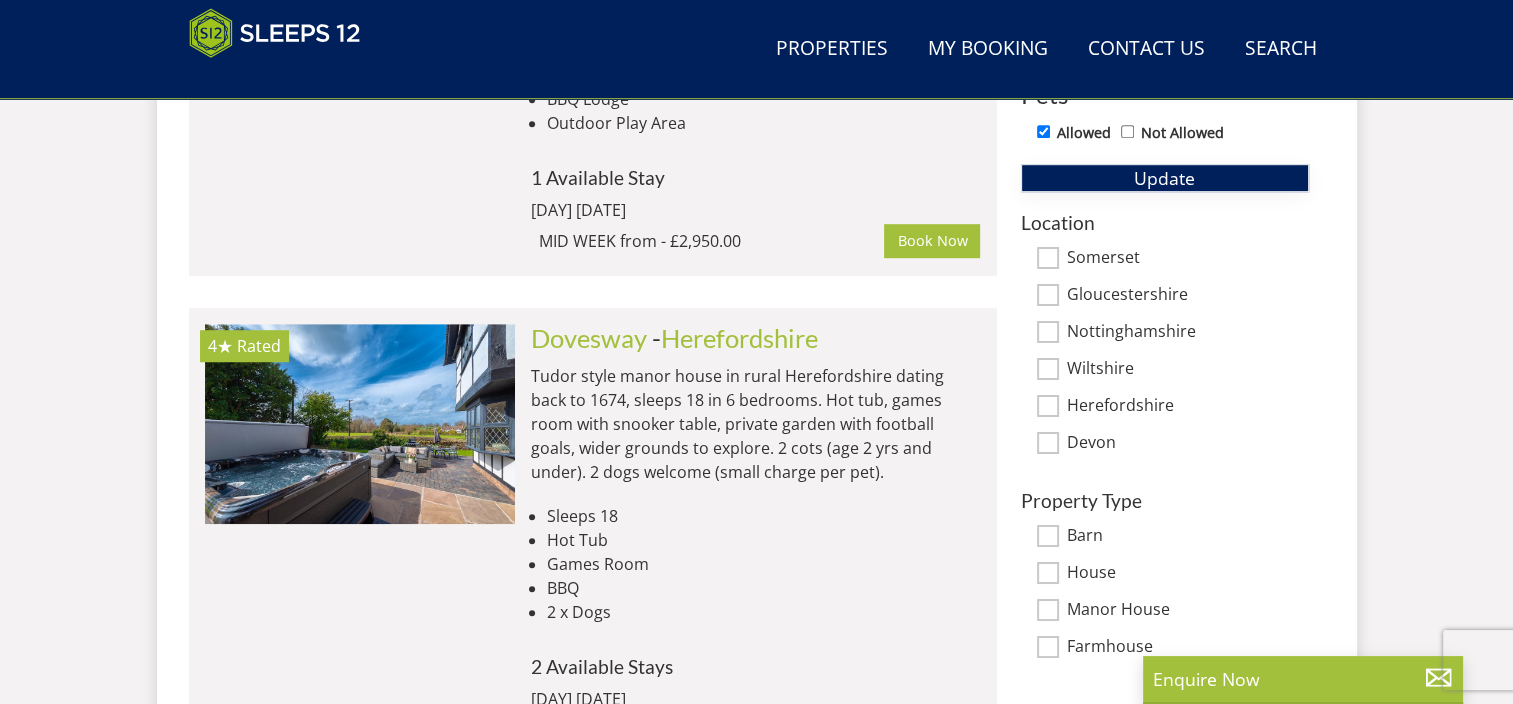 click on "Update" at bounding box center [1165, 178] 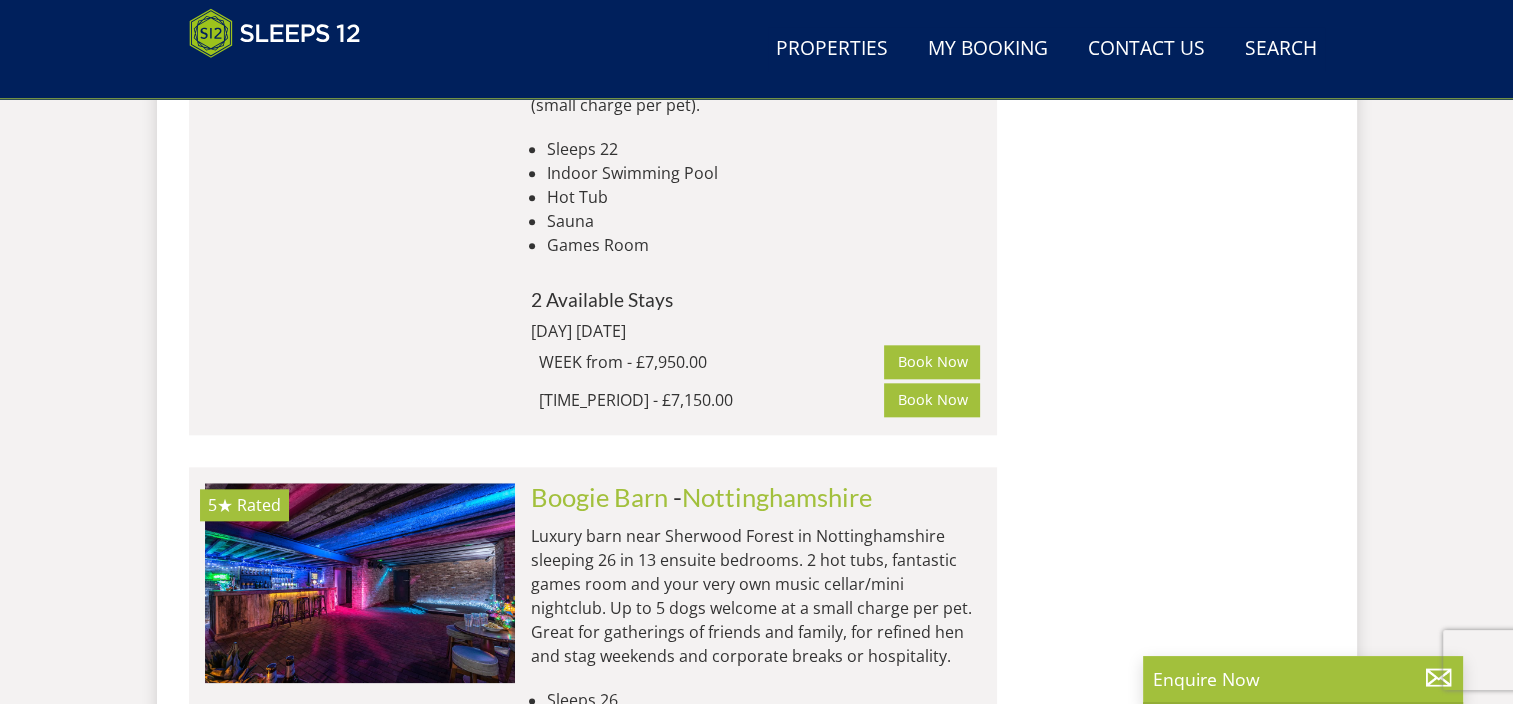 scroll, scrollTop: 2400, scrollLeft: 0, axis: vertical 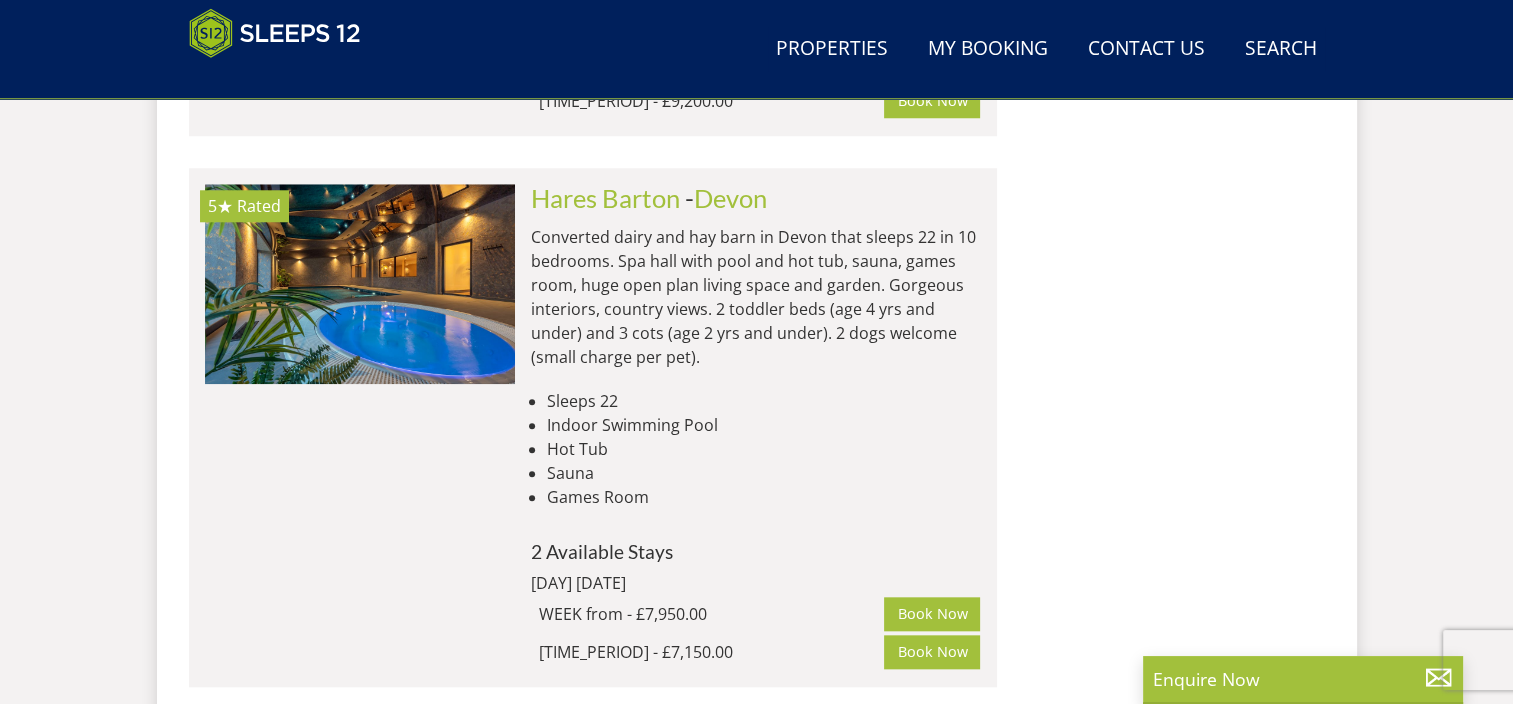 select on "18" 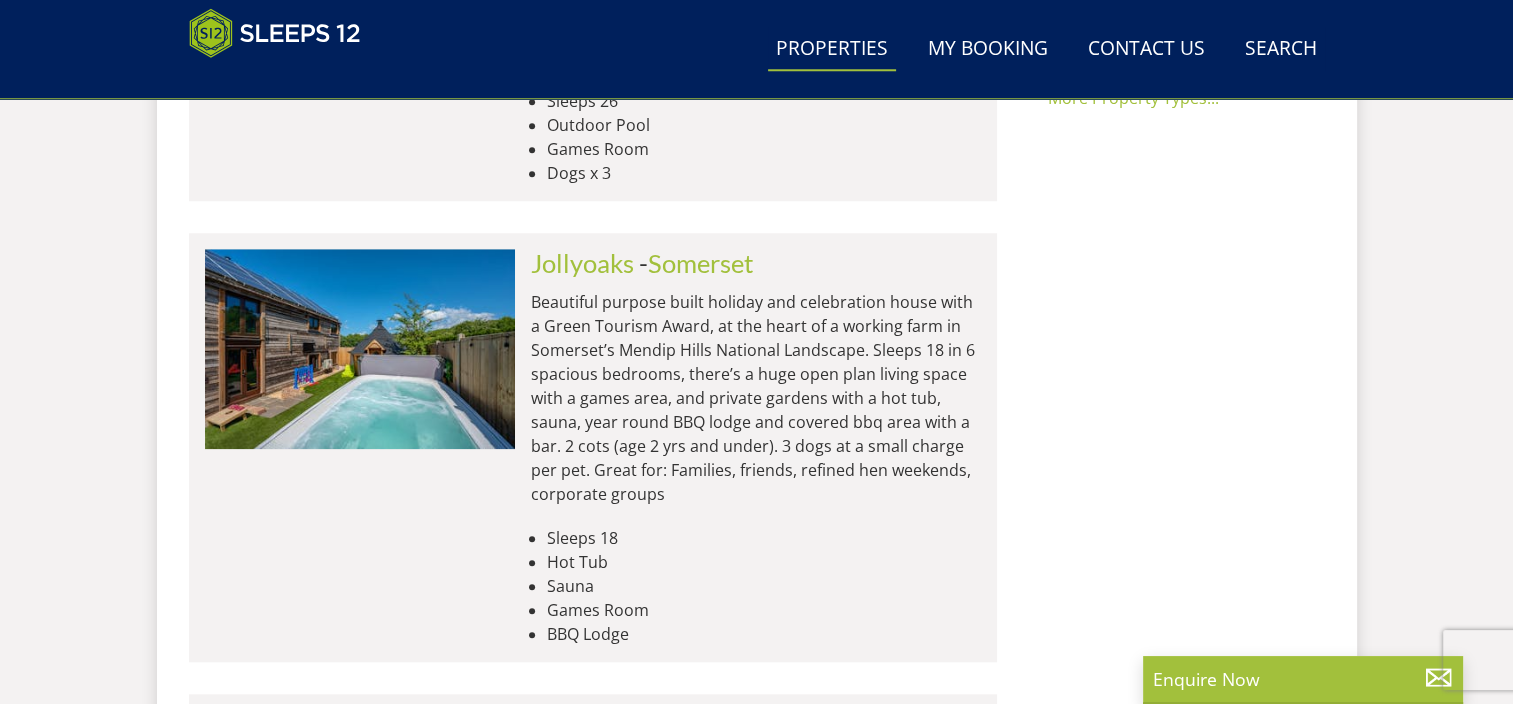 scroll, scrollTop: 368, scrollLeft: 0, axis: vertical 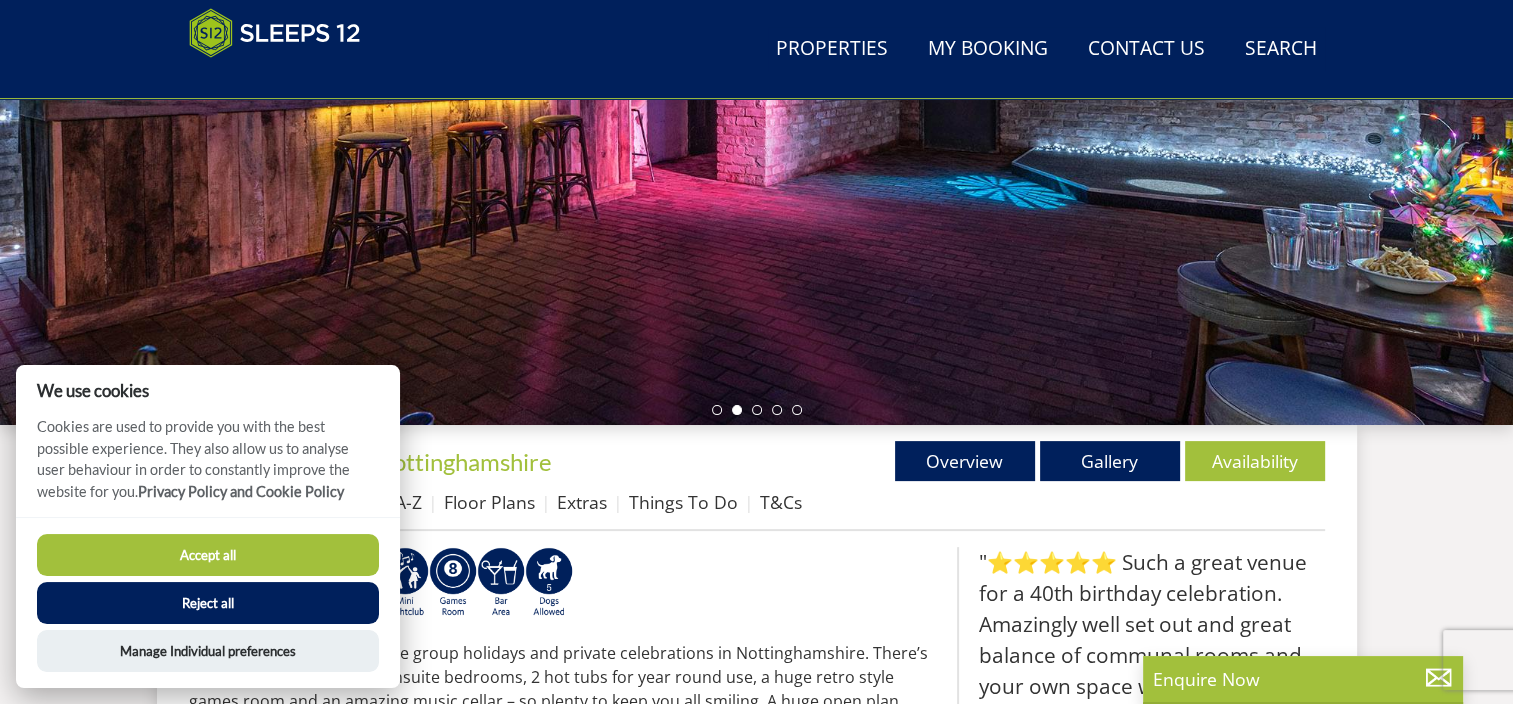 click on "Accept all" at bounding box center [208, 555] 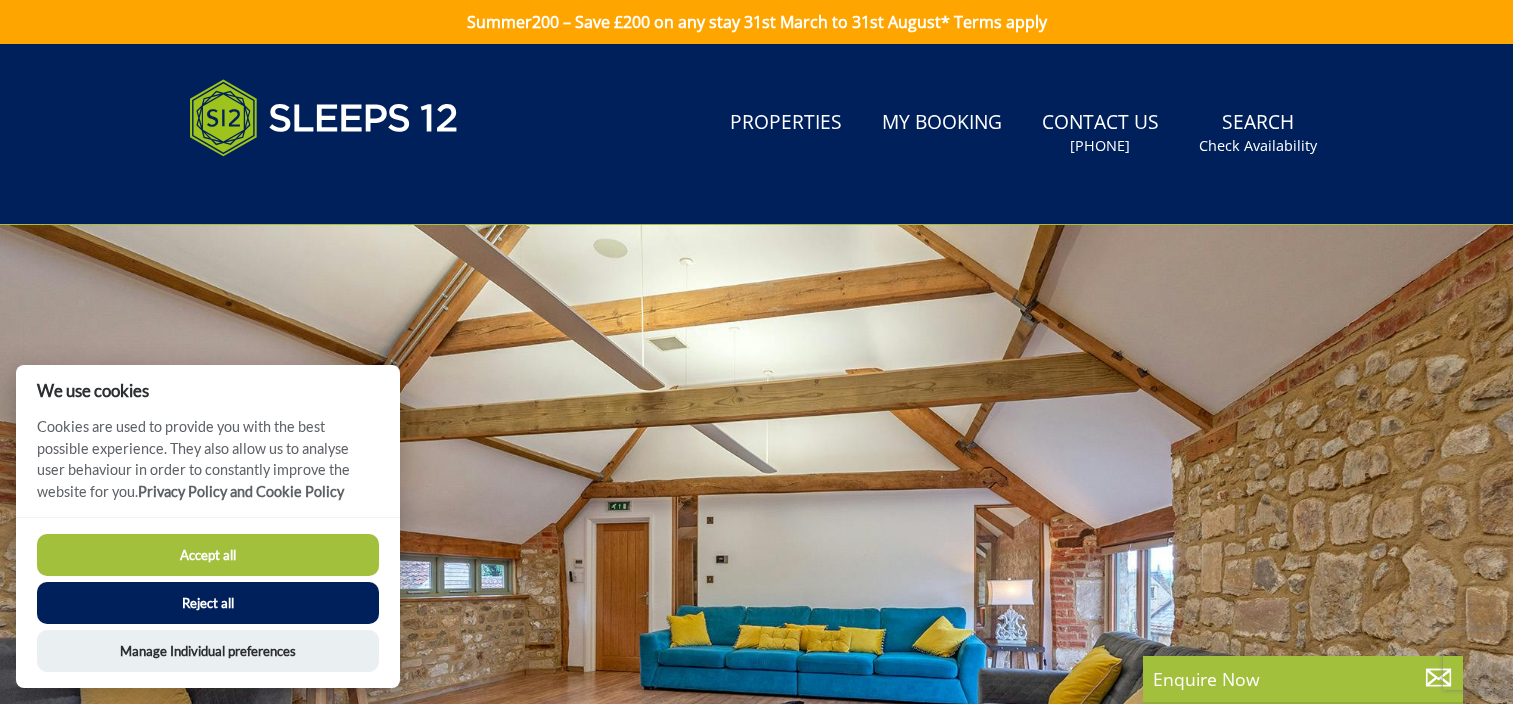 scroll, scrollTop: 0, scrollLeft: 0, axis: both 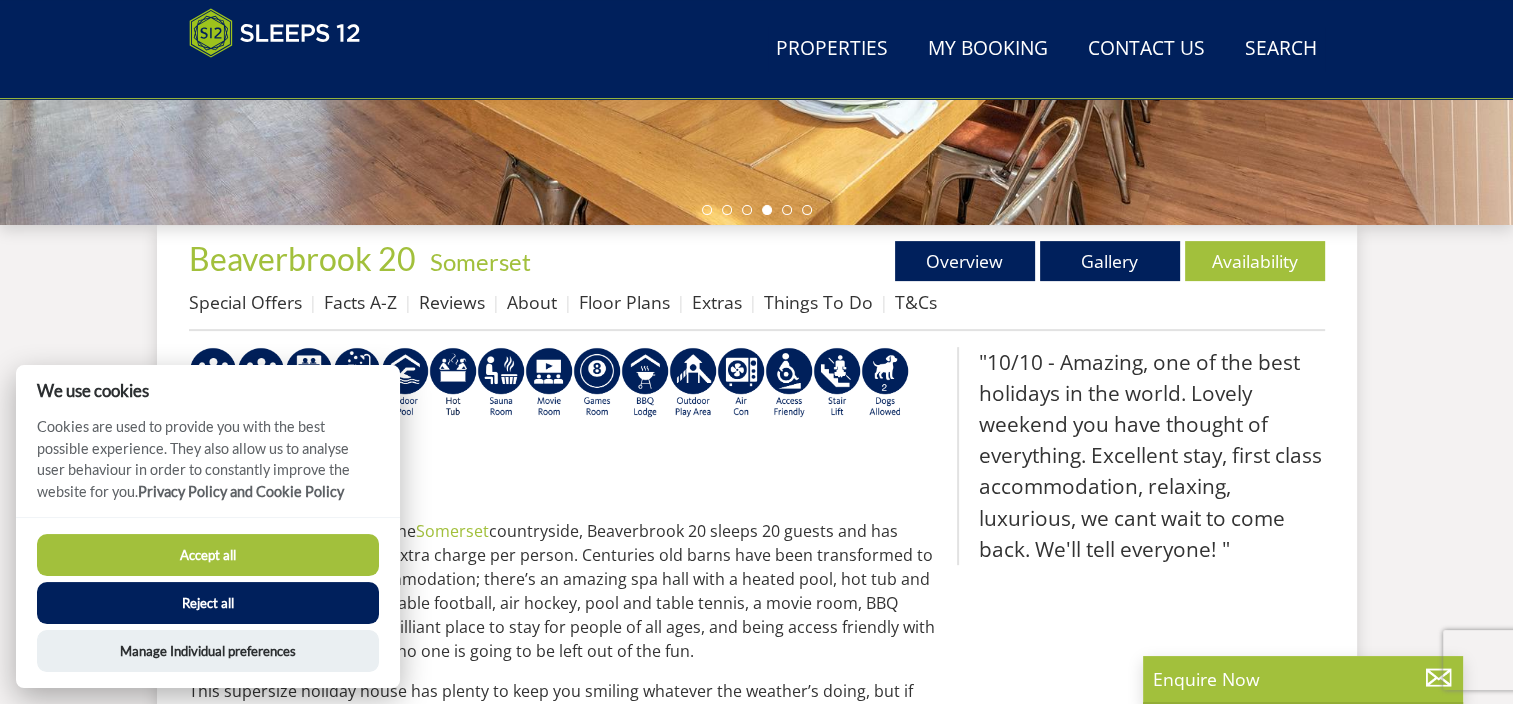 click on "Accept all" at bounding box center [208, 555] 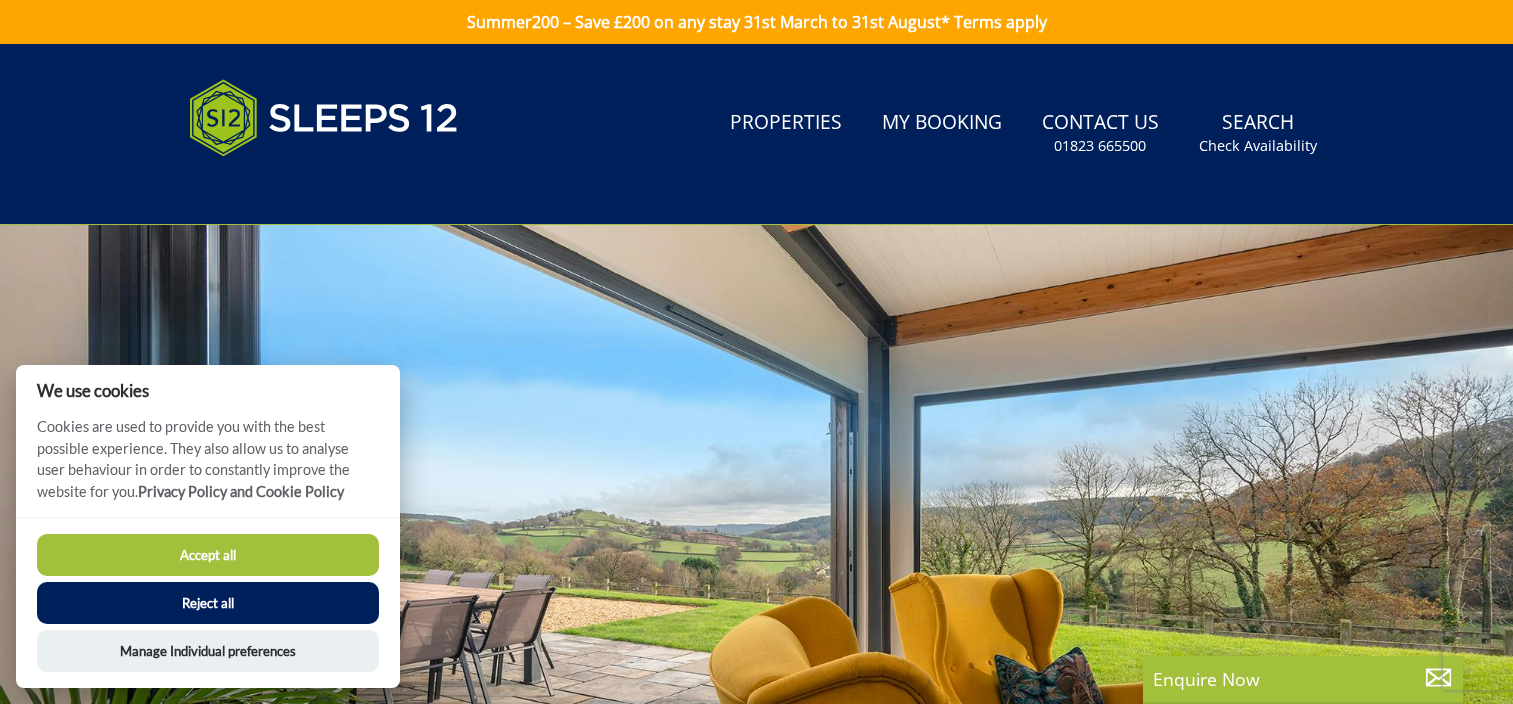 scroll, scrollTop: 0, scrollLeft: 0, axis: both 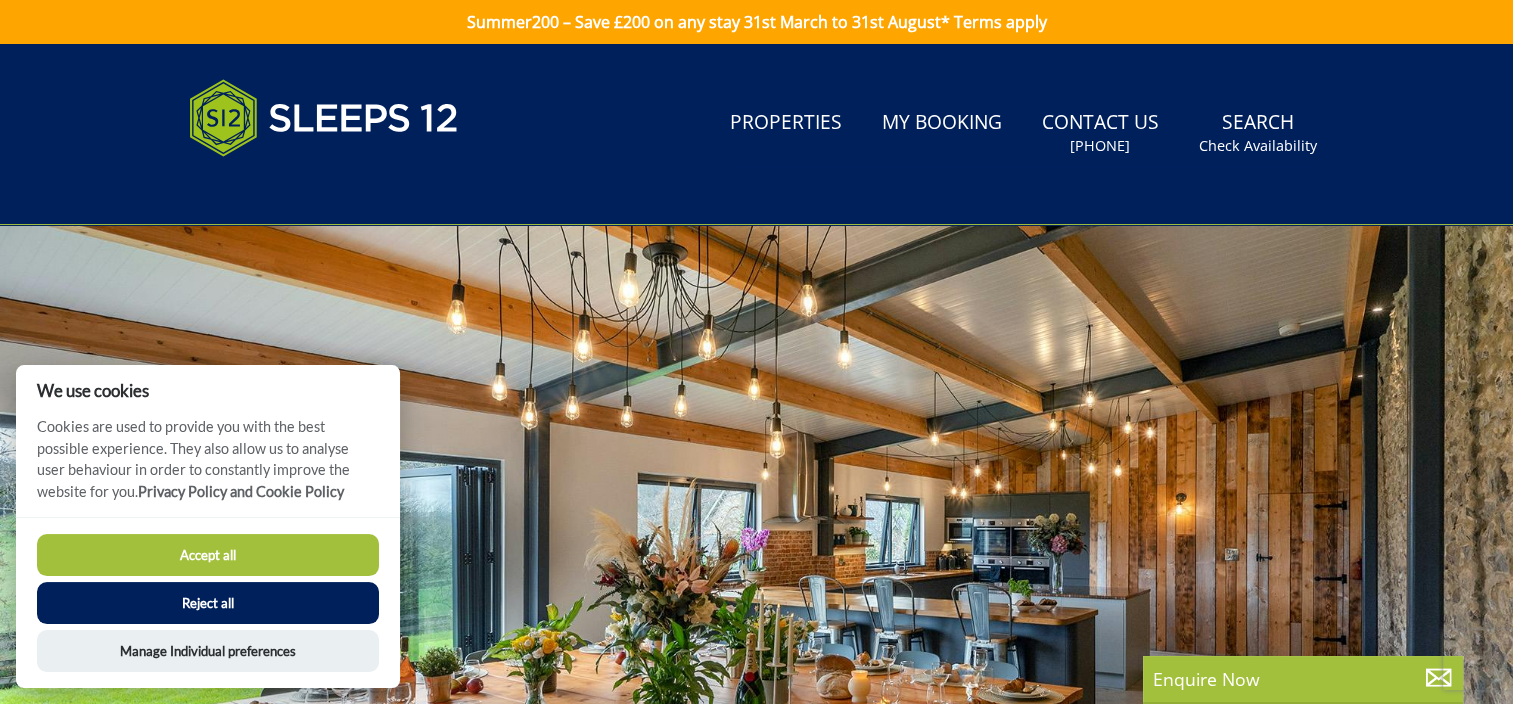 click on "Accept all" at bounding box center [208, 555] 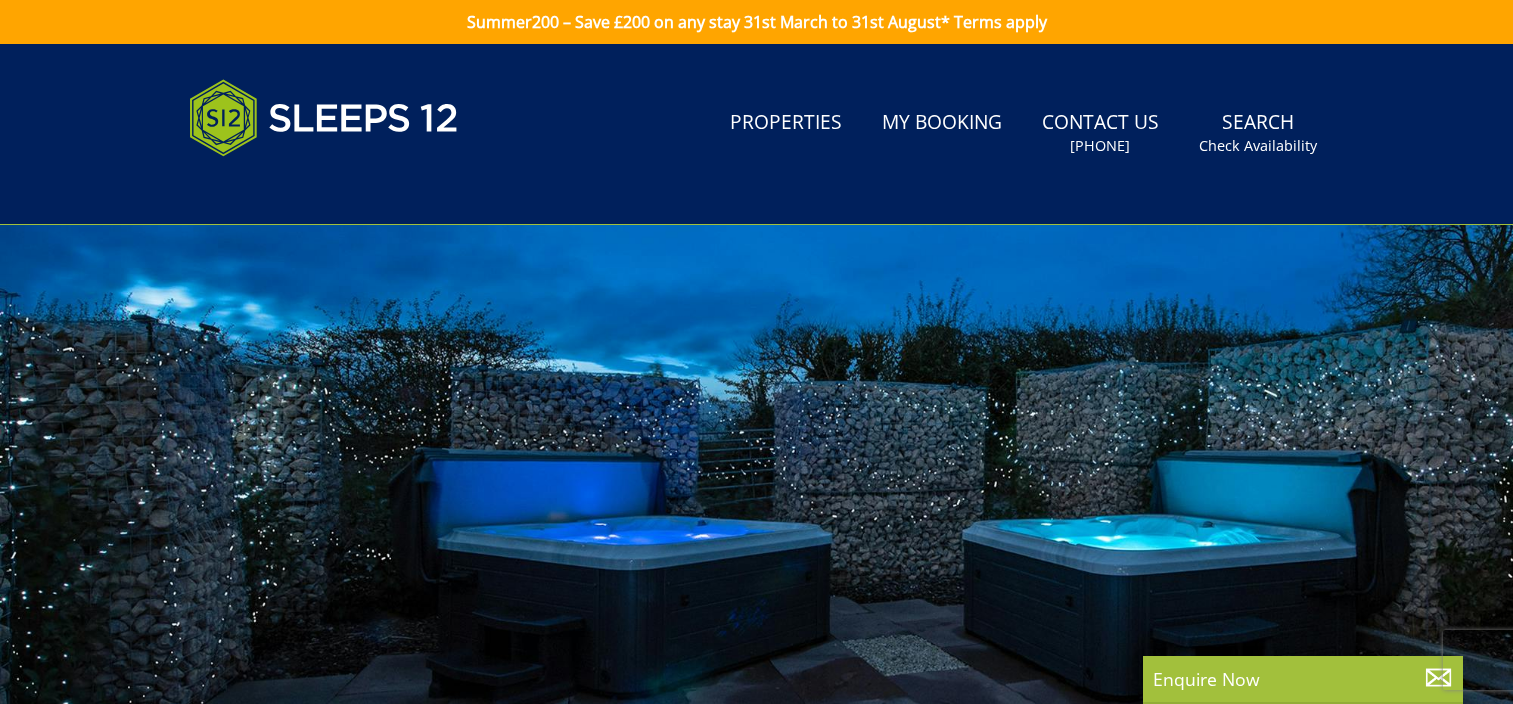 scroll, scrollTop: 500, scrollLeft: 0, axis: vertical 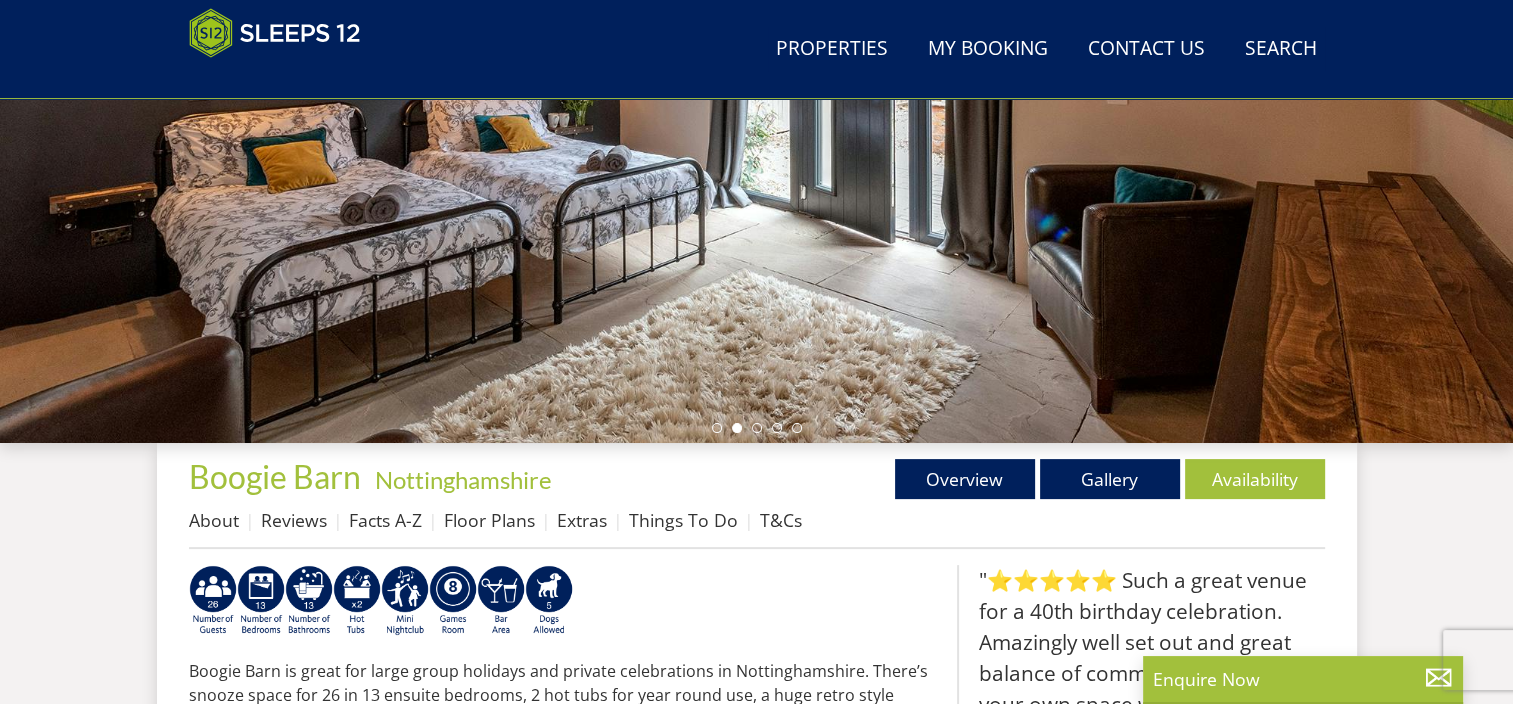 click at bounding box center [756, 93] 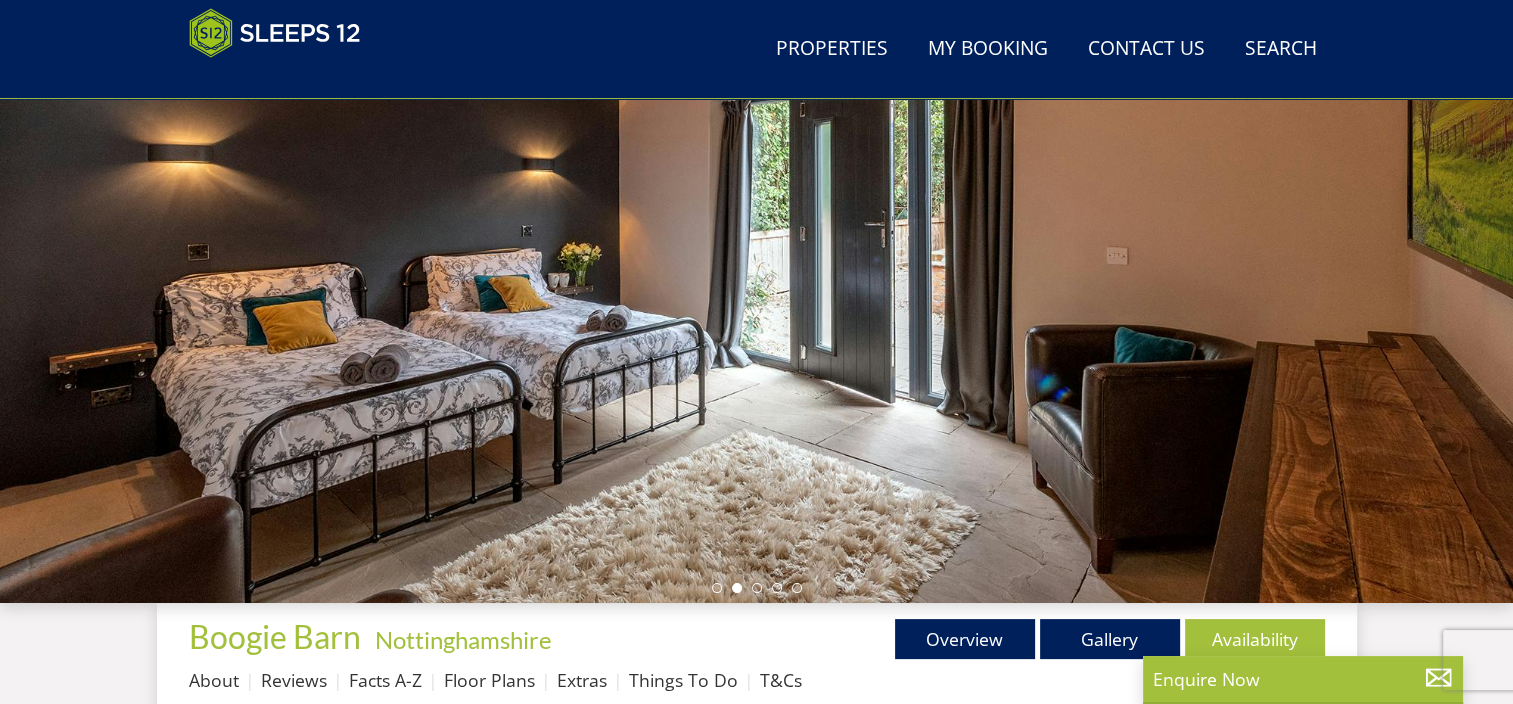 scroll, scrollTop: 180, scrollLeft: 0, axis: vertical 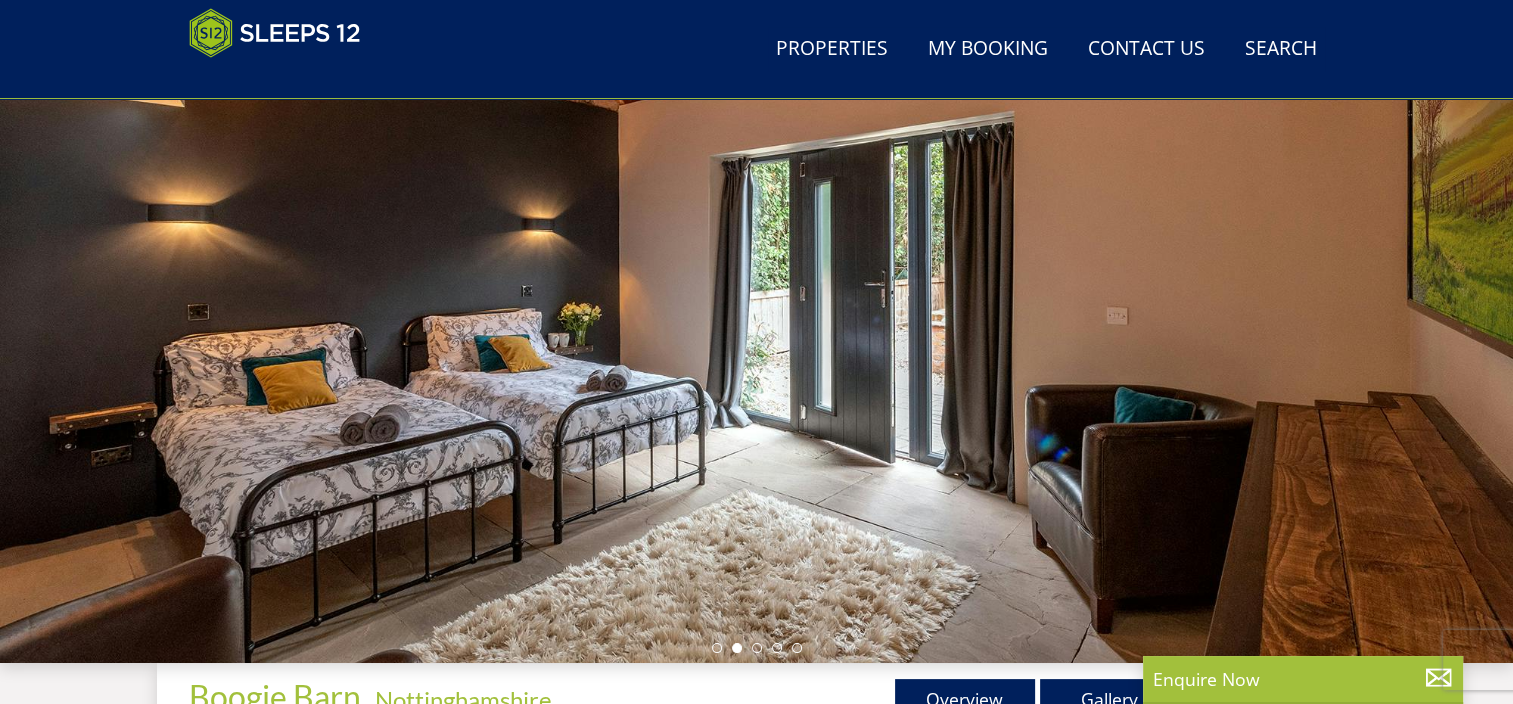 click at bounding box center [756, 313] 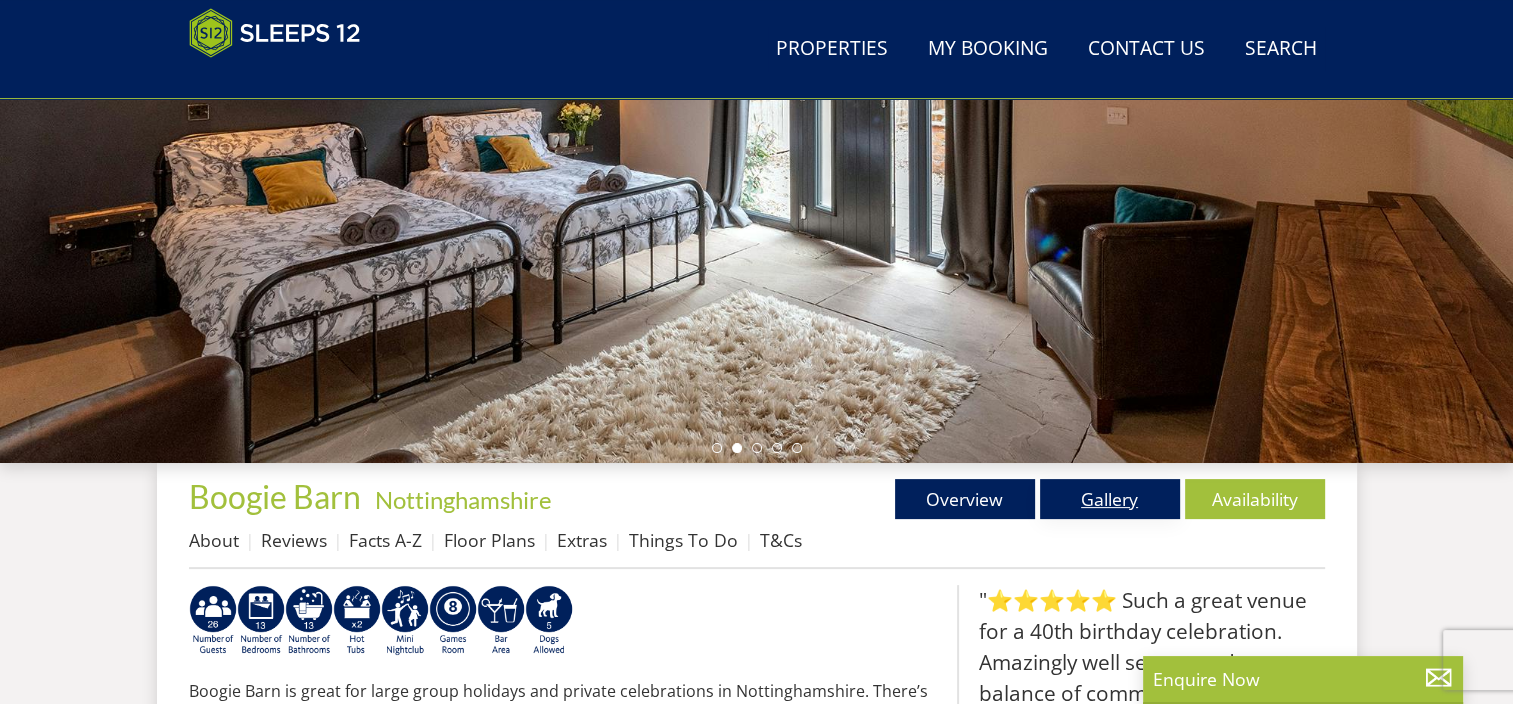 click on "Gallery" at bounding box center [1110, 499] 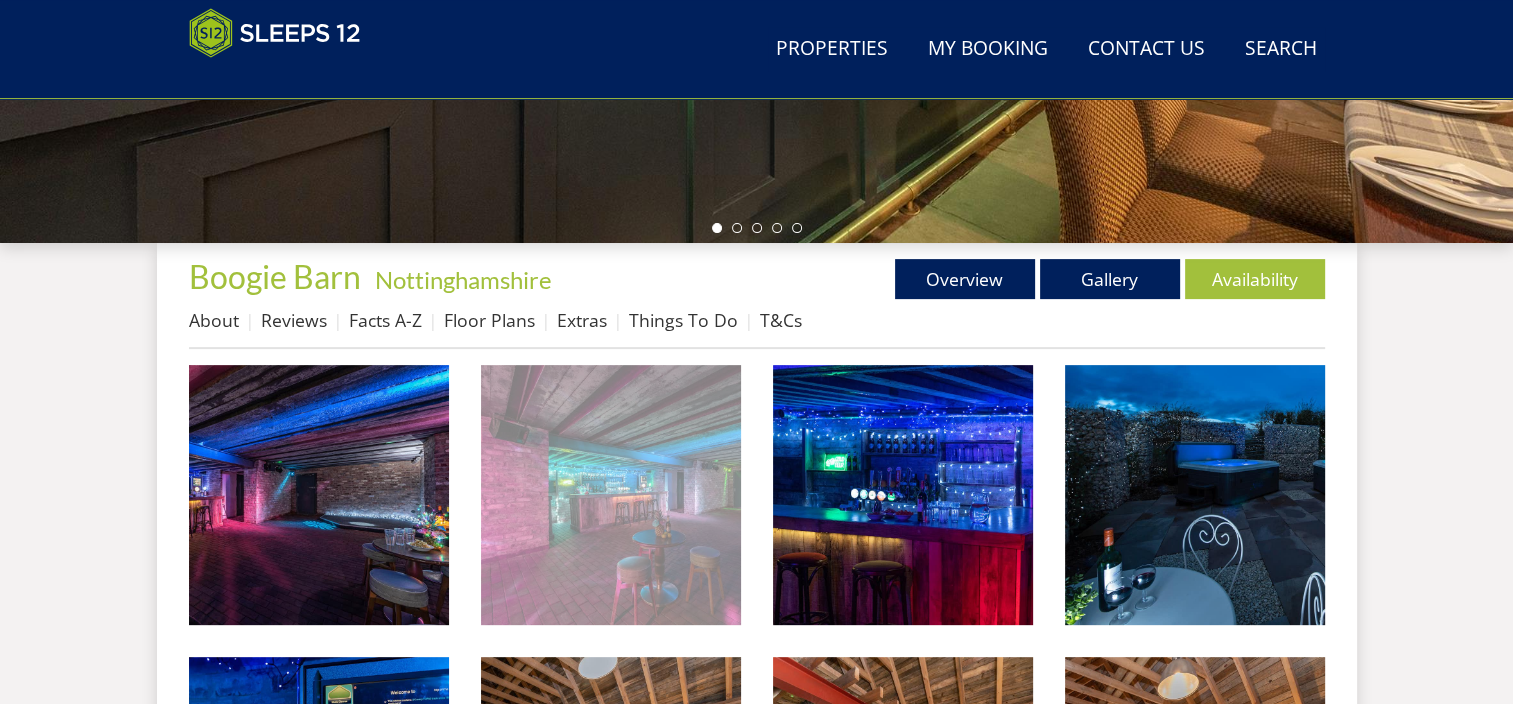 scroll, scrollTop: 800, scrollLeft: 0, axis: vertical 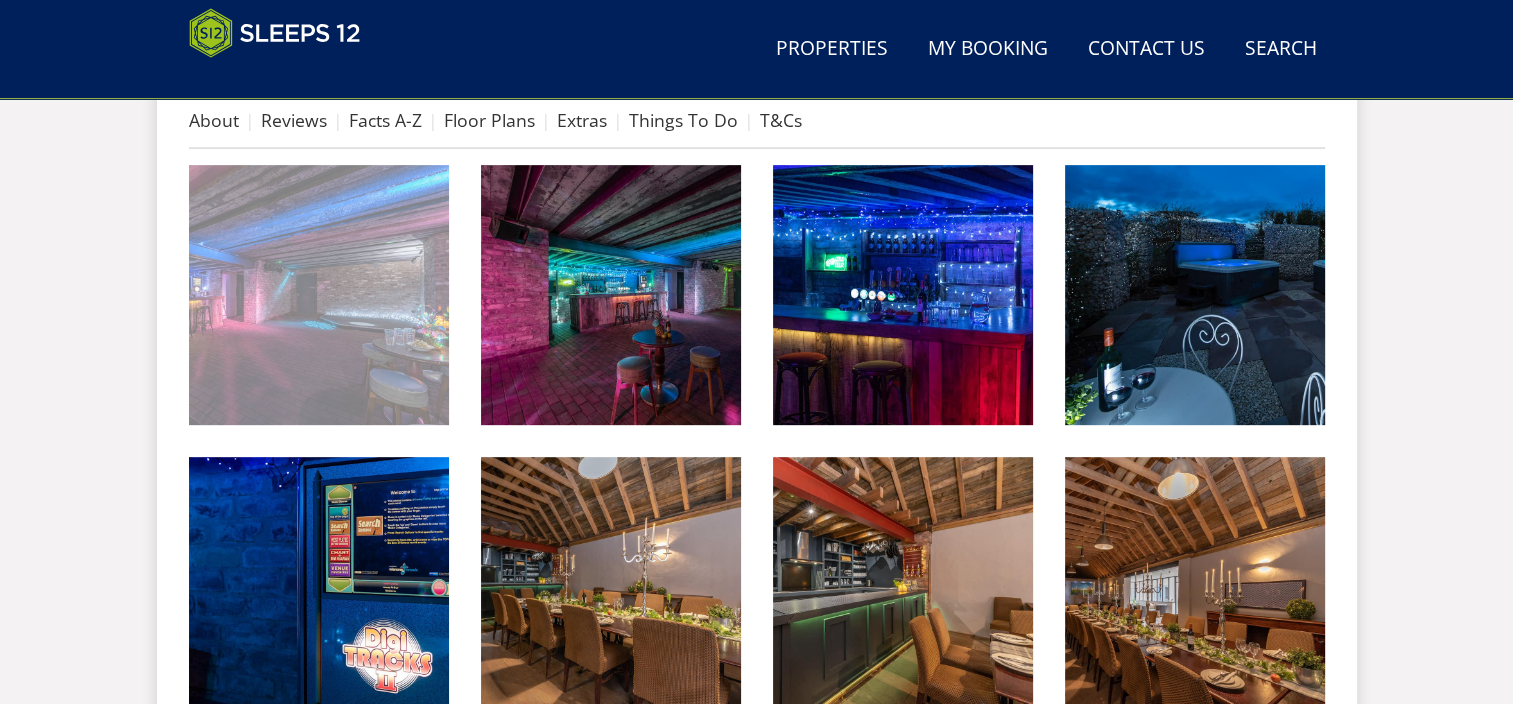 click at bounding box center [319, 295] 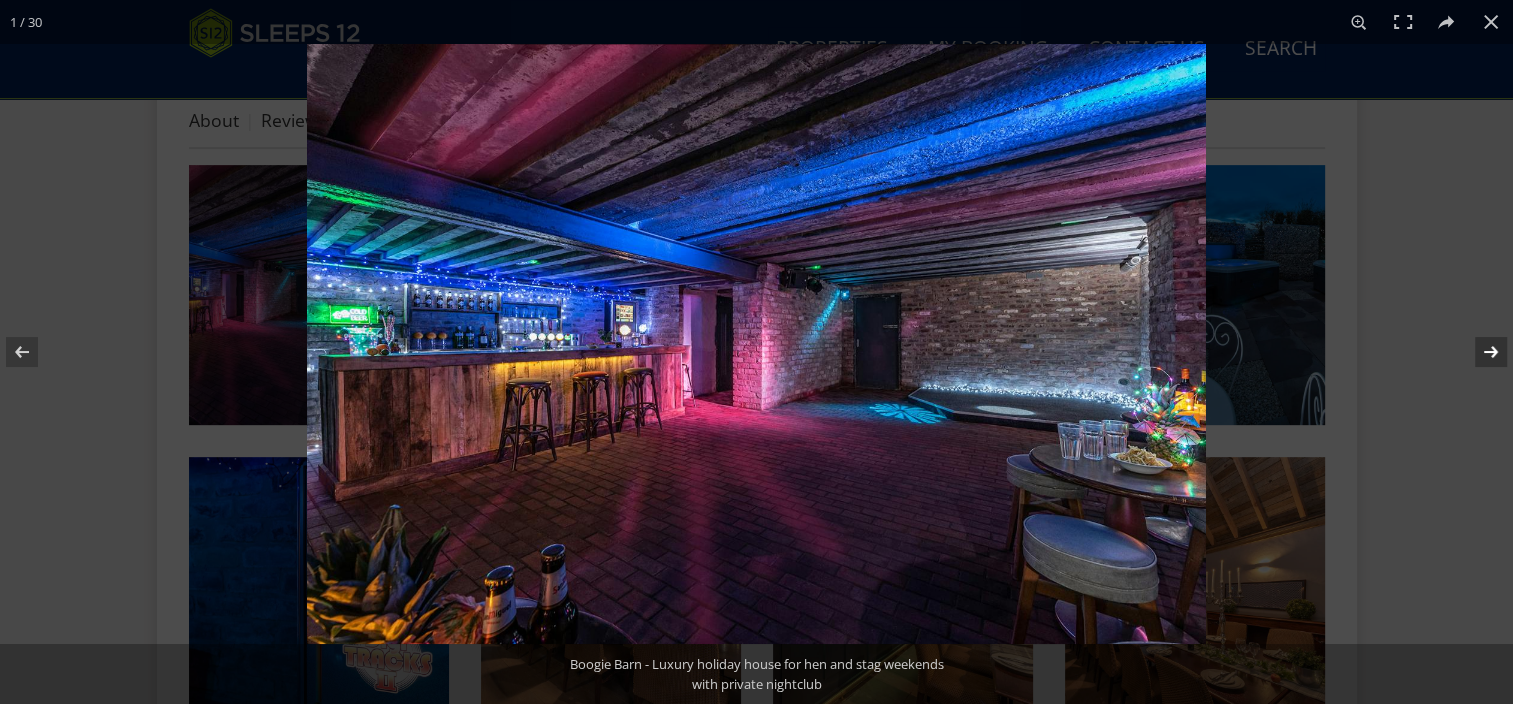 click at bounding box center [1478, 352] 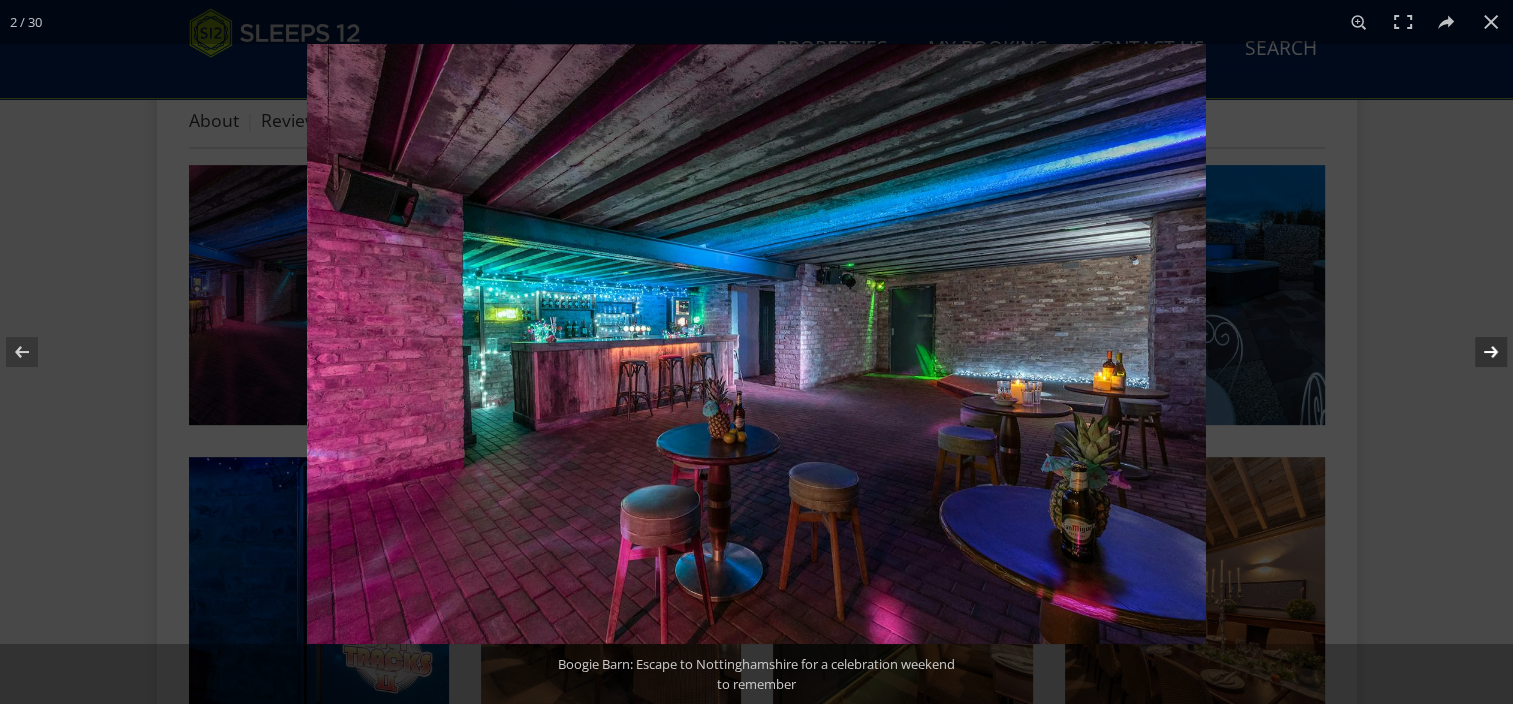click at bounding box center (1478, 352) 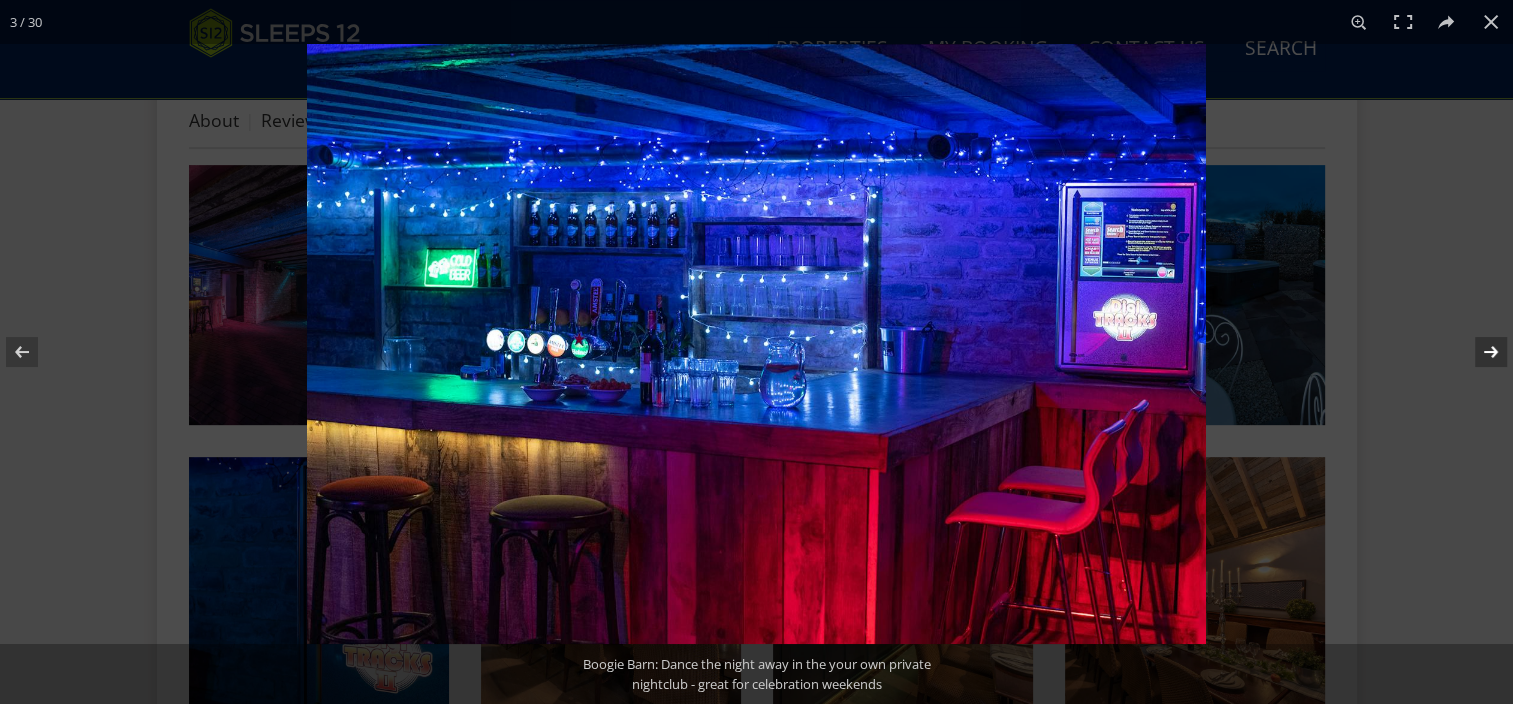 click at bounding box center [1478, 352] 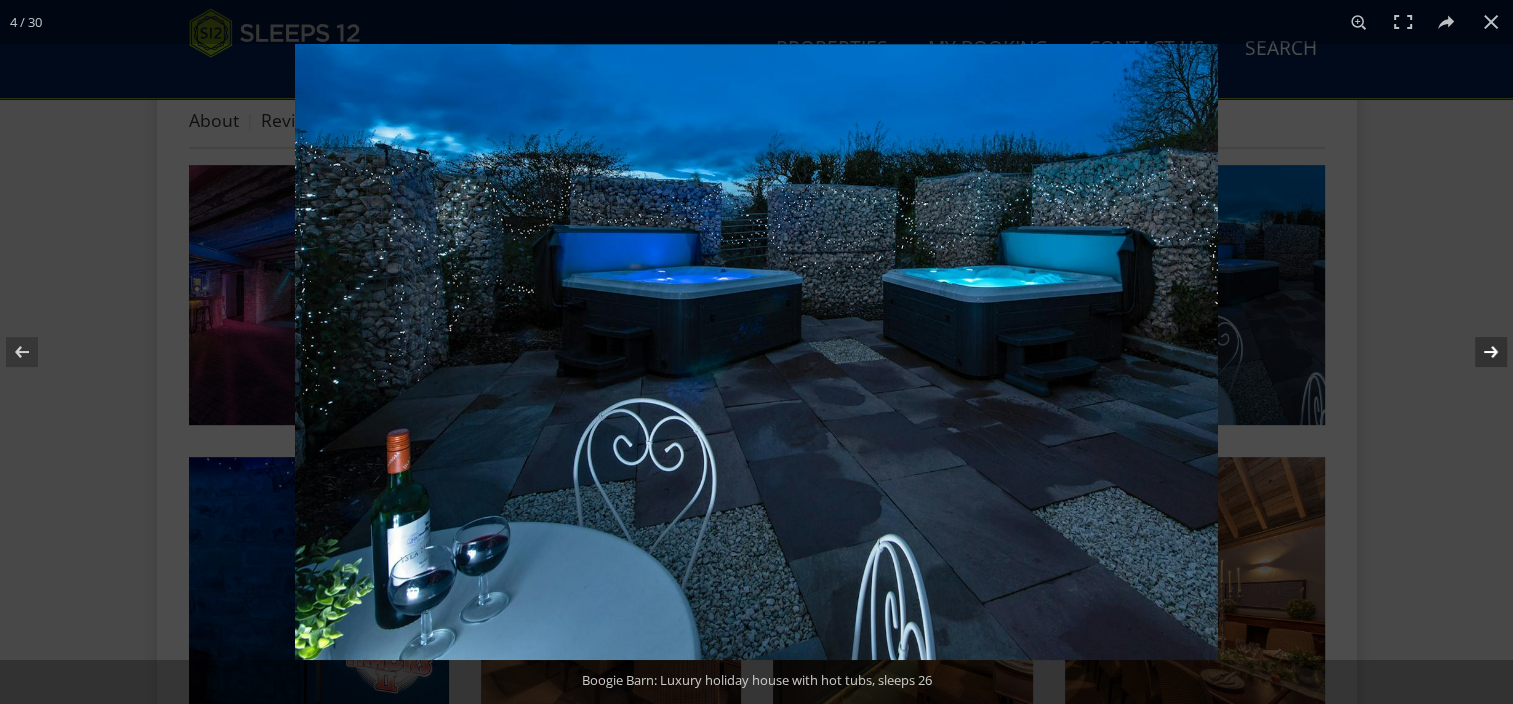 click at bounding box center [1478, 352] 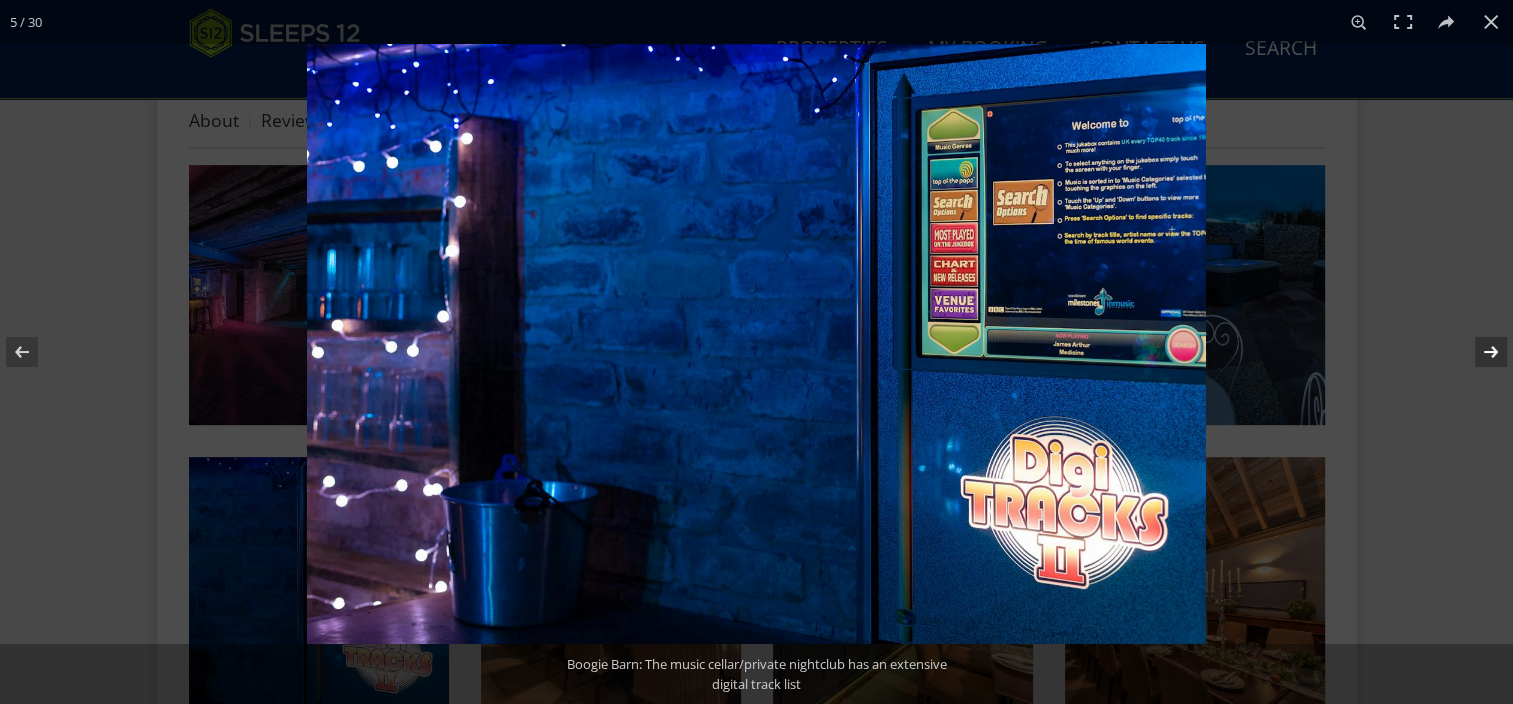 click at bounding box center [1478, 352] 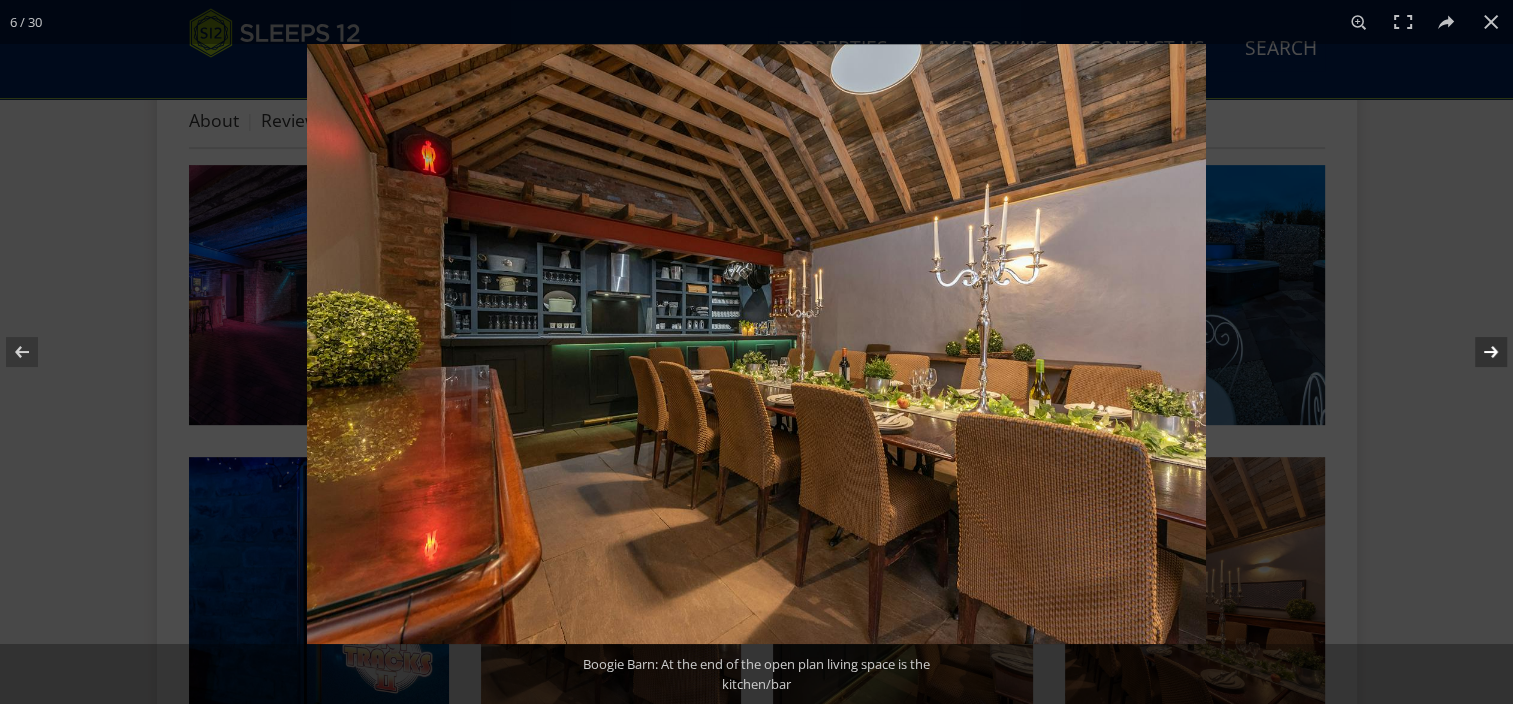 click at bounding box center (1478, 352) 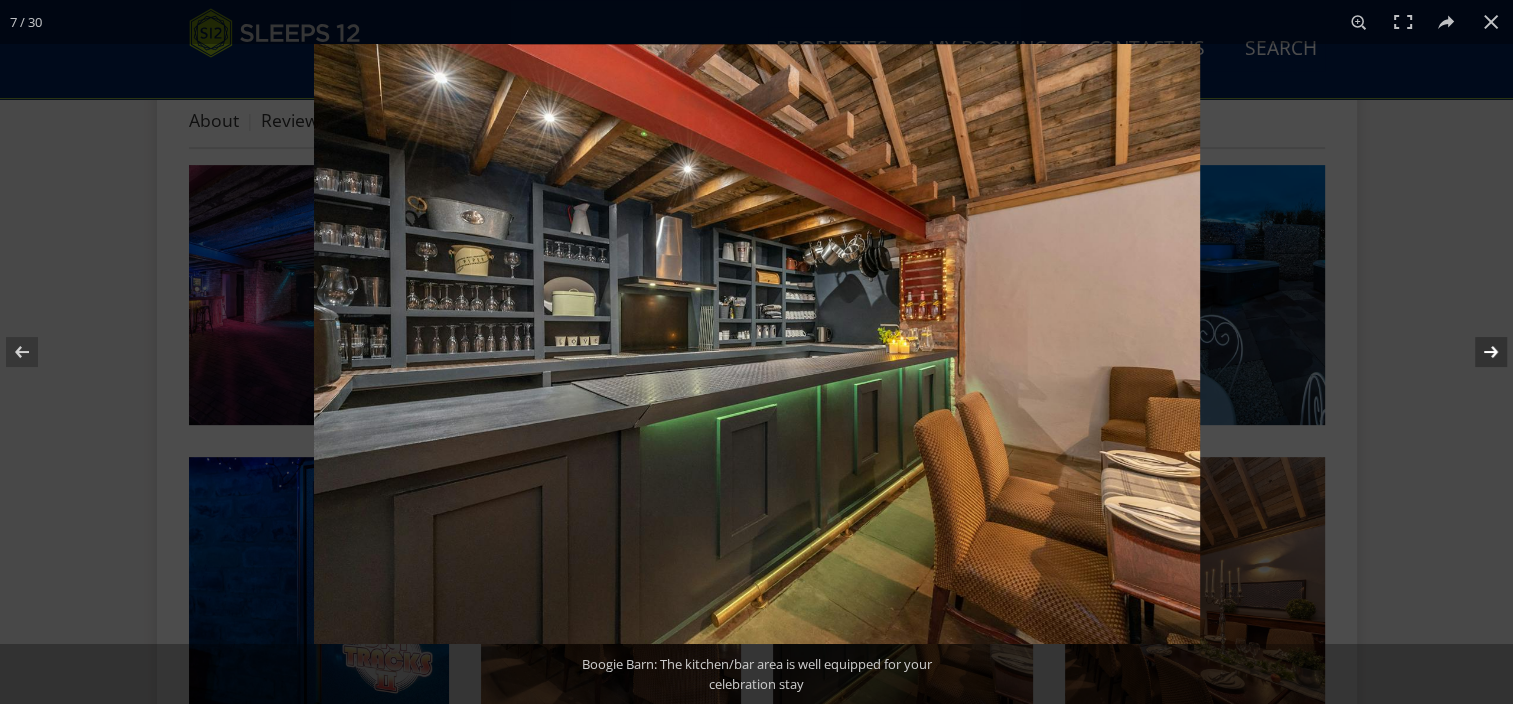 click at bounding box center [1478, 352] 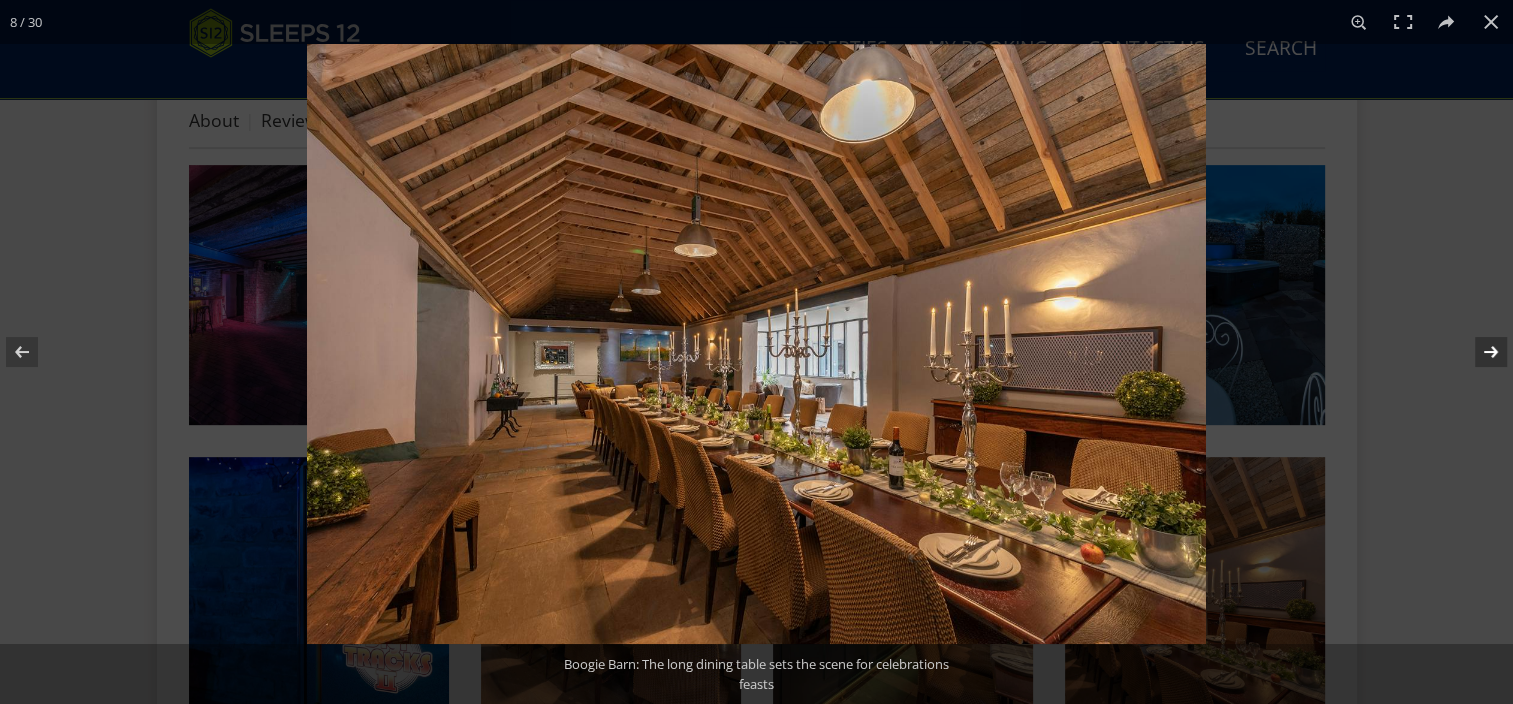 click at bounding box center (1478, 352) 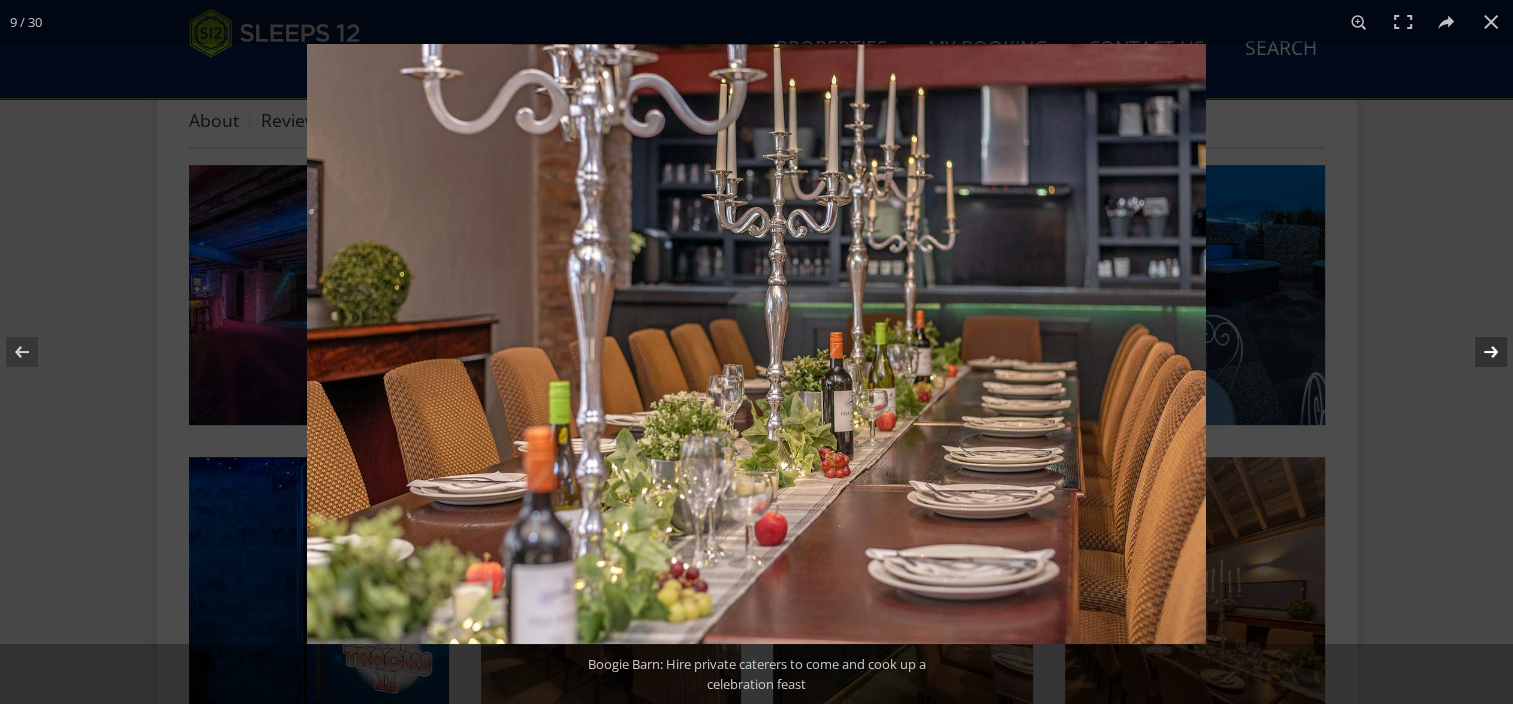 click at bounding box center [1478, 352] 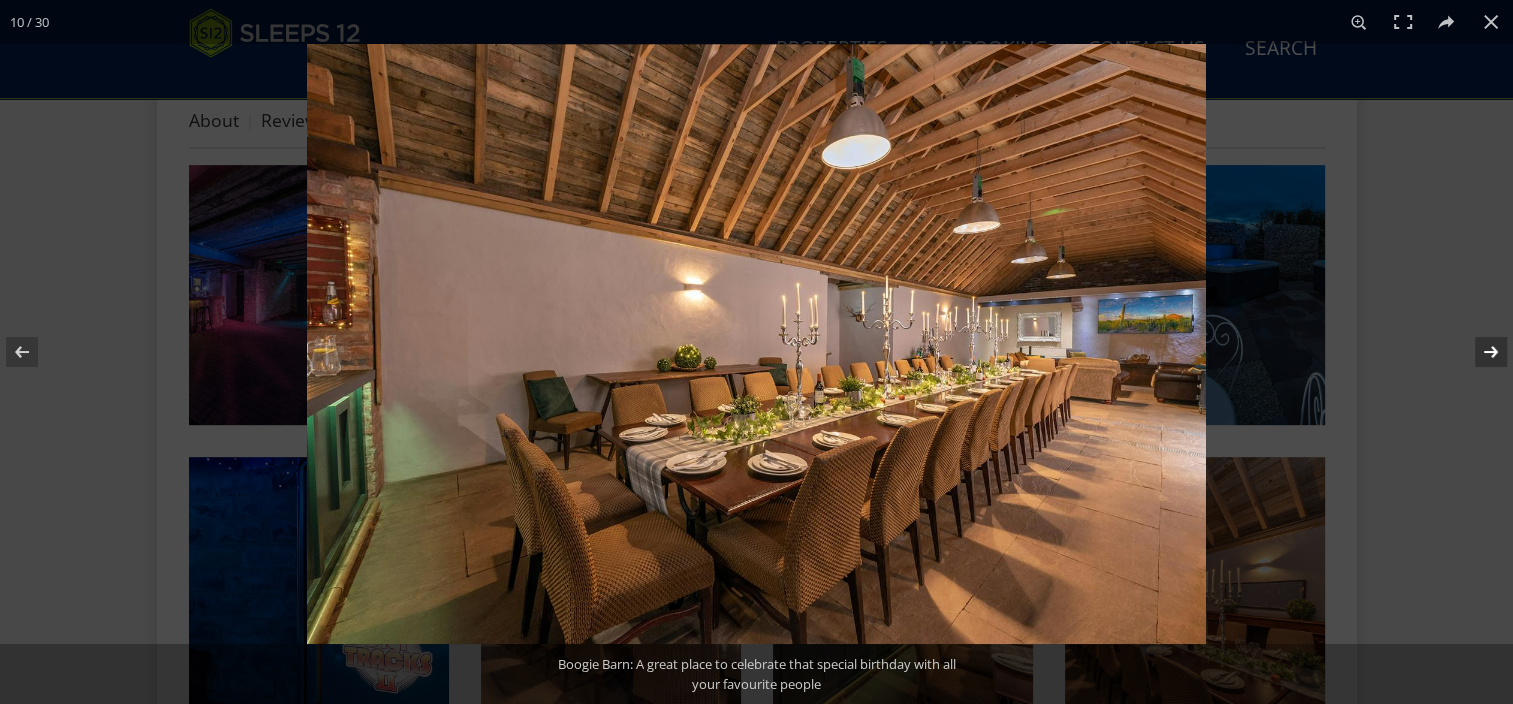 click at bounding box center [1478, 352] 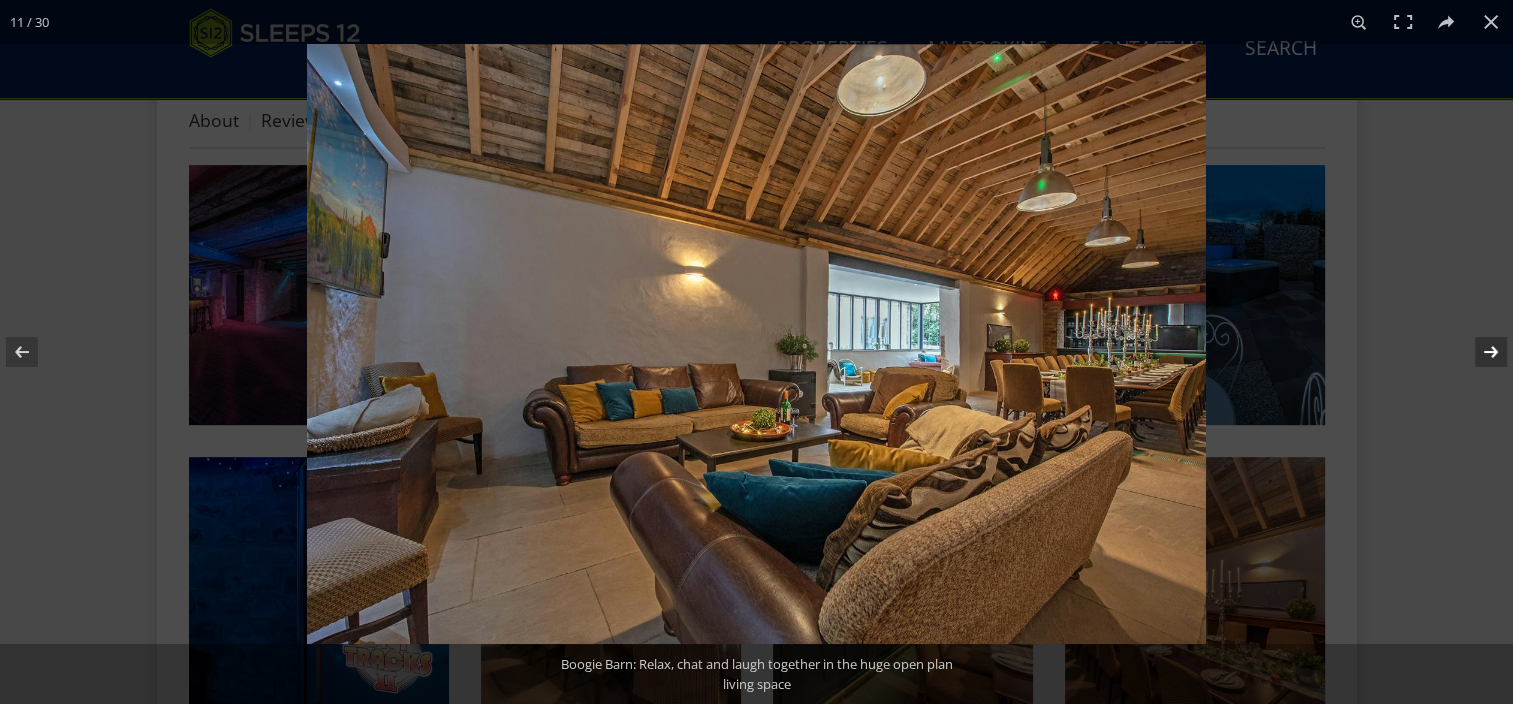 click at bounding box center [1478, 352] 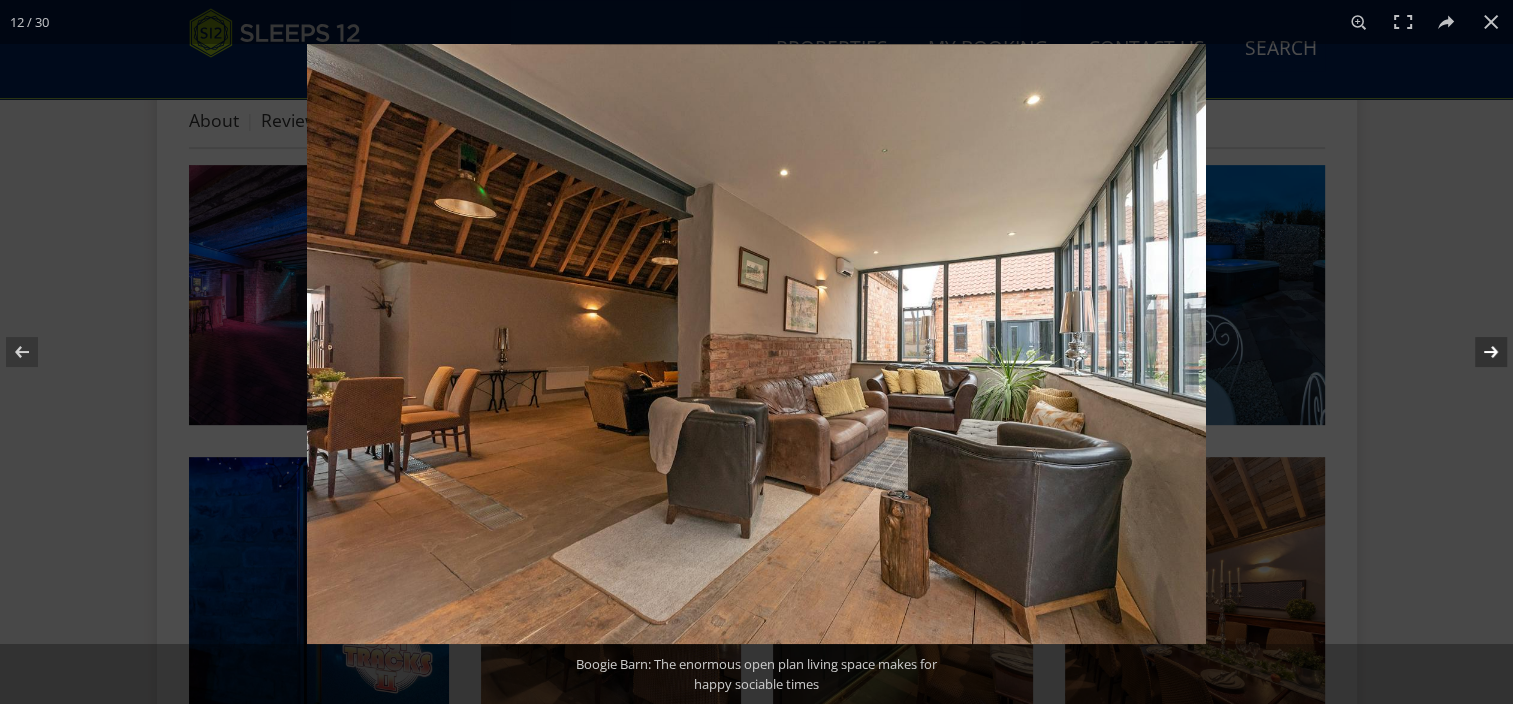 click at bounding box center (1478, 352) 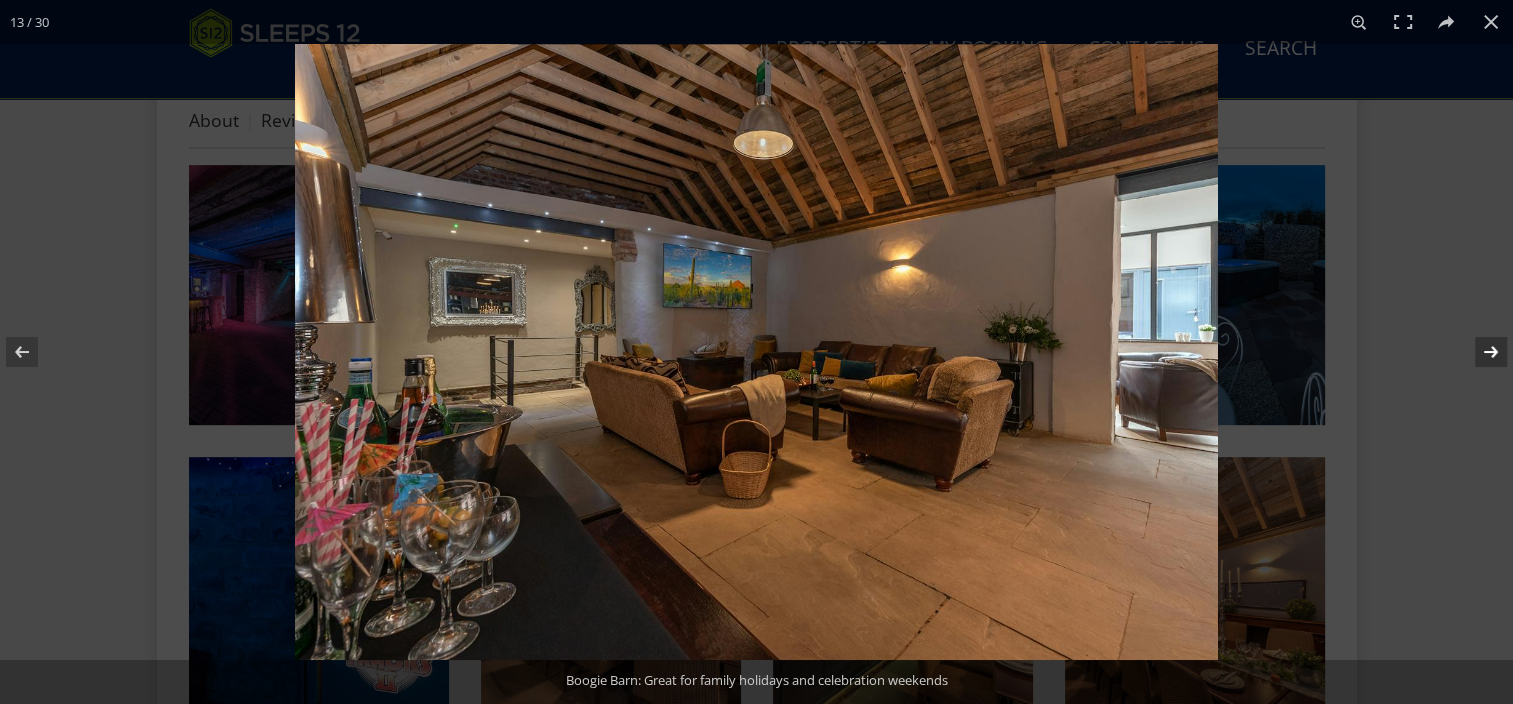 click at bounding box center [1478, 352] 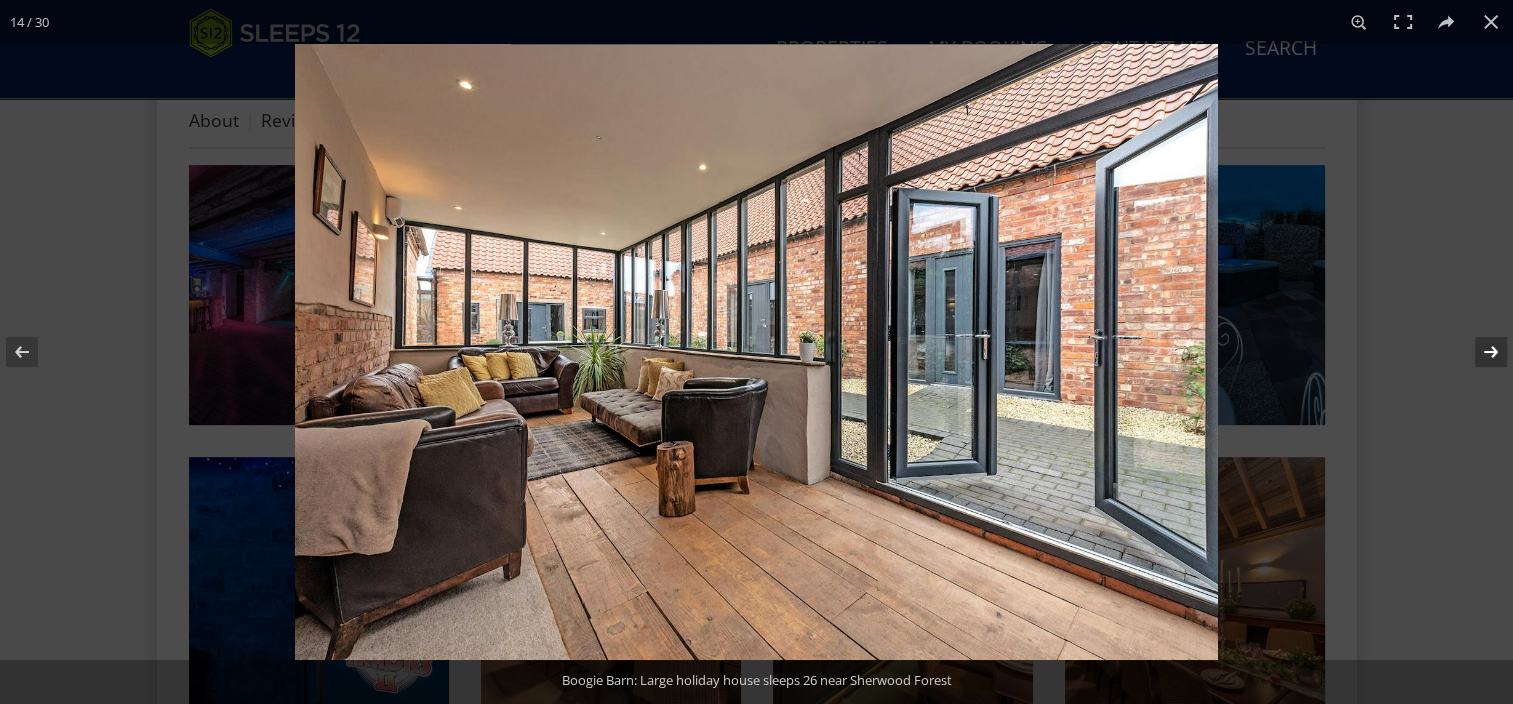 click at bounding box center (1478, 352) 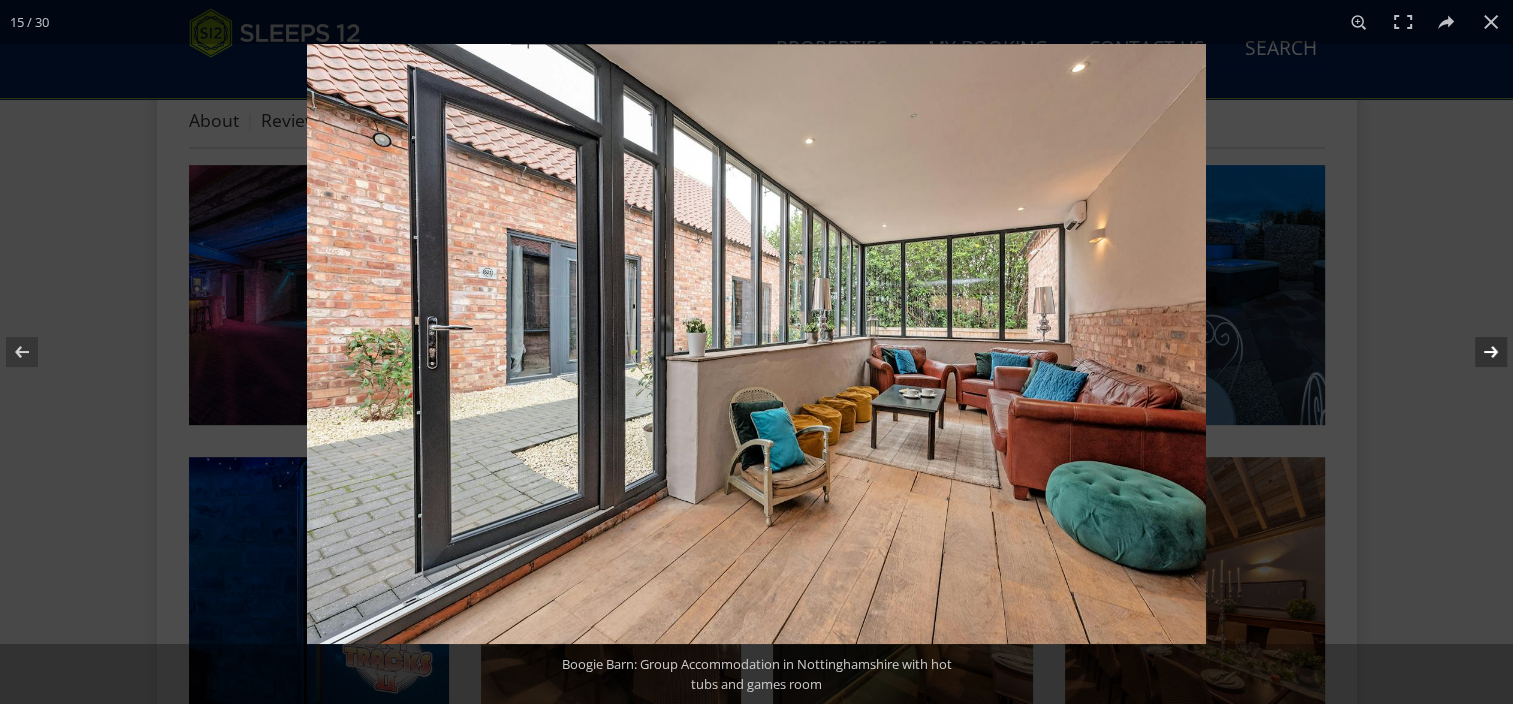 click at bounding box center (1478, 352) 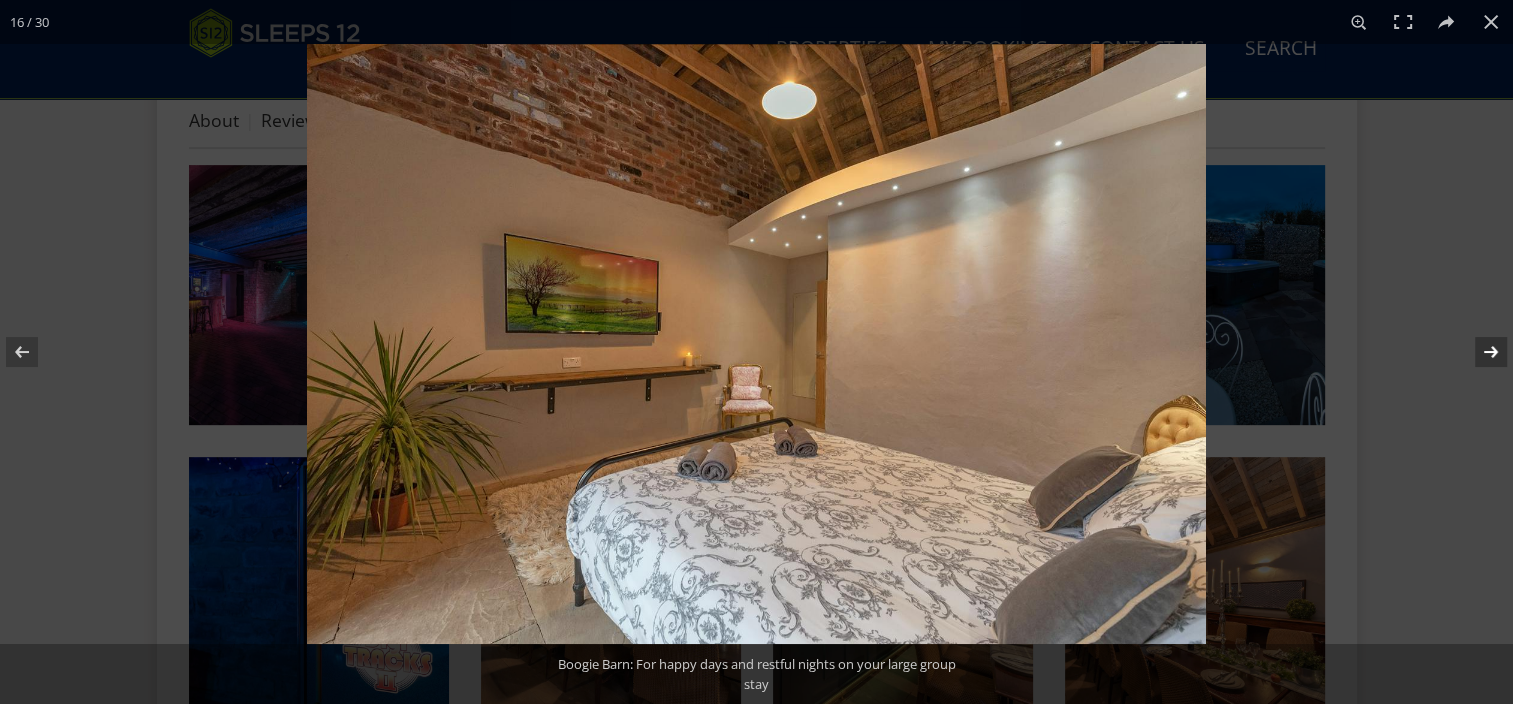 click at bounding box center (1478, 352) 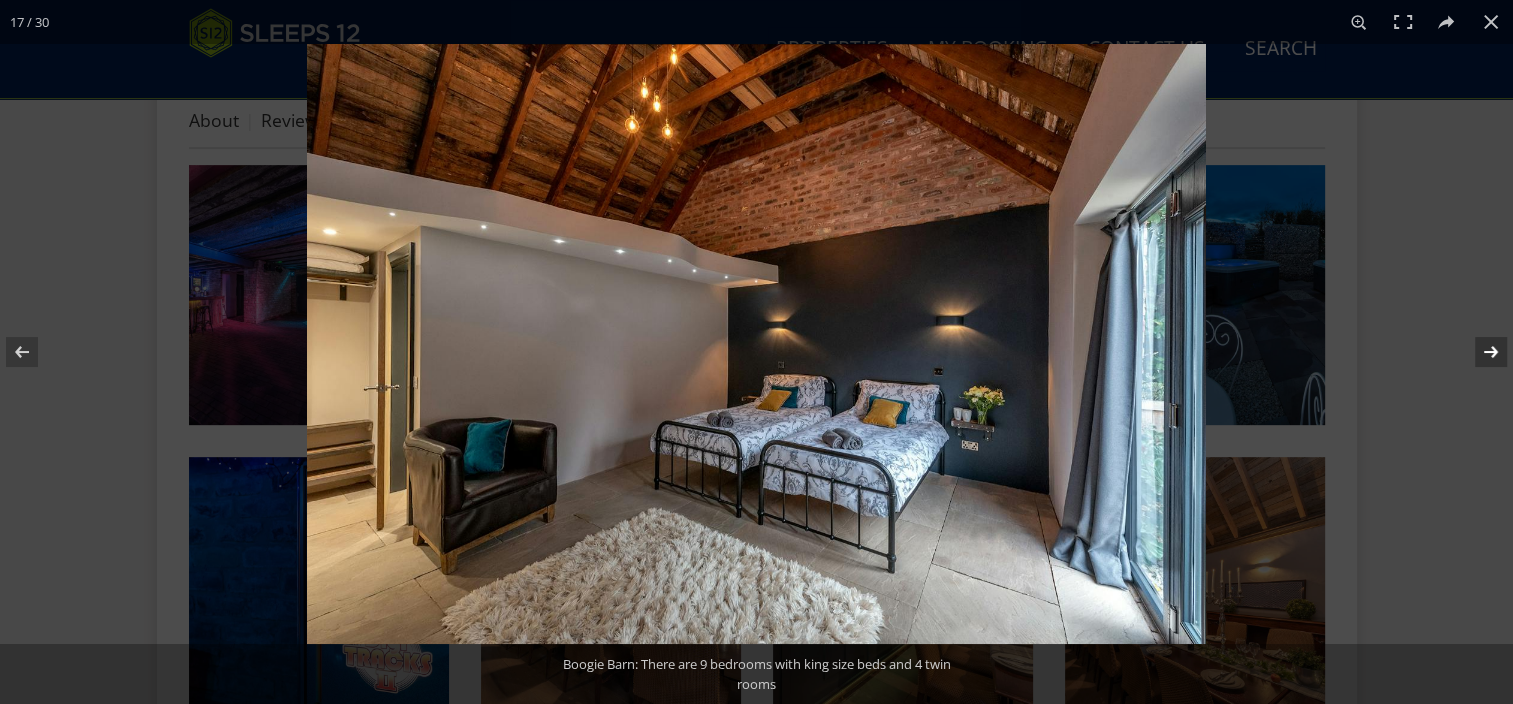 click at bounding box center (1478, 352) 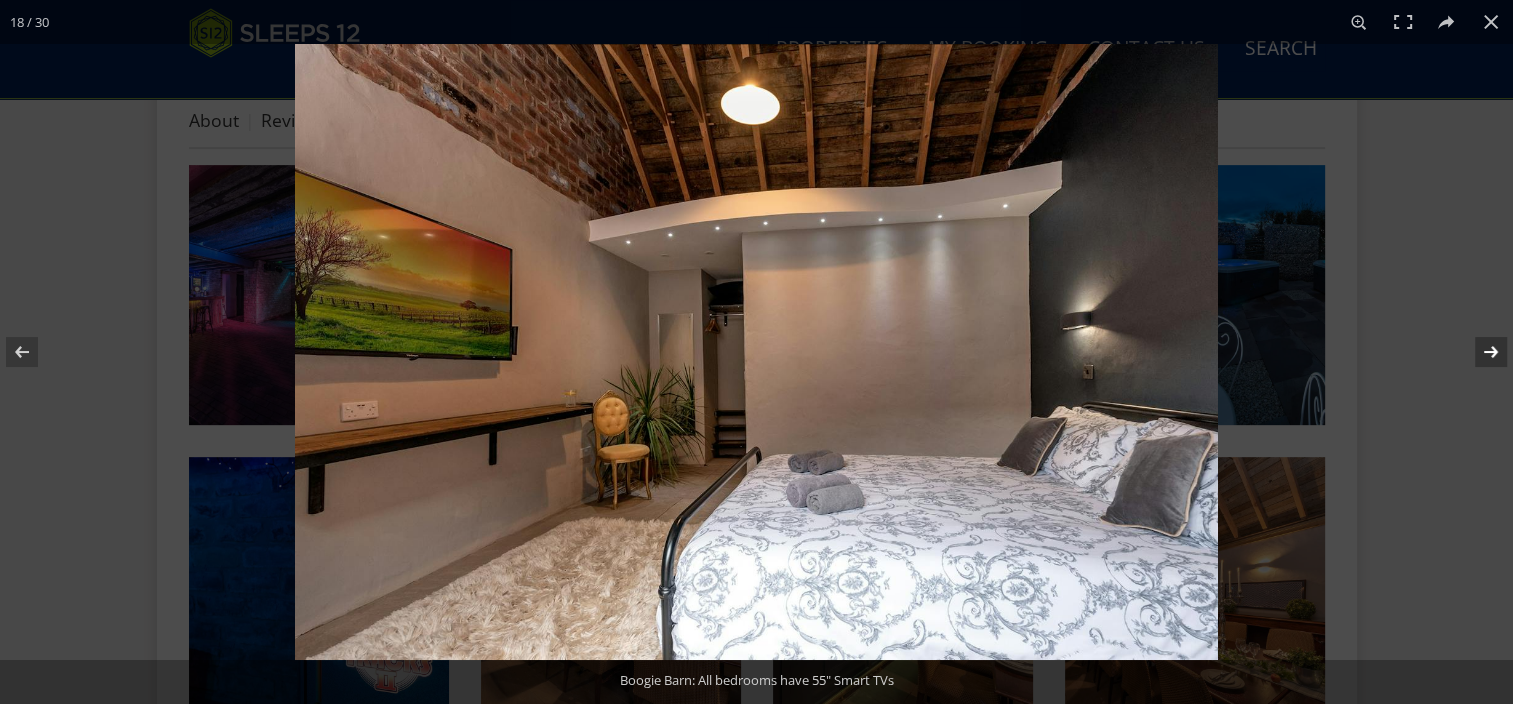 click at bounding box center [1478, 352] 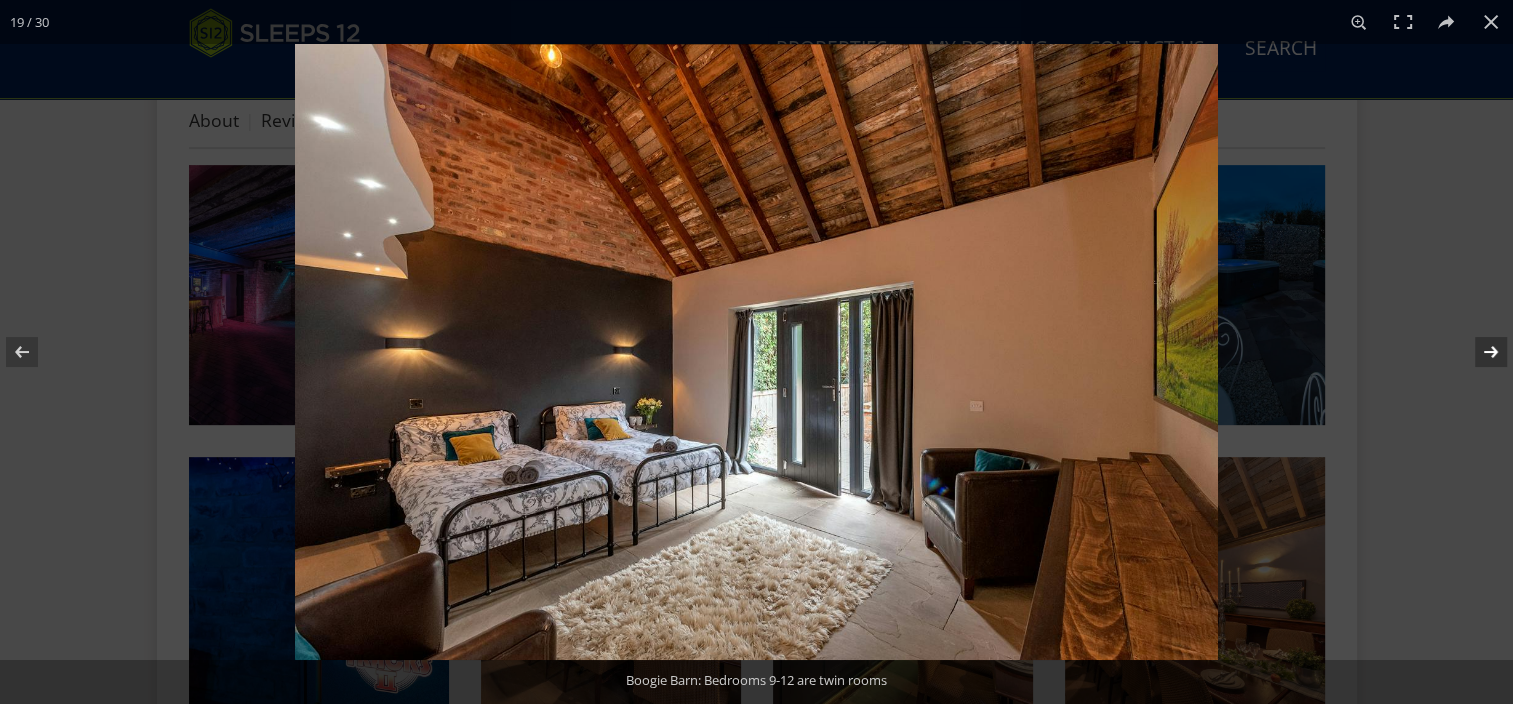 click at bounding box center (1478, 352) 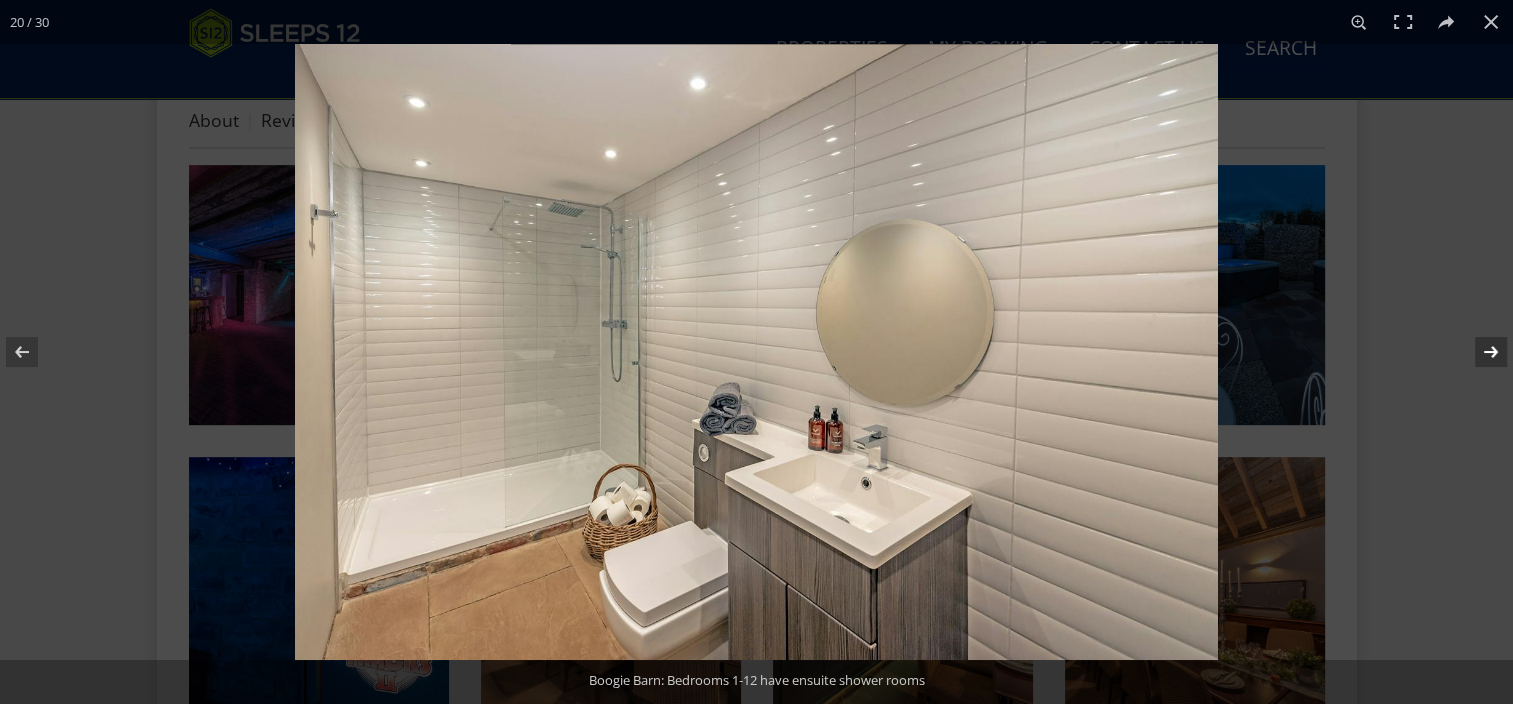 click at bounding box center (1478, 352) 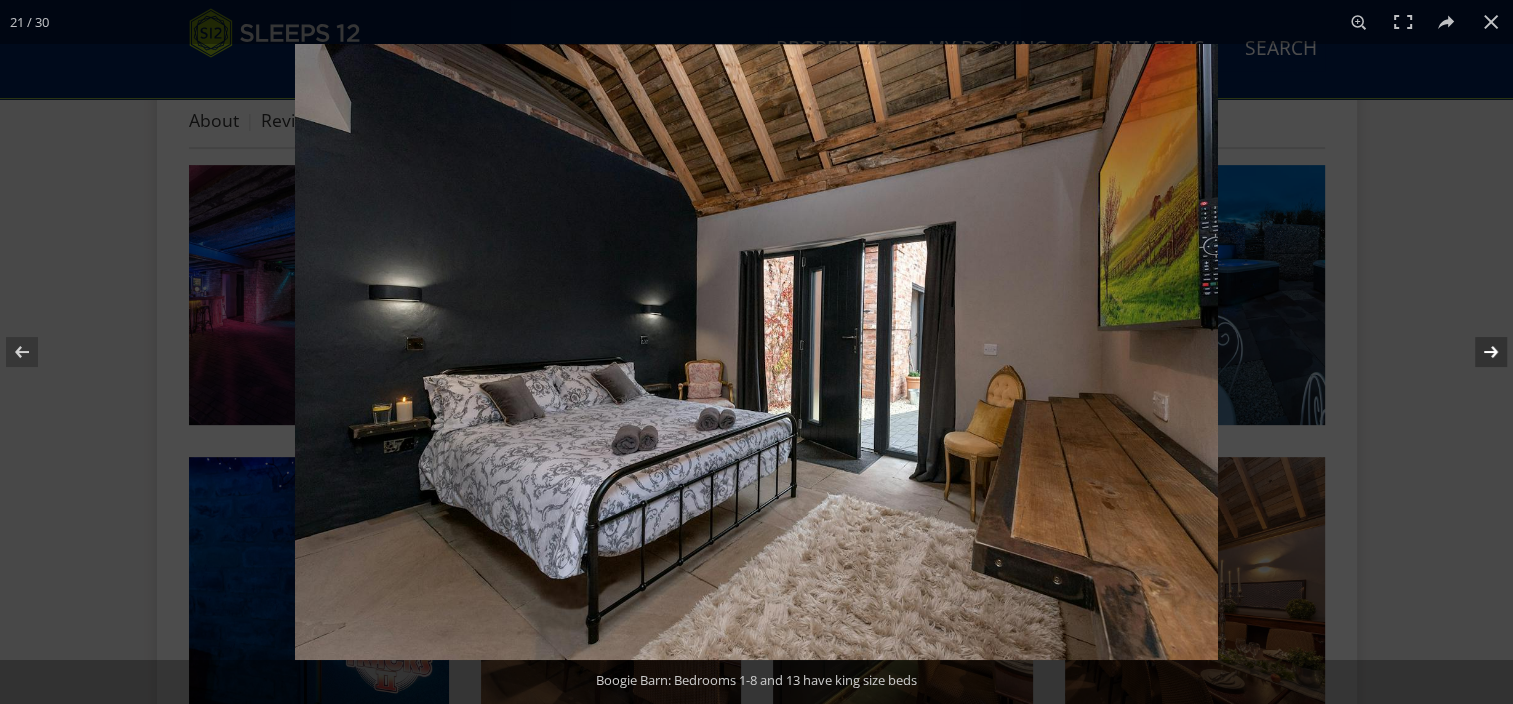 click at bounding box center [1478, 352] 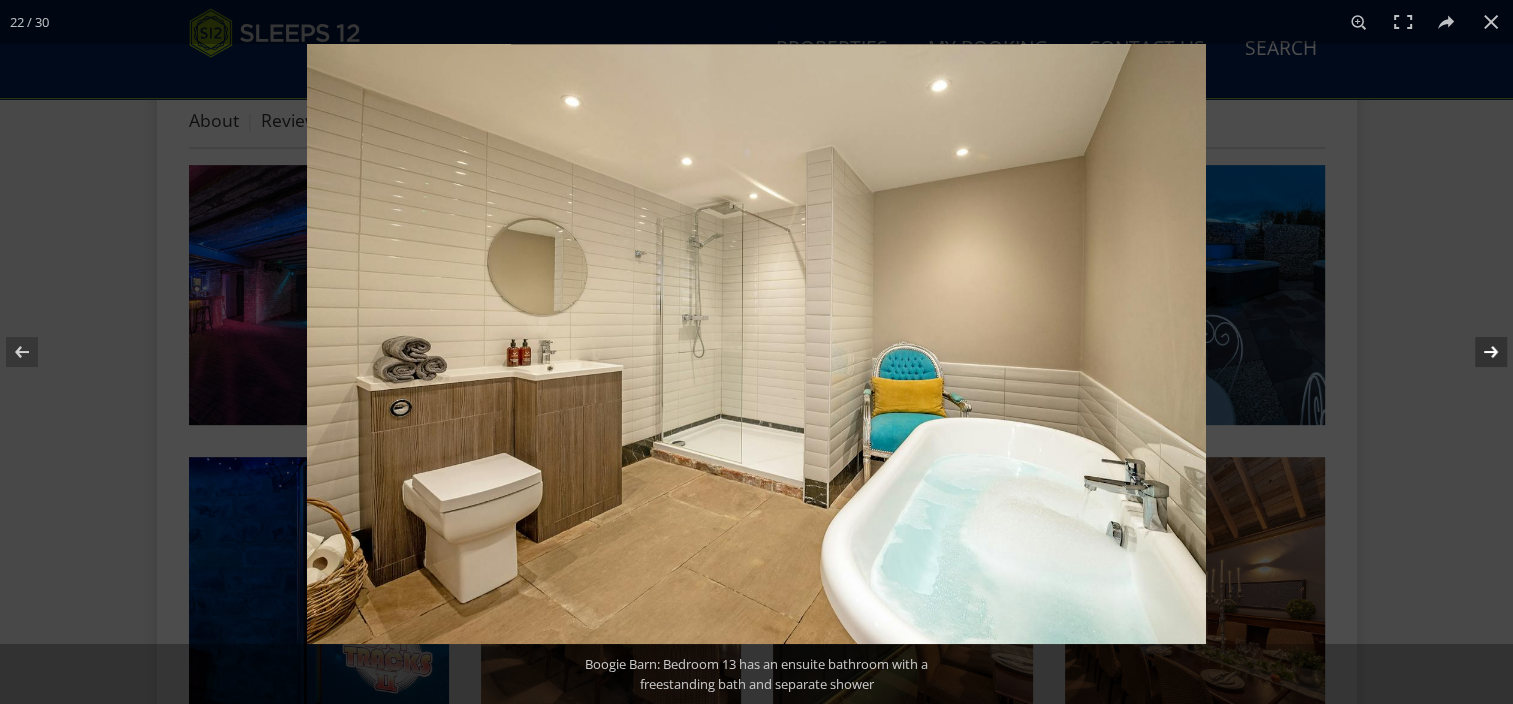 click at bounding box center (1478, 352) 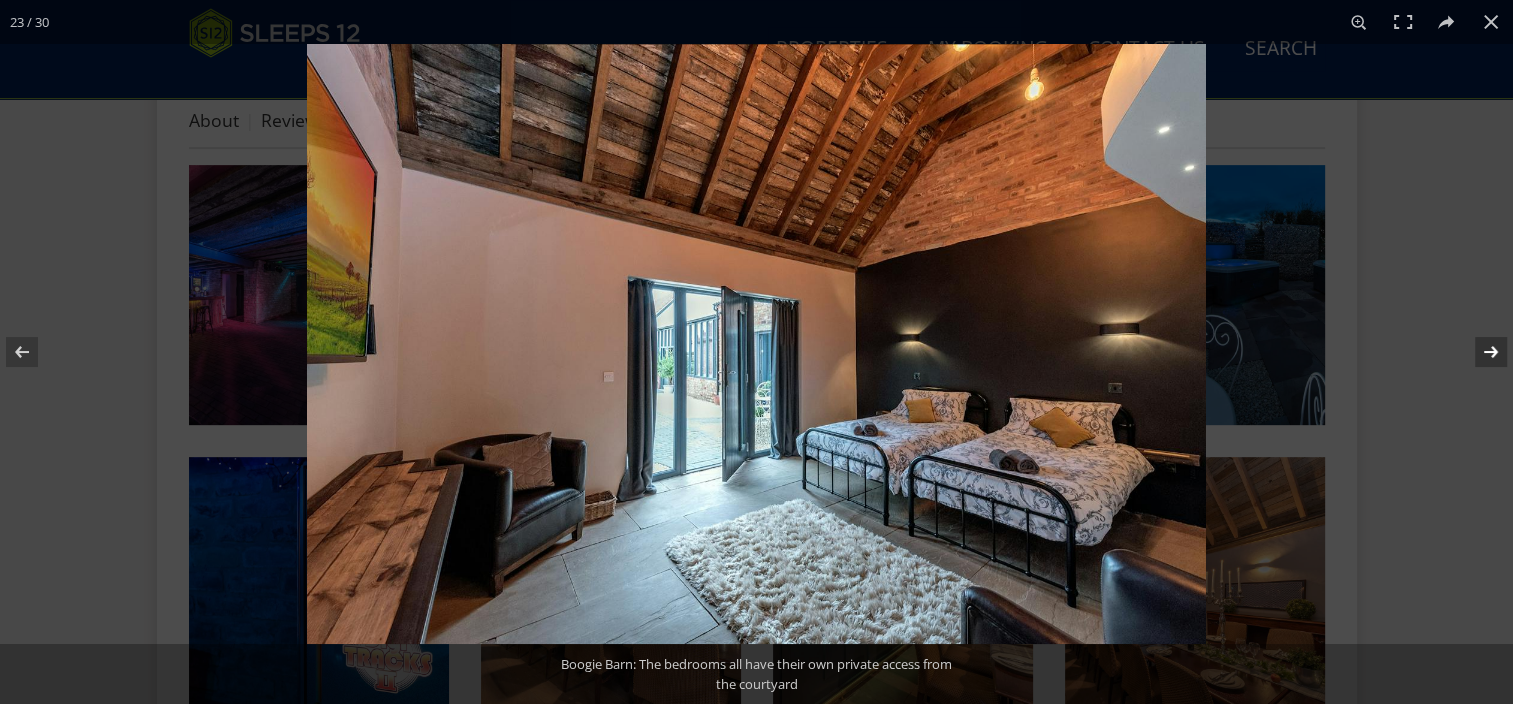 click at bounding box center [1478, 352] 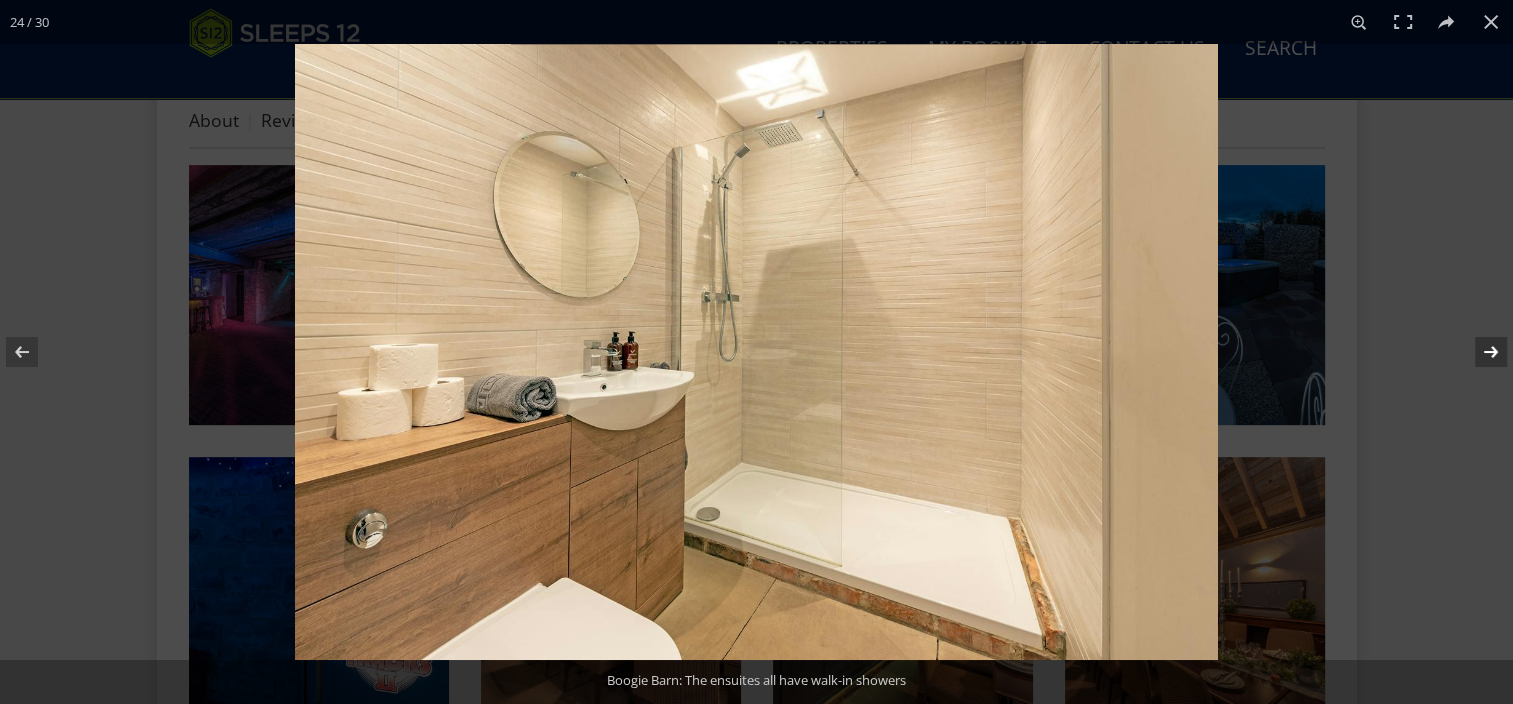 click at bounding box center [1478, 352] 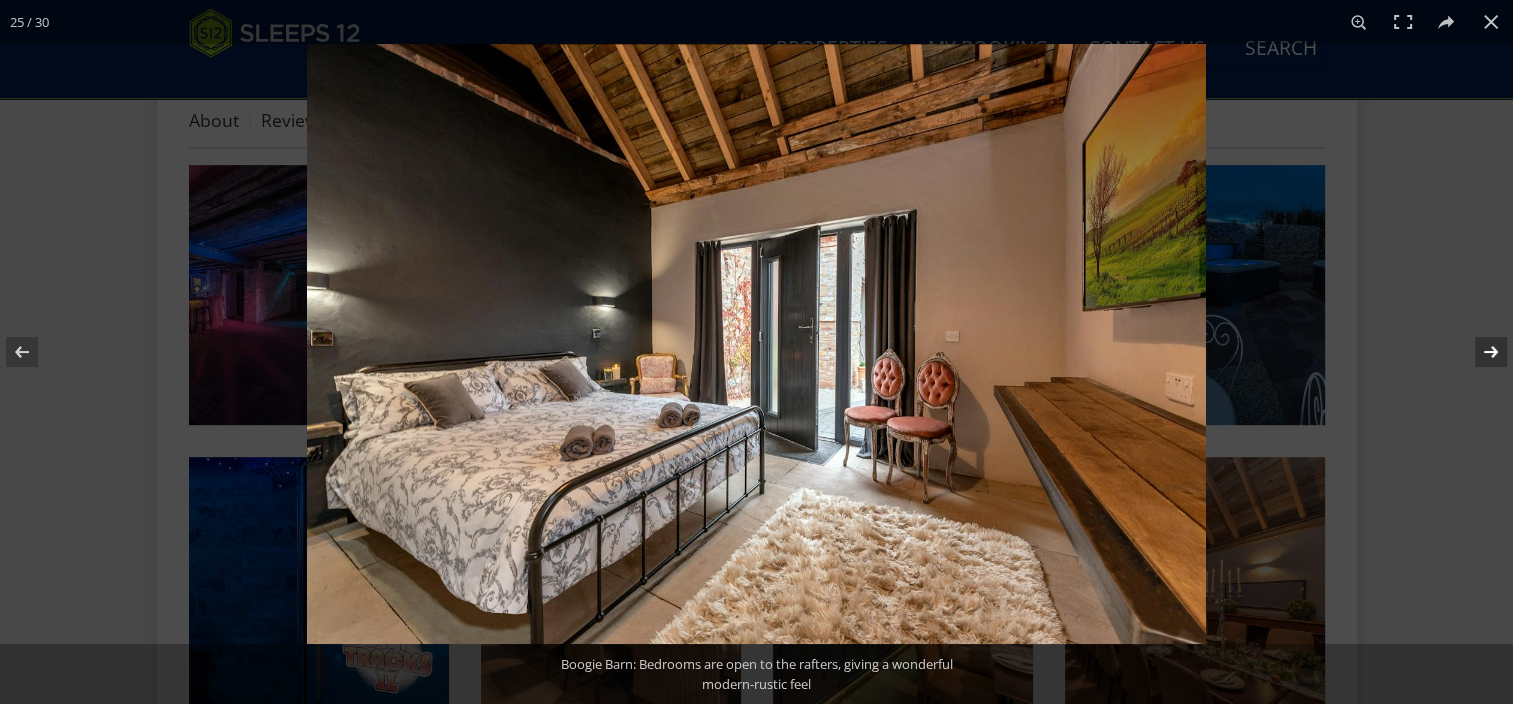 click at bounding box center (1478, 352) 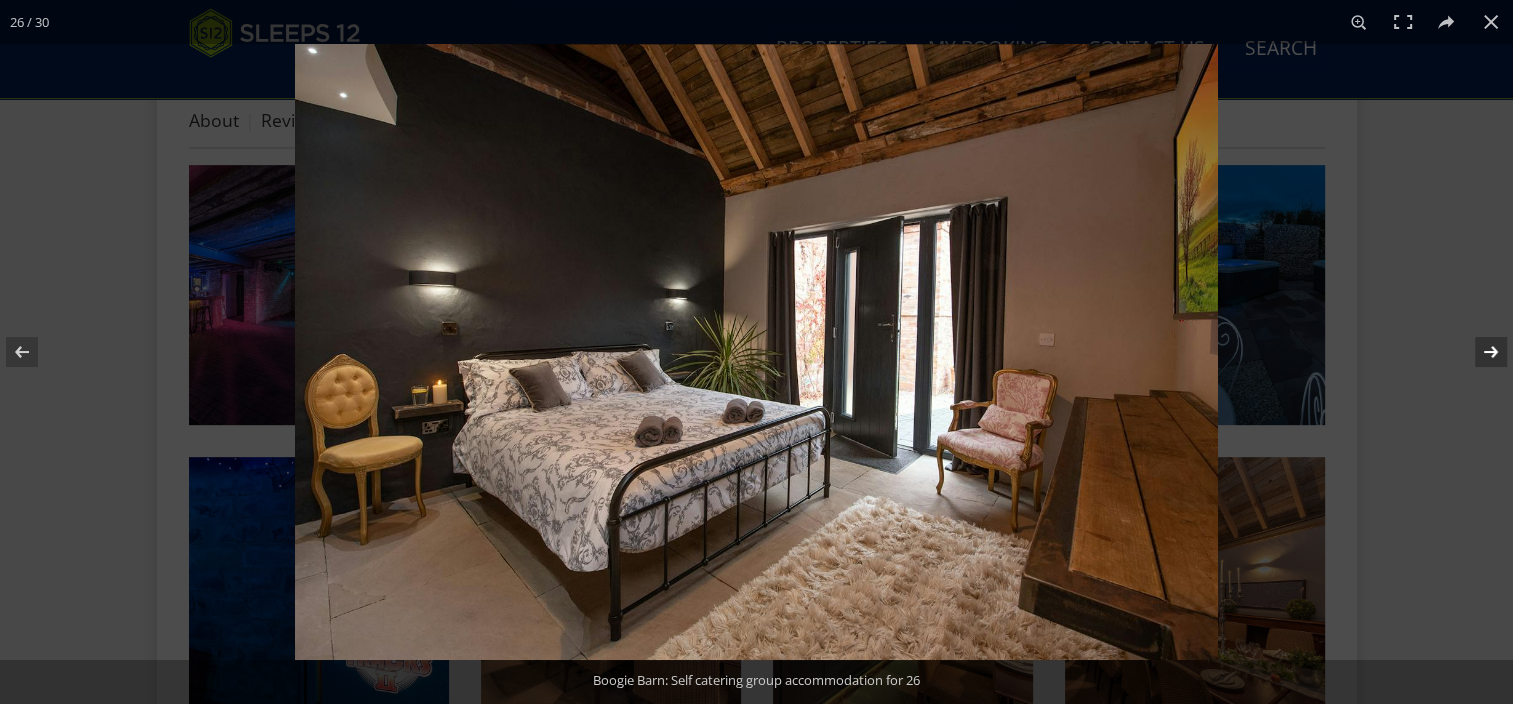 click at bounding box center (1478, 352) 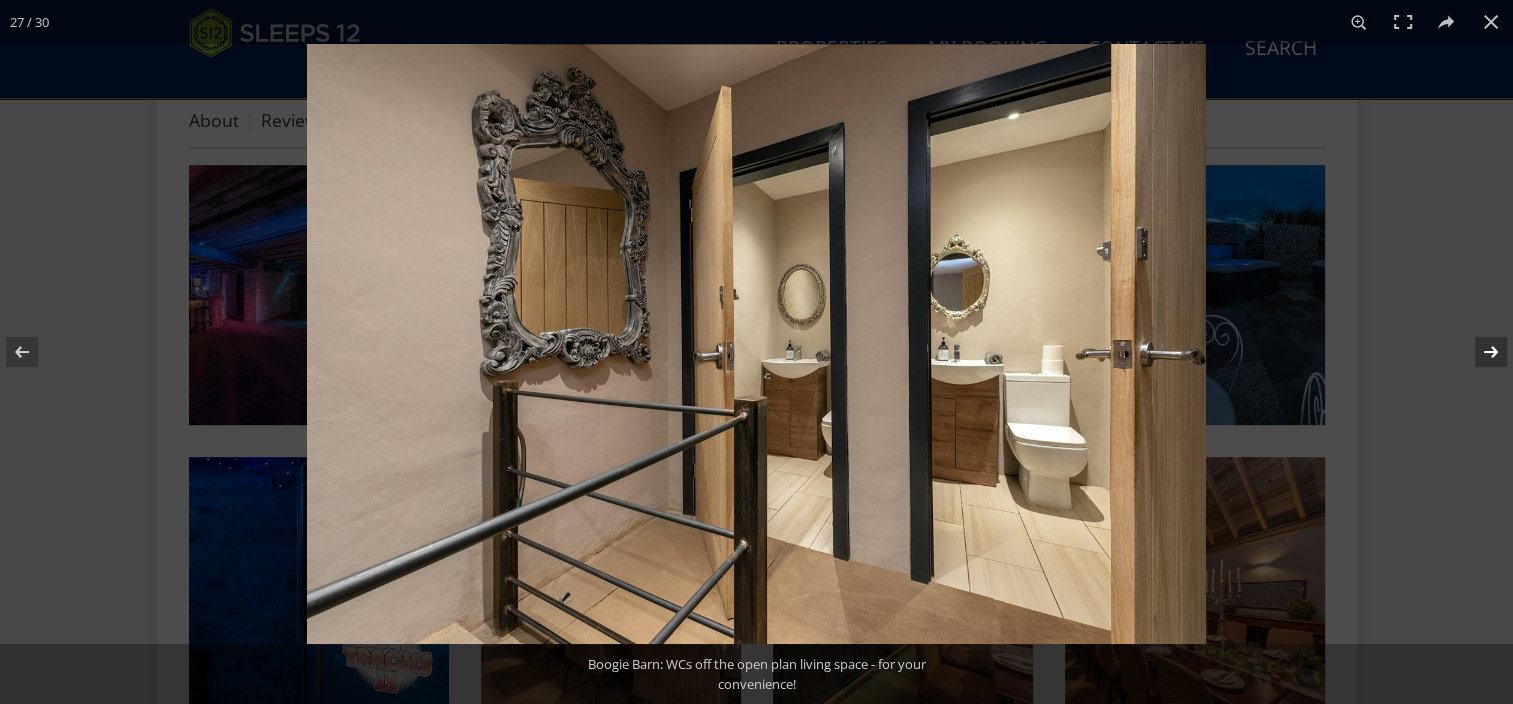 click at bounding box center [1478, 352] 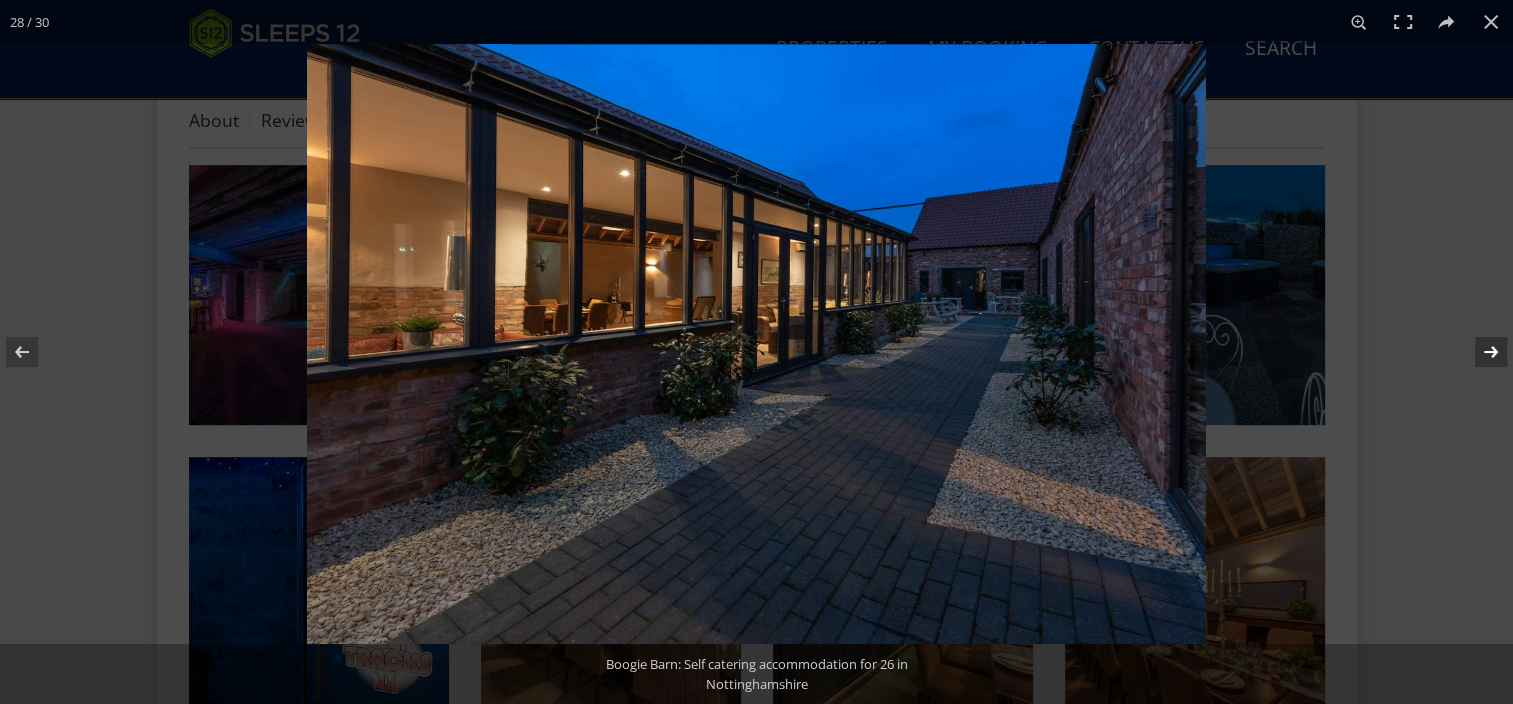 click at bounding box center (1478, 352) 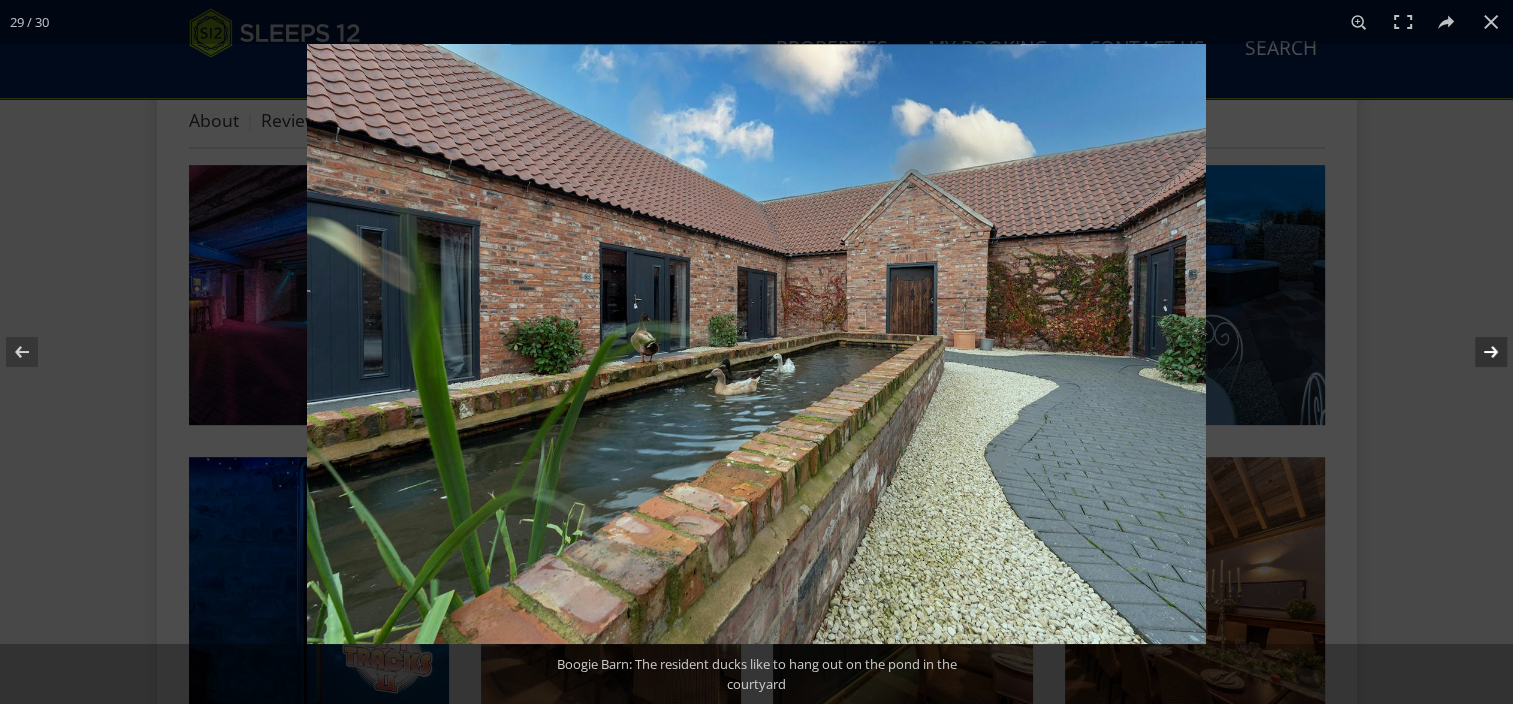 click at bounding box center [1478, 352] 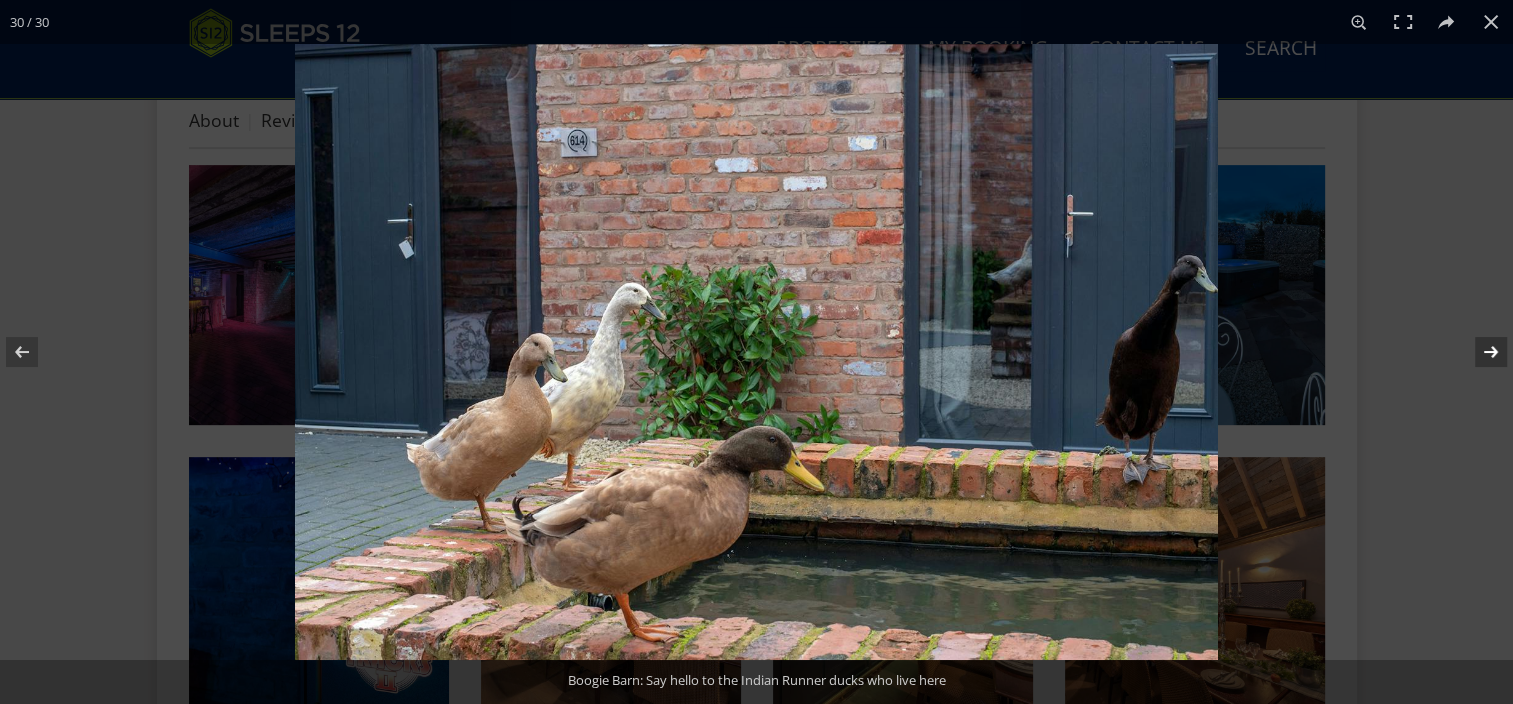 click at bounding box center [1478, 352] 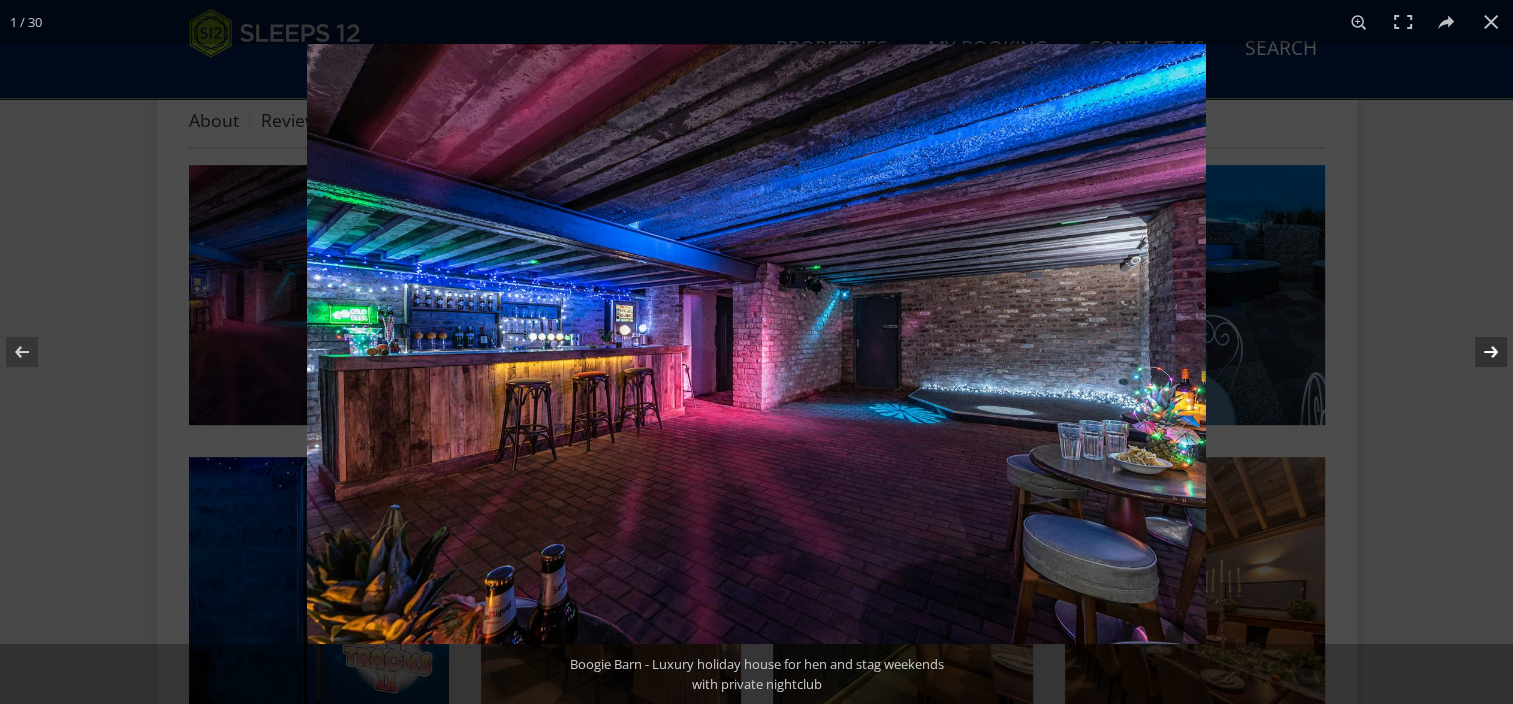 click at bounding box center [1478, 352] 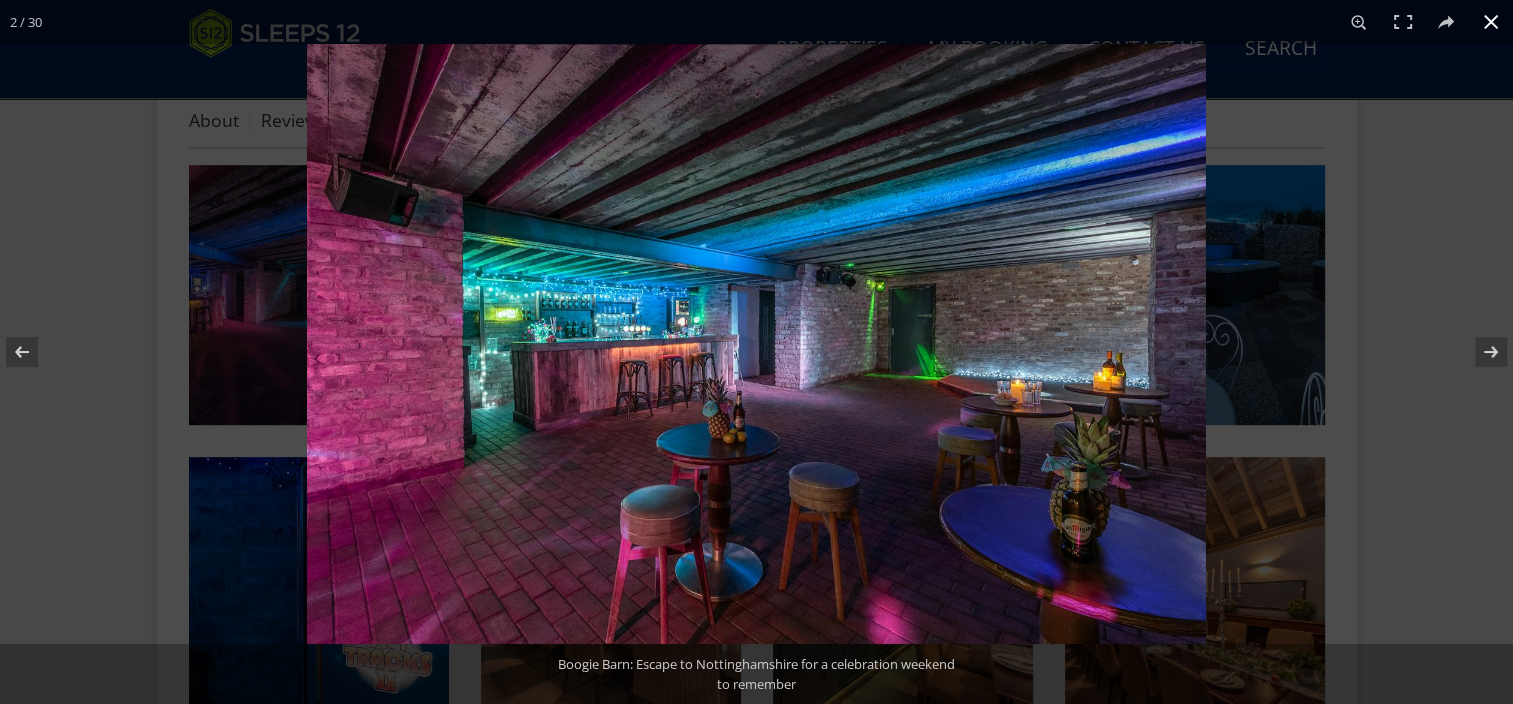 click on "2 / 30
Boogie Barn: Dance the night away in the your own private nightclub - great for celebration weekends
Boogie Barn: Escape to Nottinghamshire for a celebration weekend to remember" at bounding box center [756, 352] 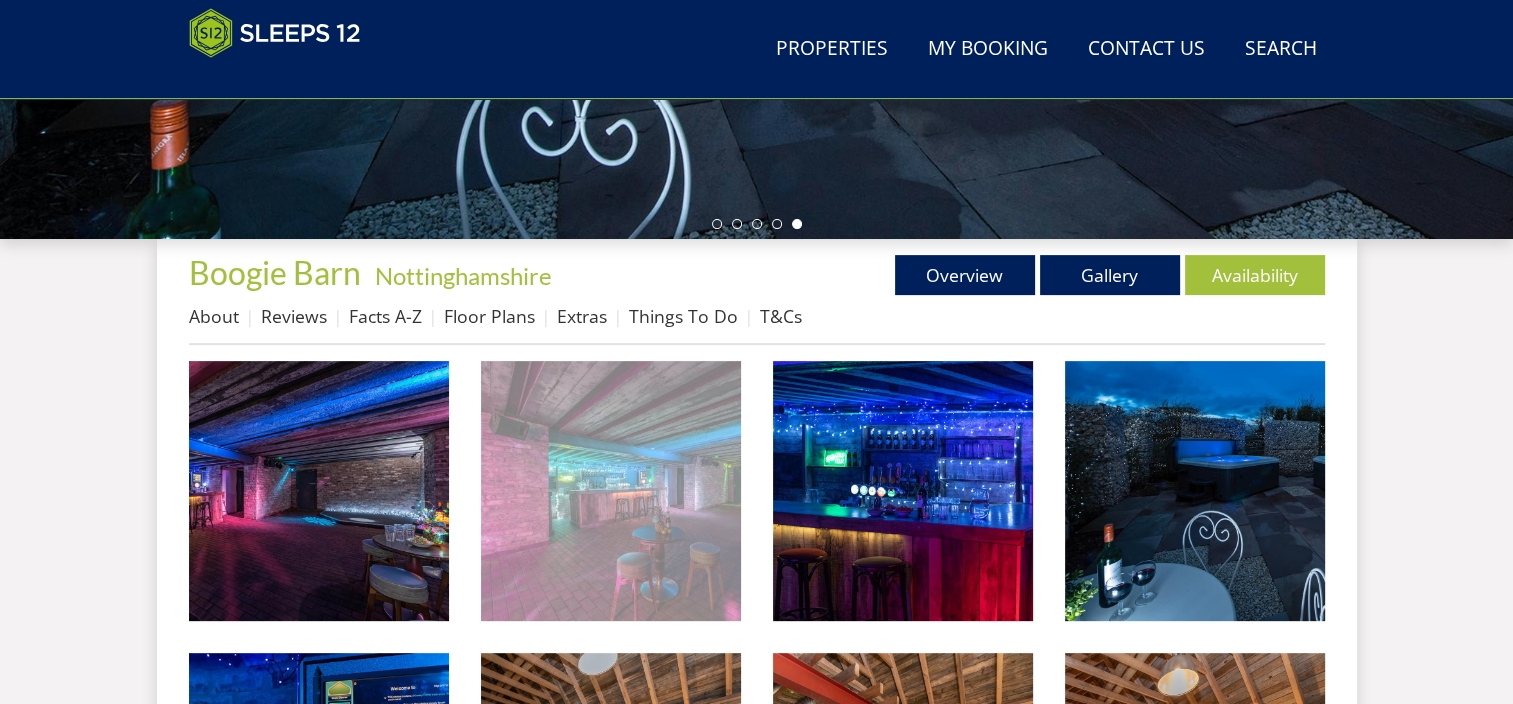 scroll, scrollTop: 600, scrollLeft: 0, axis: vertical 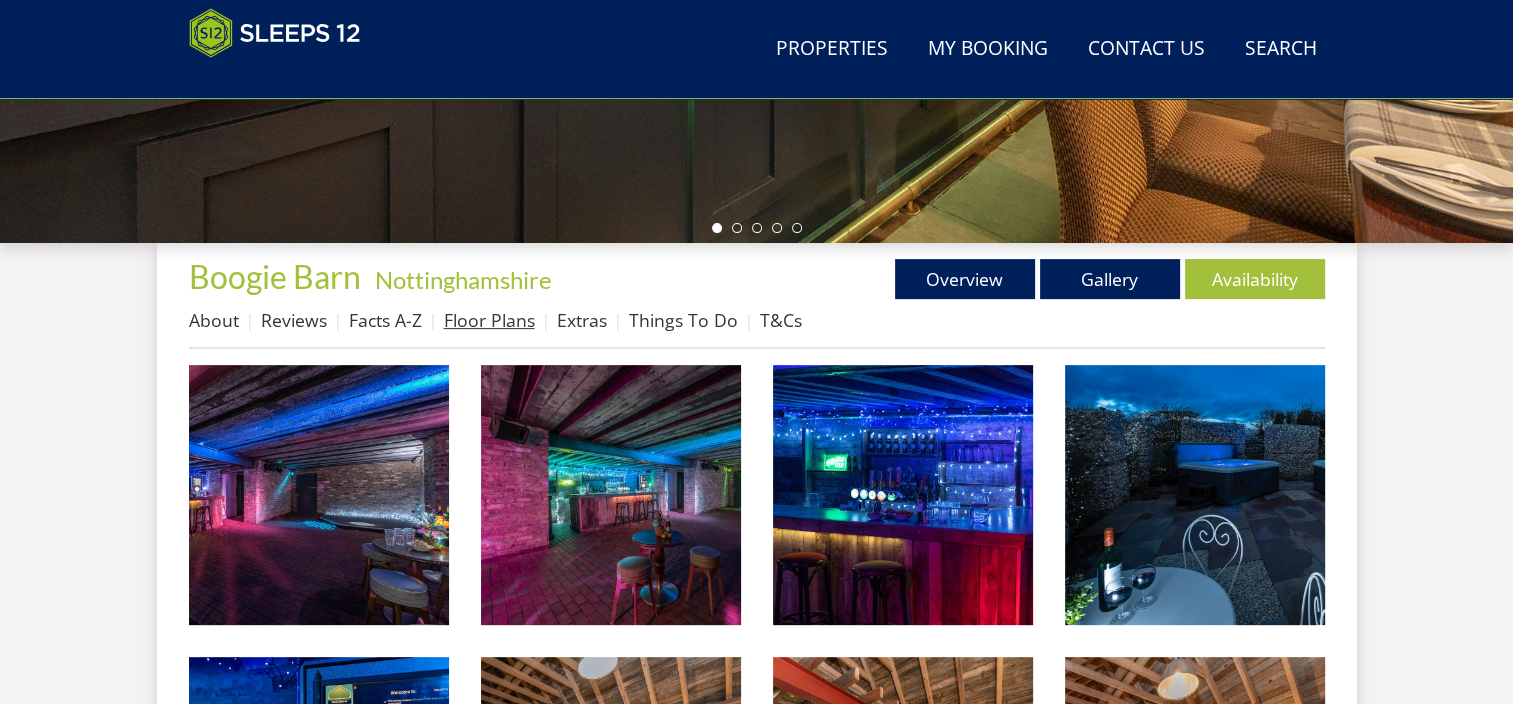 click on "Floor Plans" at bounding box center [489, 320] 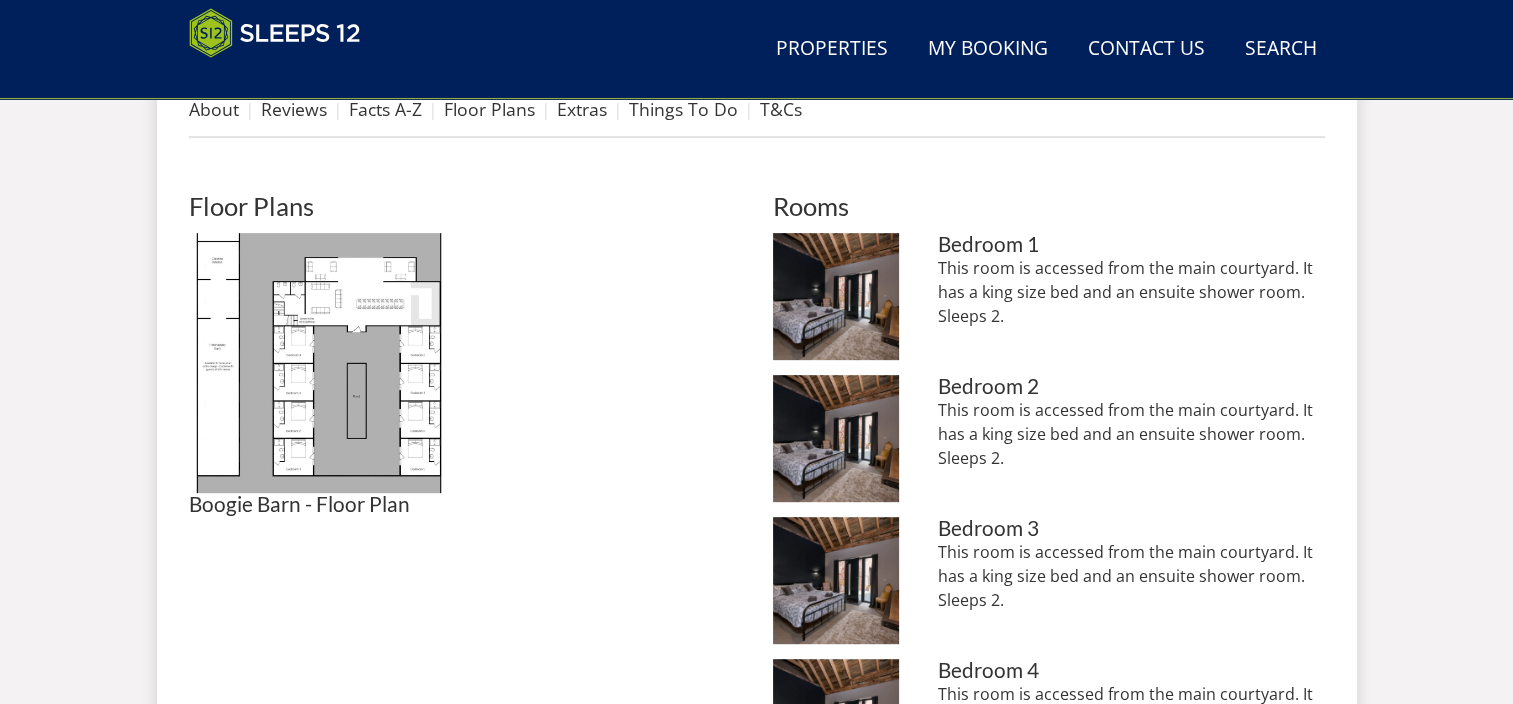 scroll, scrollTop: 800, scrollLeft: 0, axis: vertical 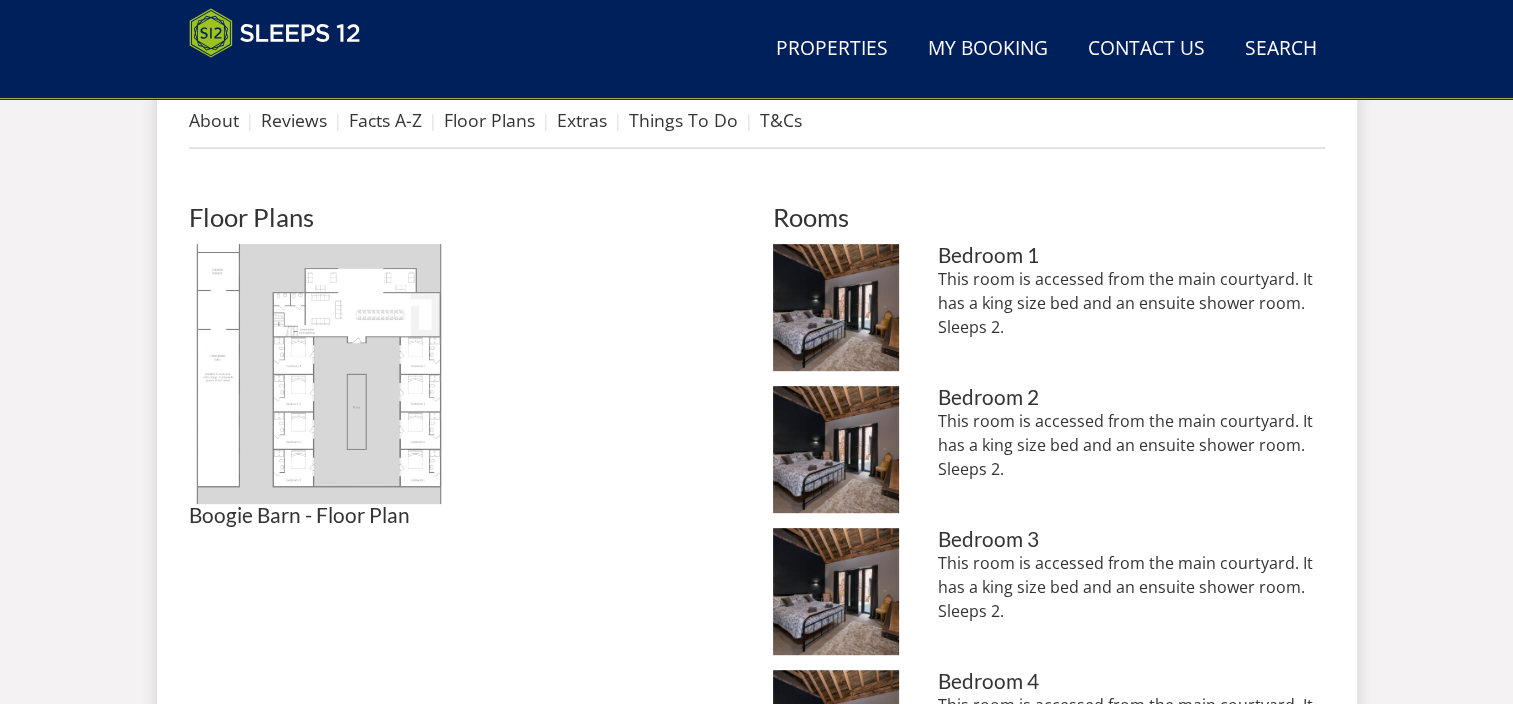 click at bounding box center (319, 374) 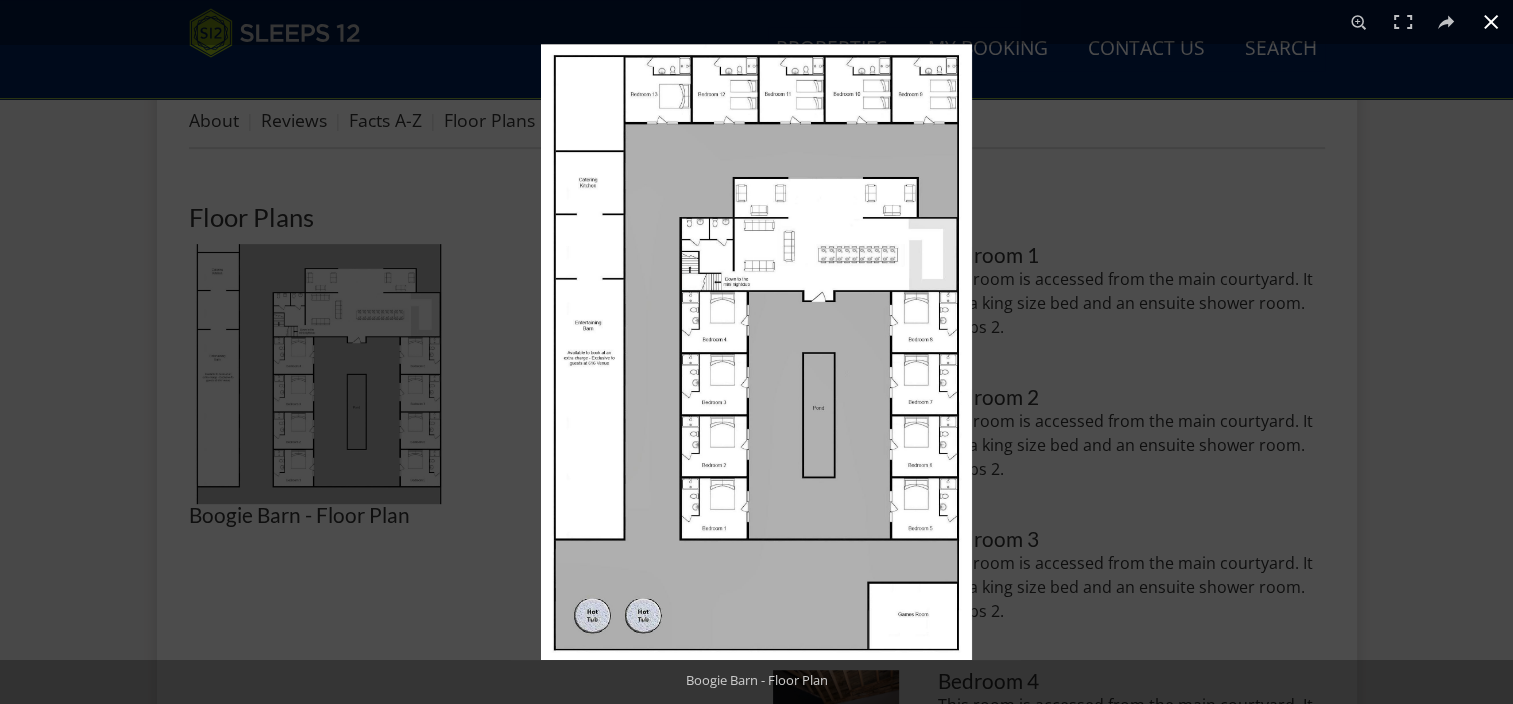 click at bounding box center (1491, 22) 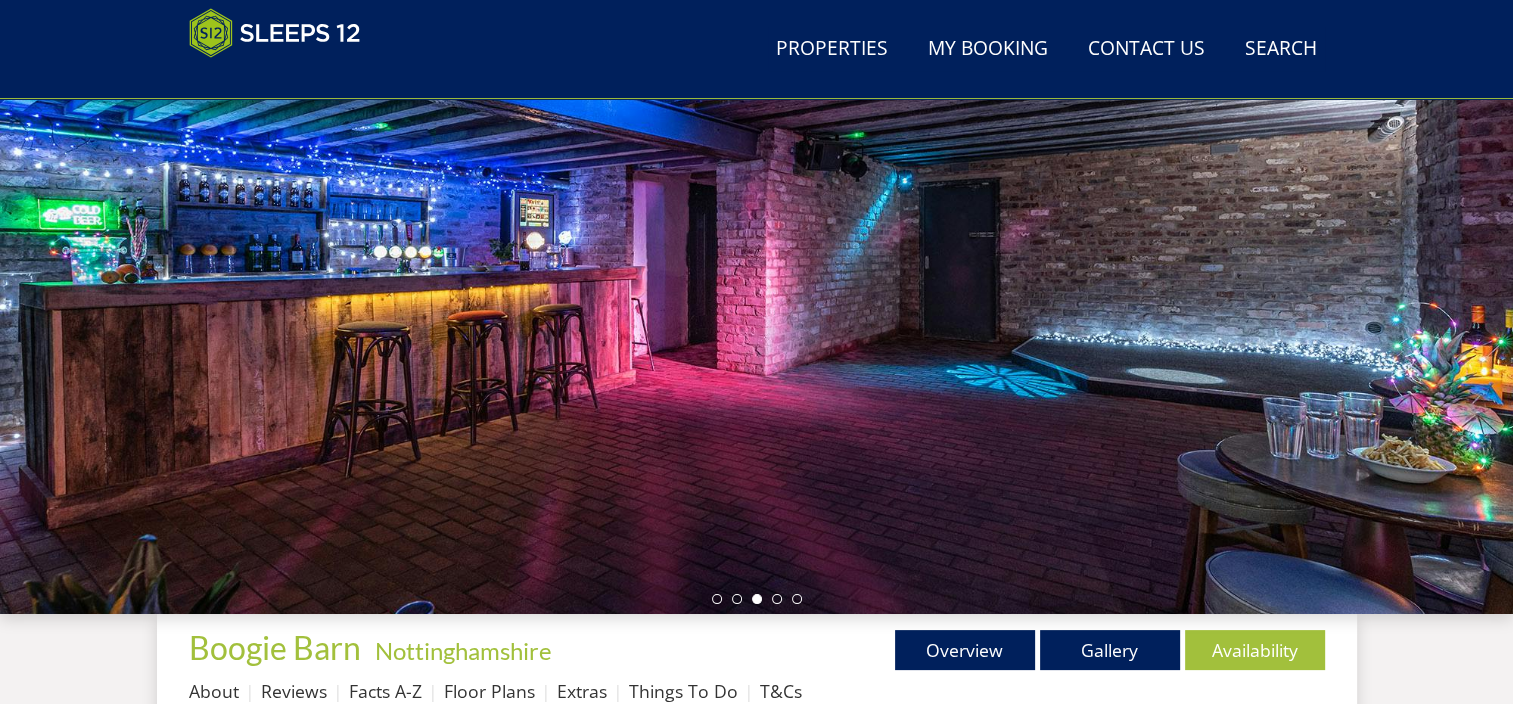 scroll, scrollTop: 500, scrollLeft: 0, axis: vertical 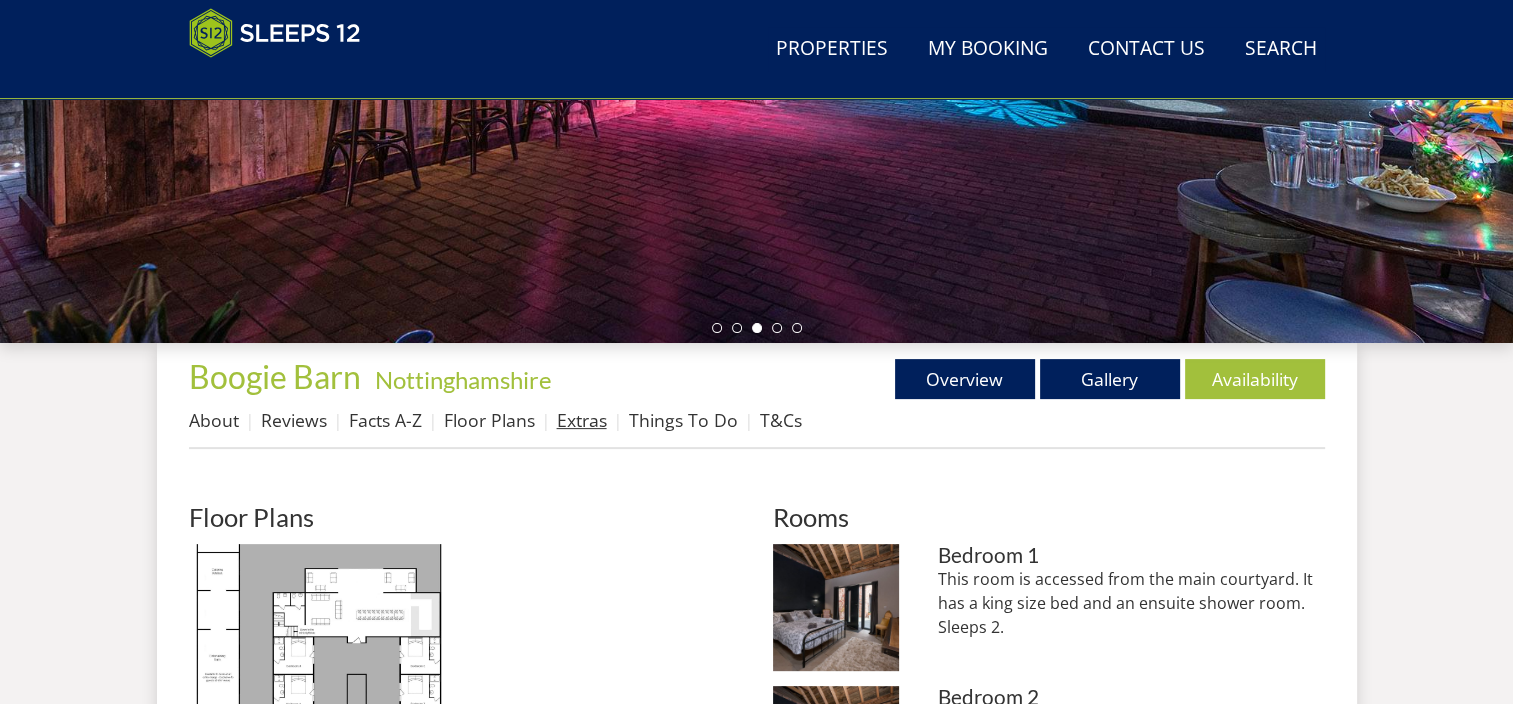 click on "Extras" at bounding box center (582, 420) 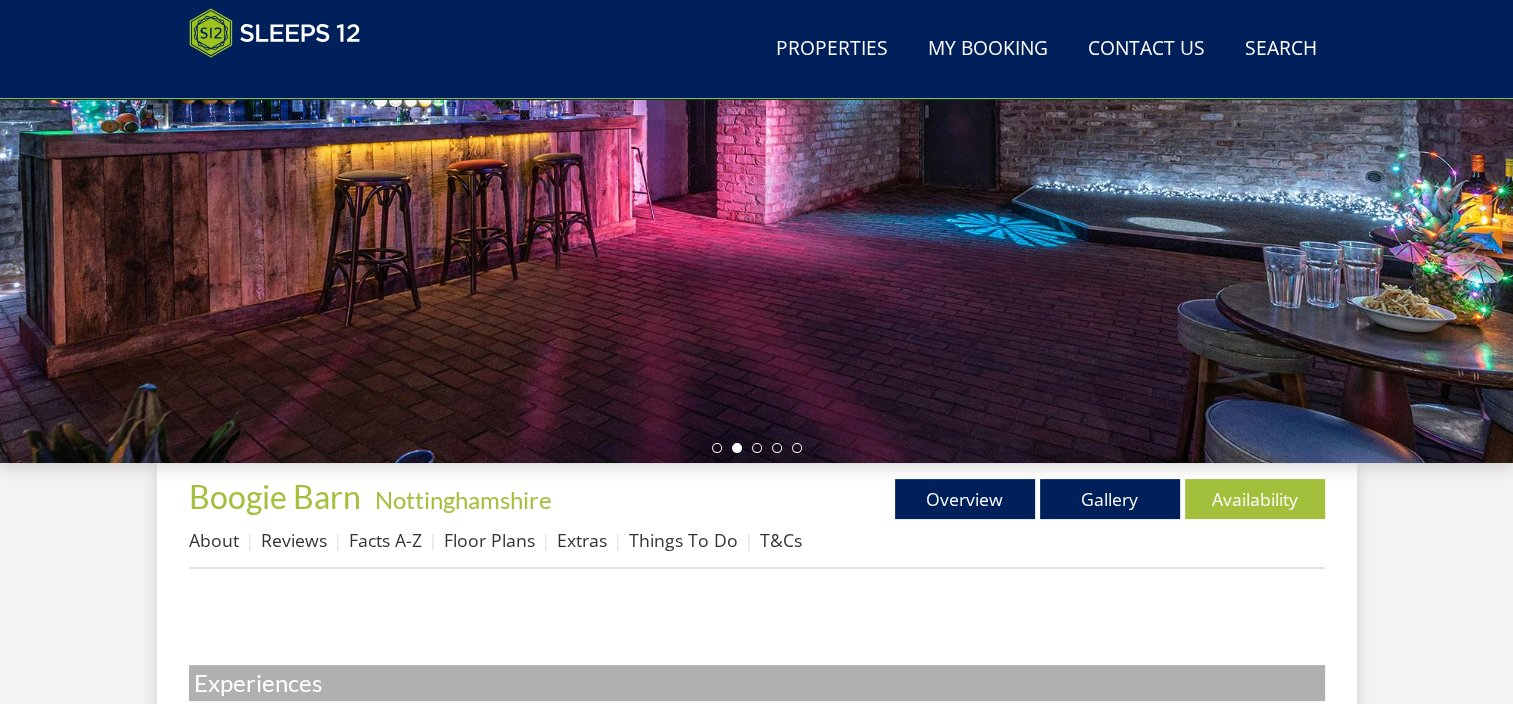 scroll, scrollTop: 500, scrollLeft: 0, axis: vertical 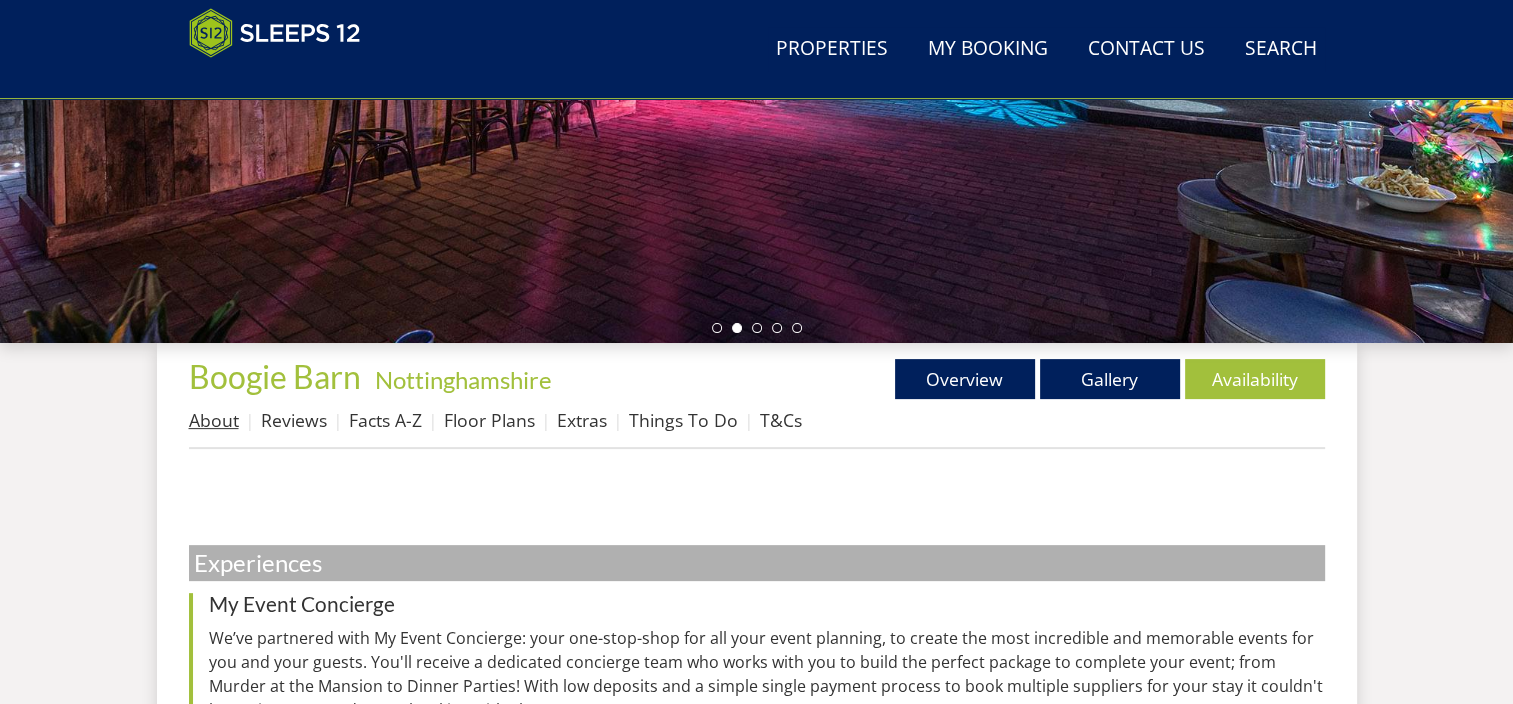 click on "About" at bounding box center (214, 420) 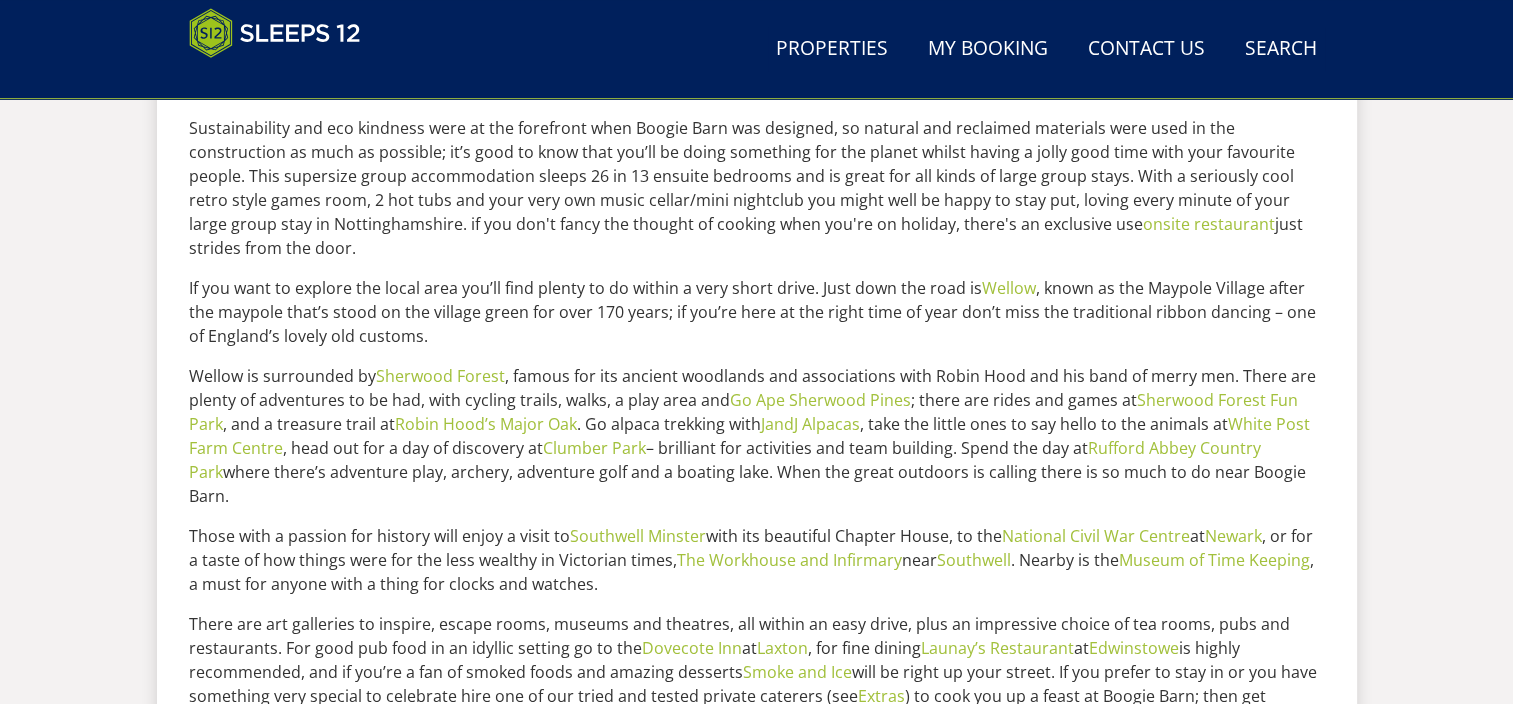 scroll, scrollTop: 600, scrollLeft: 0, axis: vertical 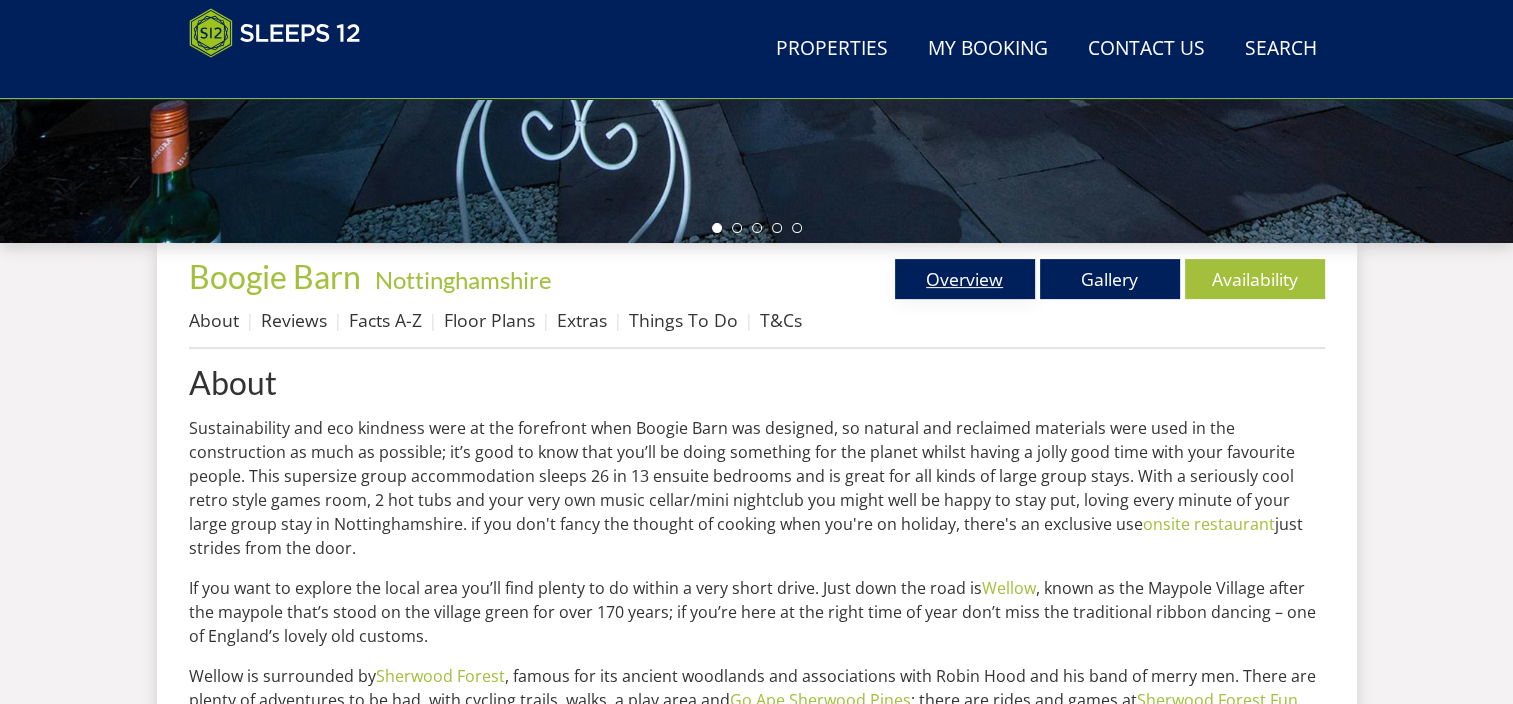 click on "Overview" at bounding box center (965, 279) 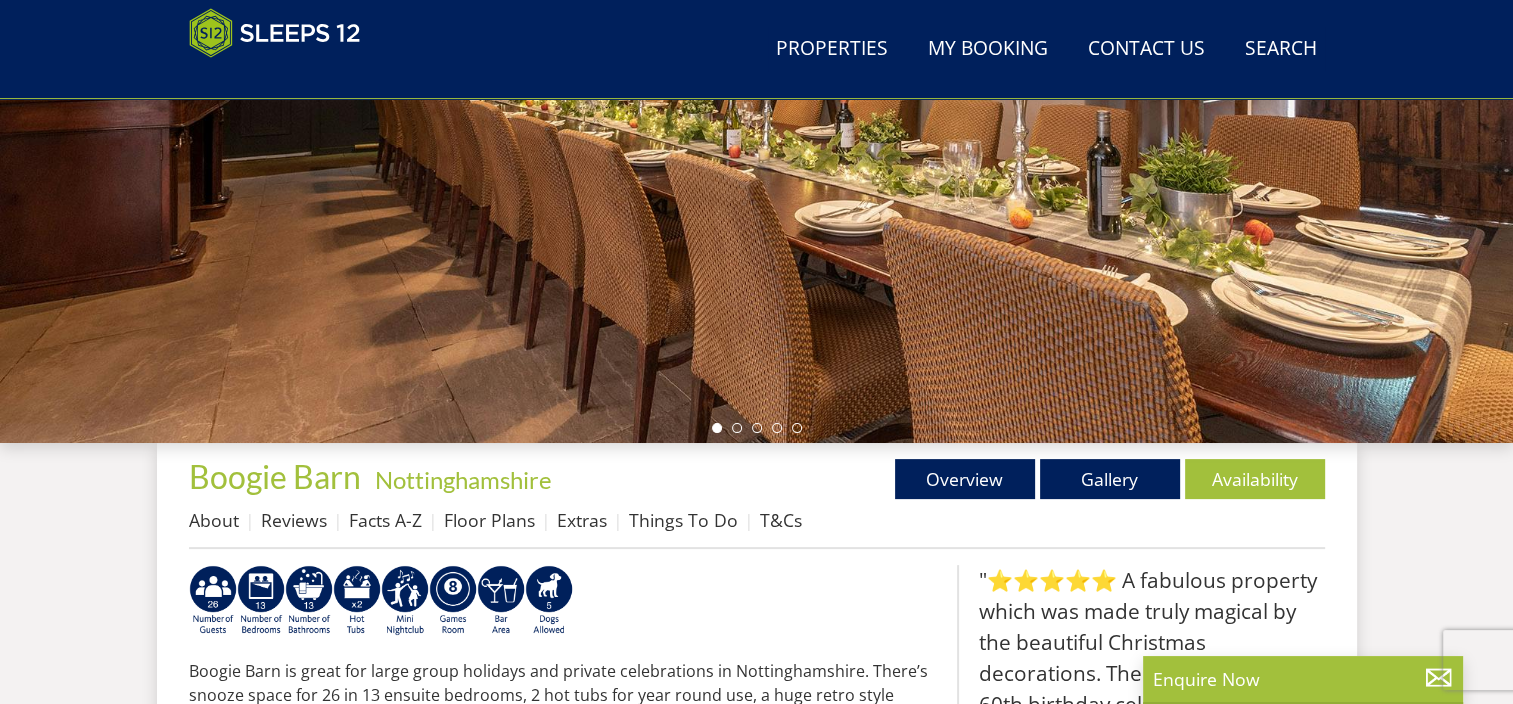 scroll, scrollTop: 700, scrollLeft: 0, axis: vertical 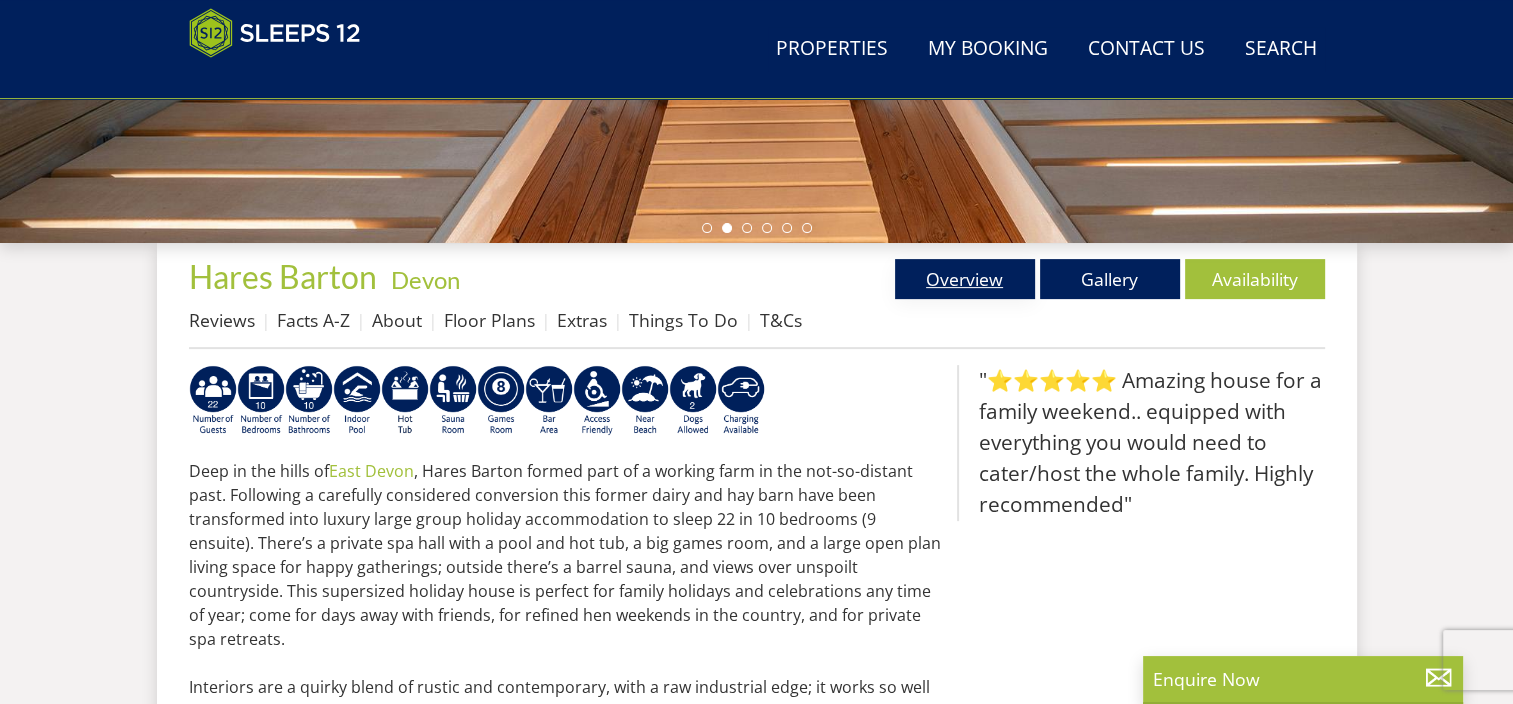 click on "Overview" at bounding box center (965, 279) 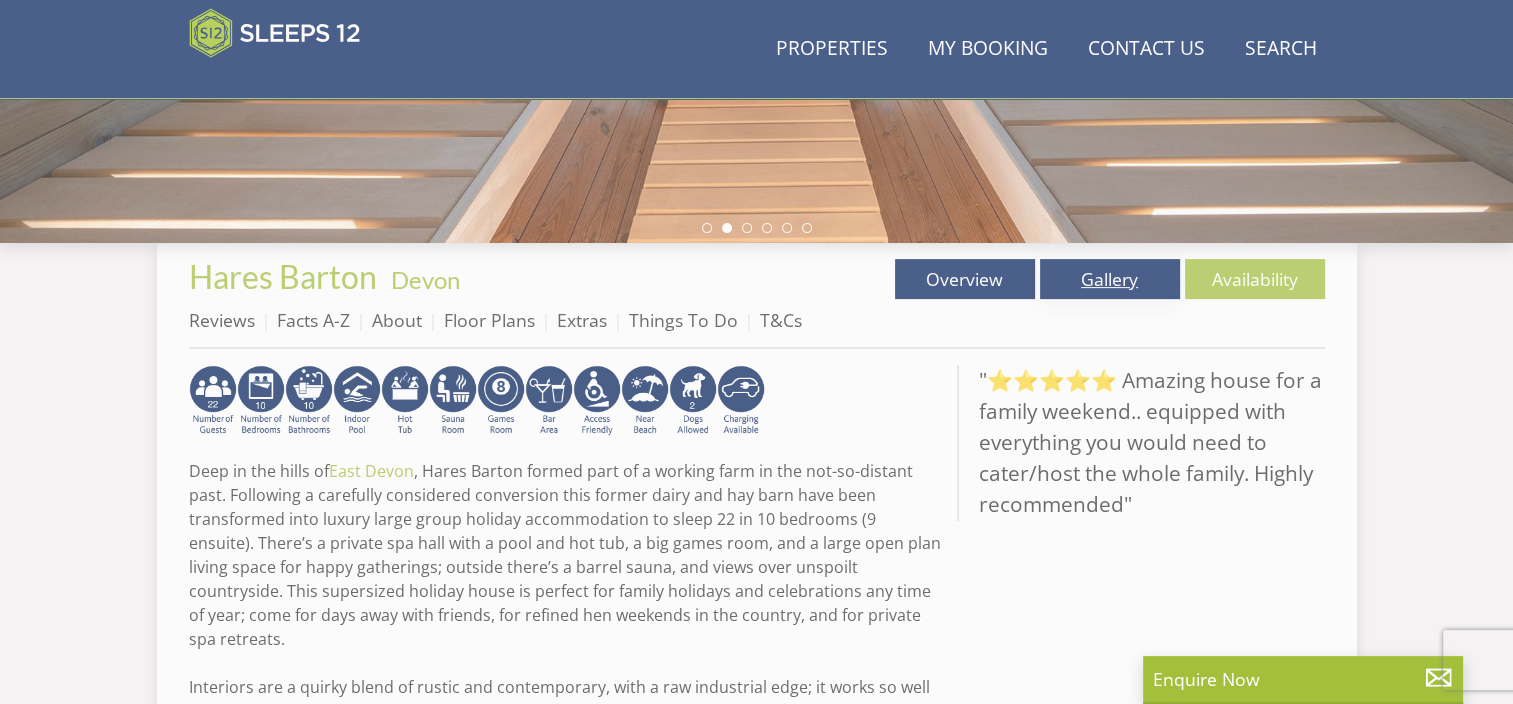 scroll, scrollTop: 0, scrollLeft: 0, axis: both 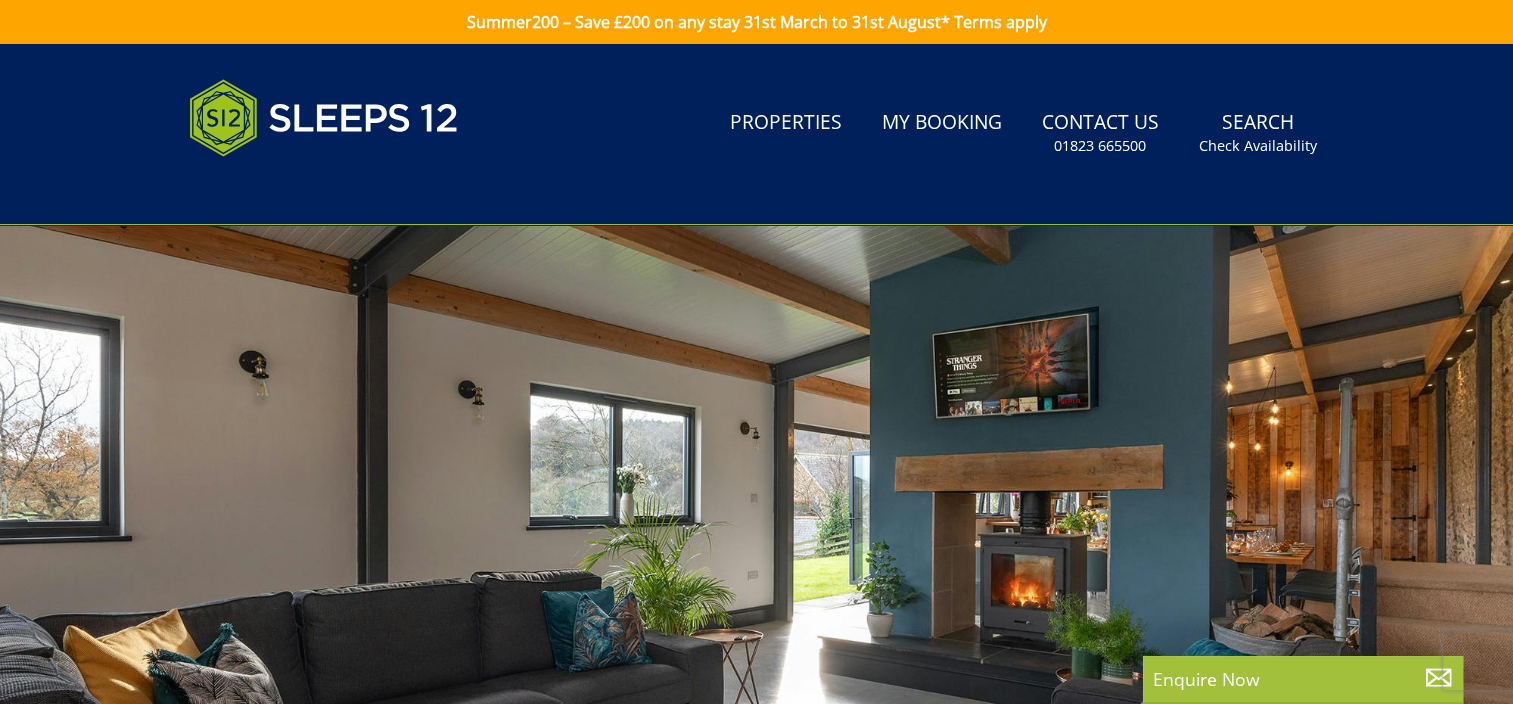 click at bounding box center [756, 575] 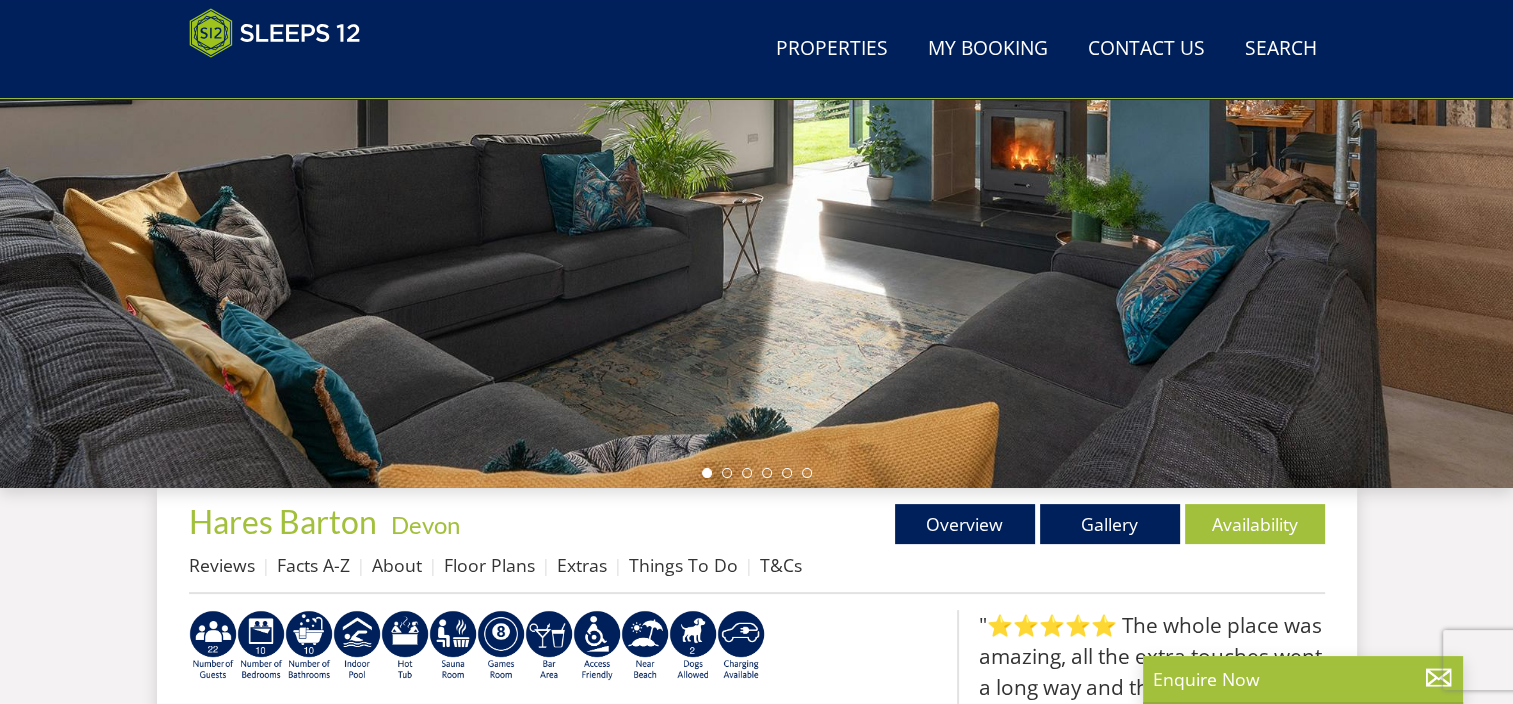 scroll, scrollTop: 600, scrollLeft: 0, axis: vertical 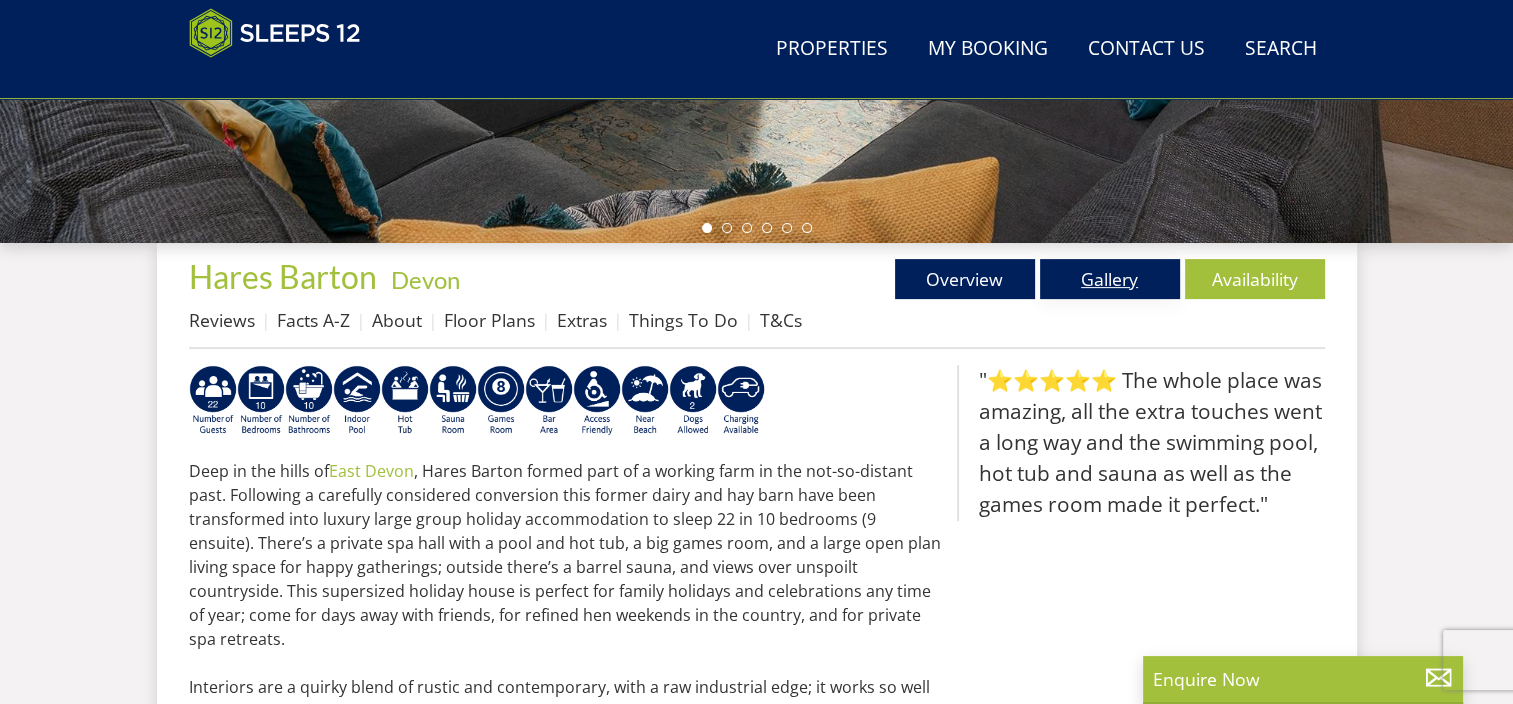 click on "Gallery" at bounding box center [1110, 279] 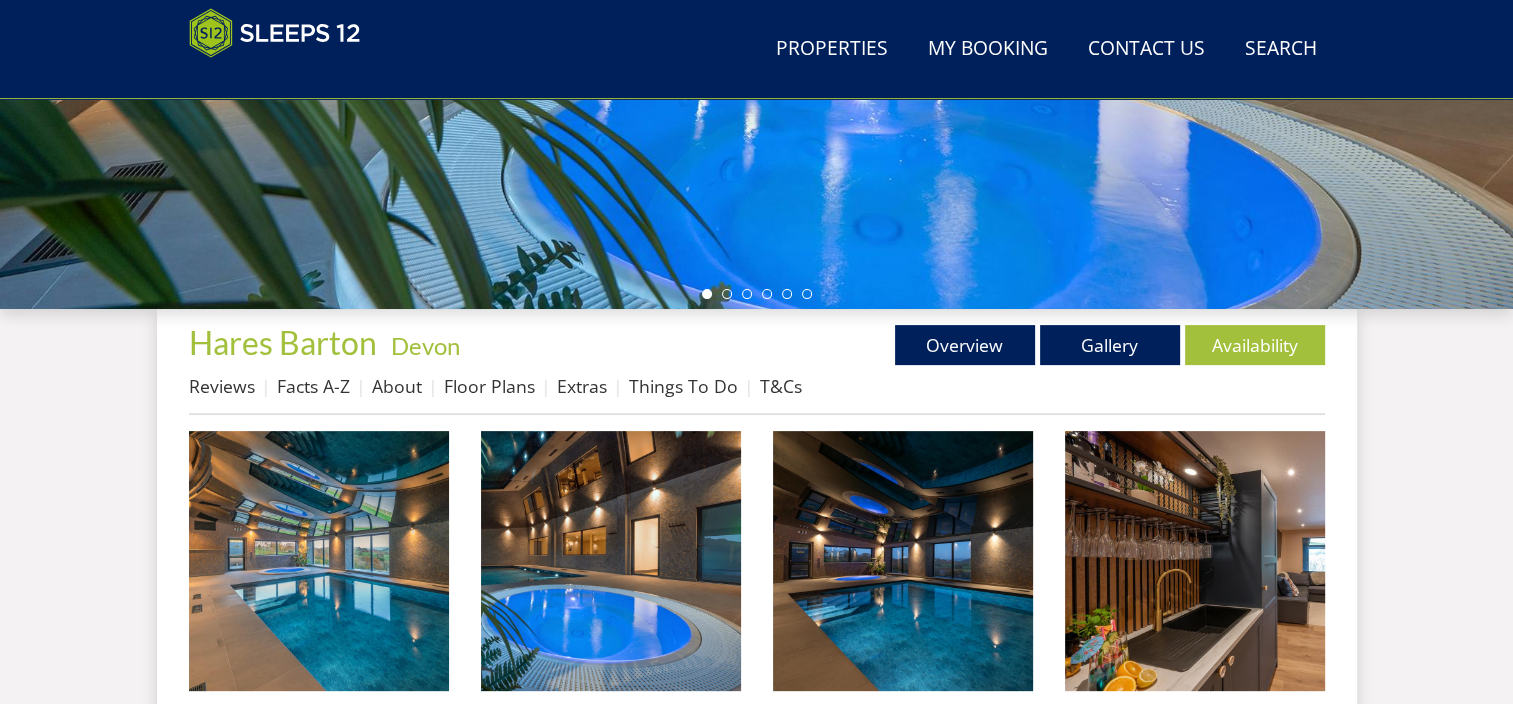 scroll, scrollTop: 687, scrollLeft: 0, axis: vertical 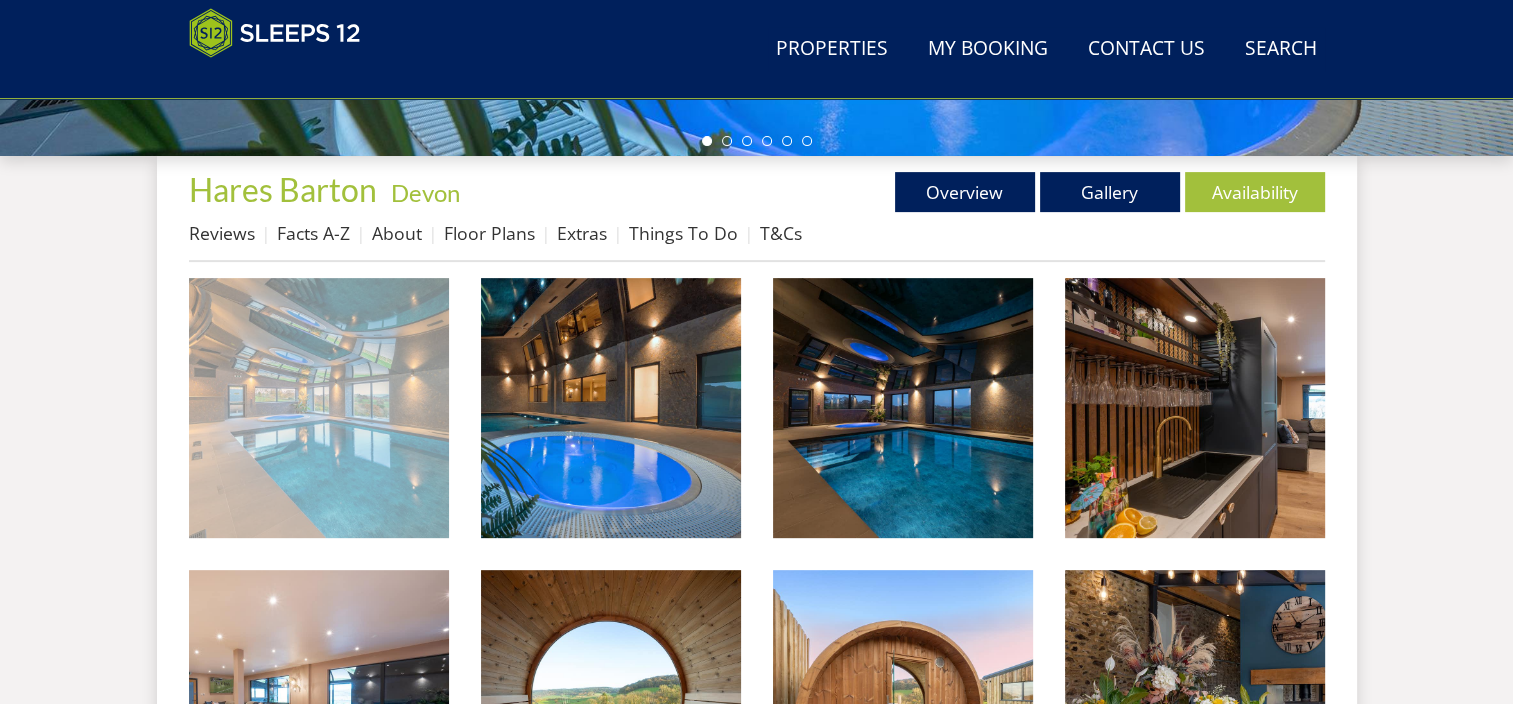 click at bounding box center [319, 408] 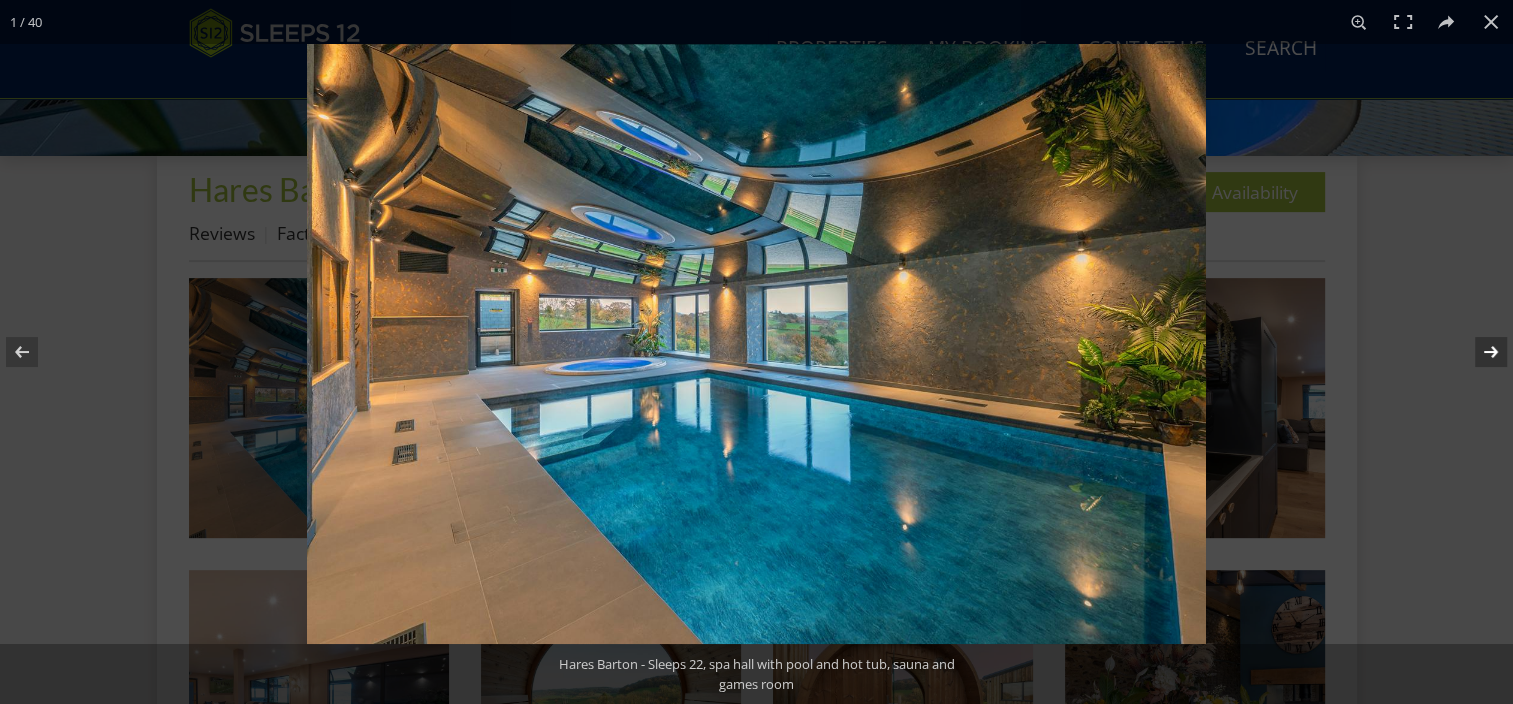click at bounding box center (1478, 352) 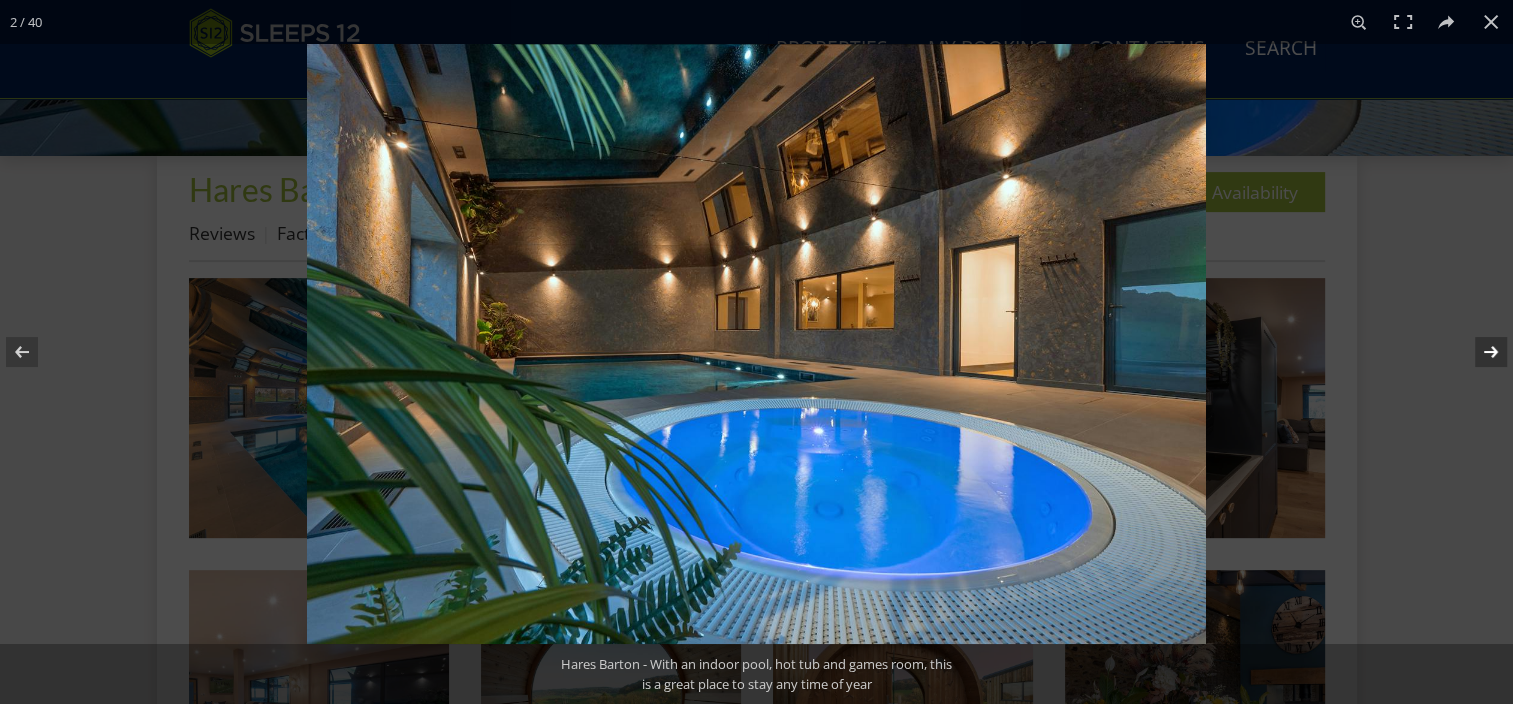 click at bounding box center [1478, 352] 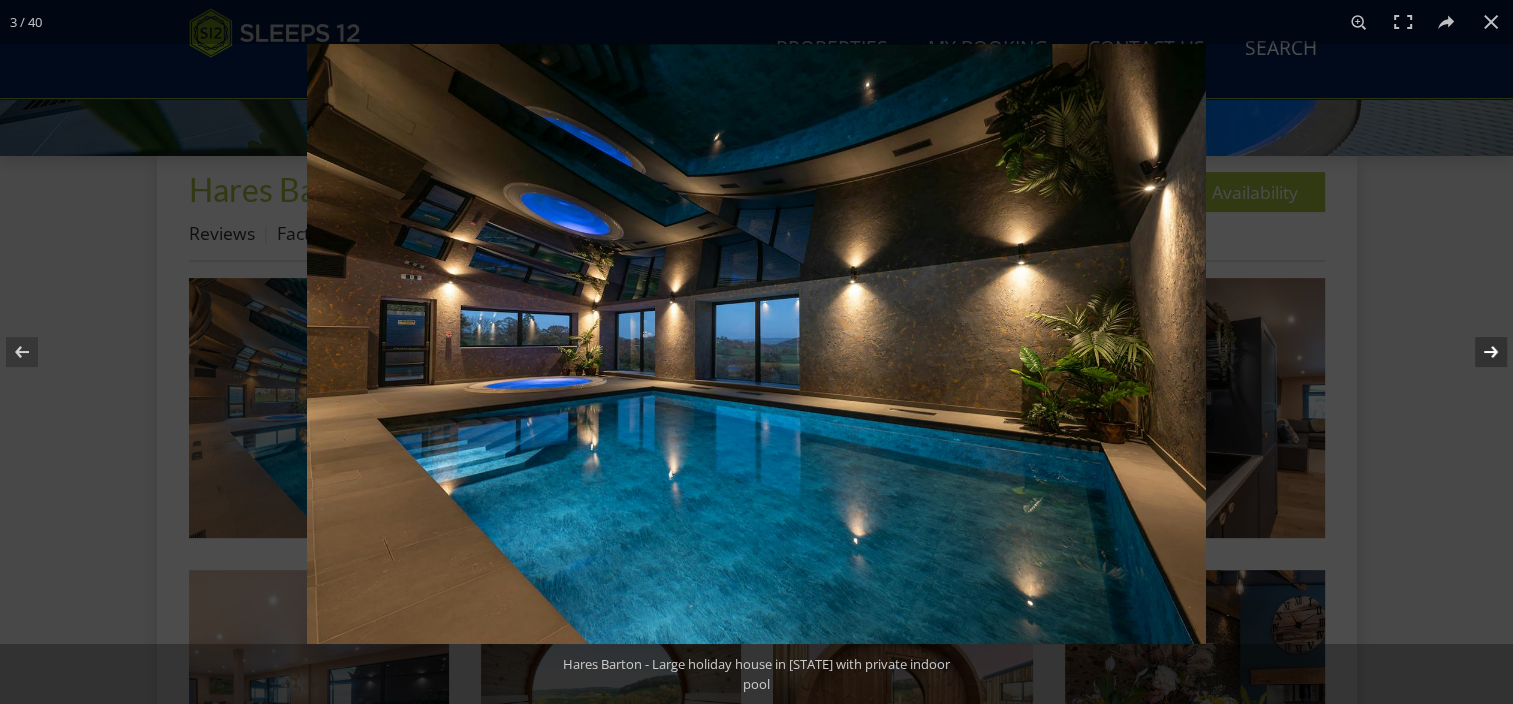 click at bounding box center (1478, 352) 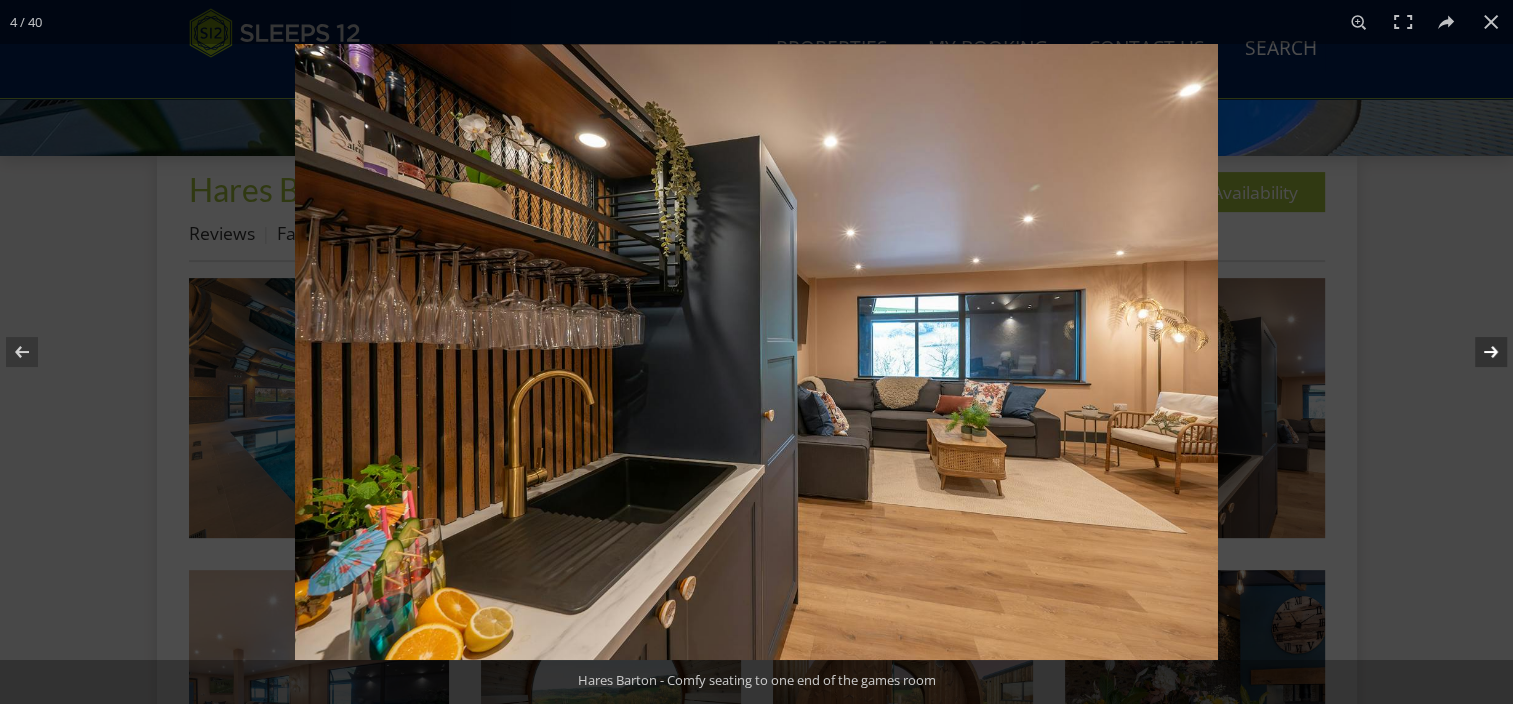 click at bounding box center (1478, 352) 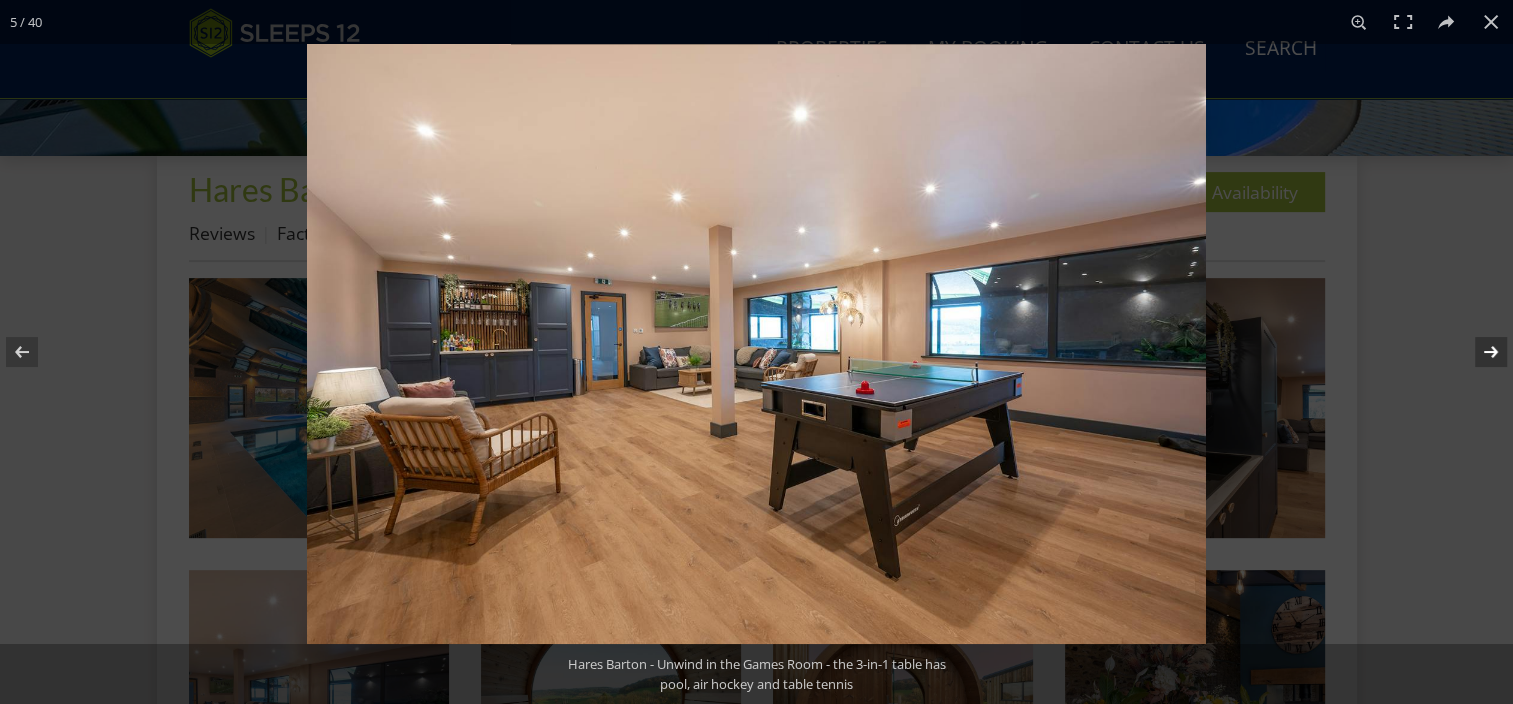 click at bounding box center [1478, 352] 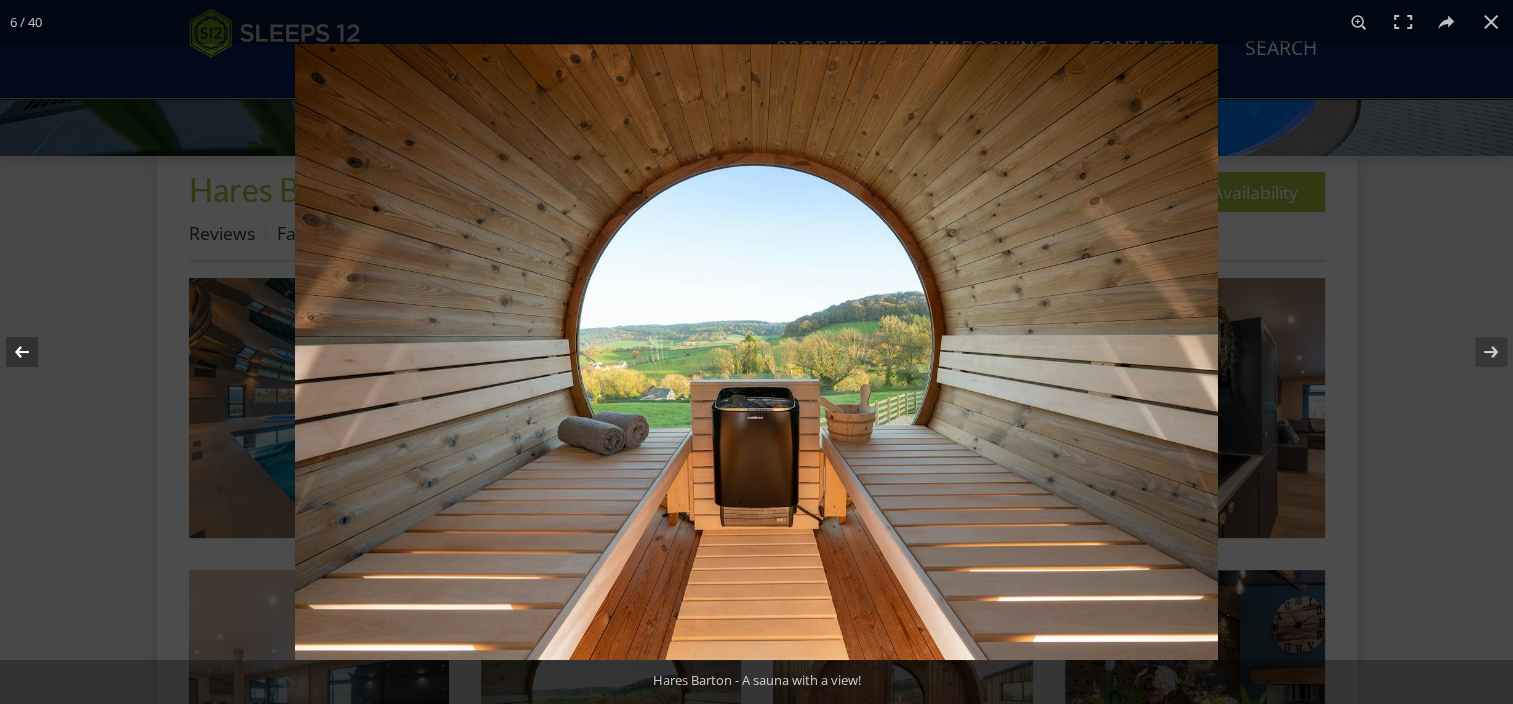 click at bounding box center (35, 352) 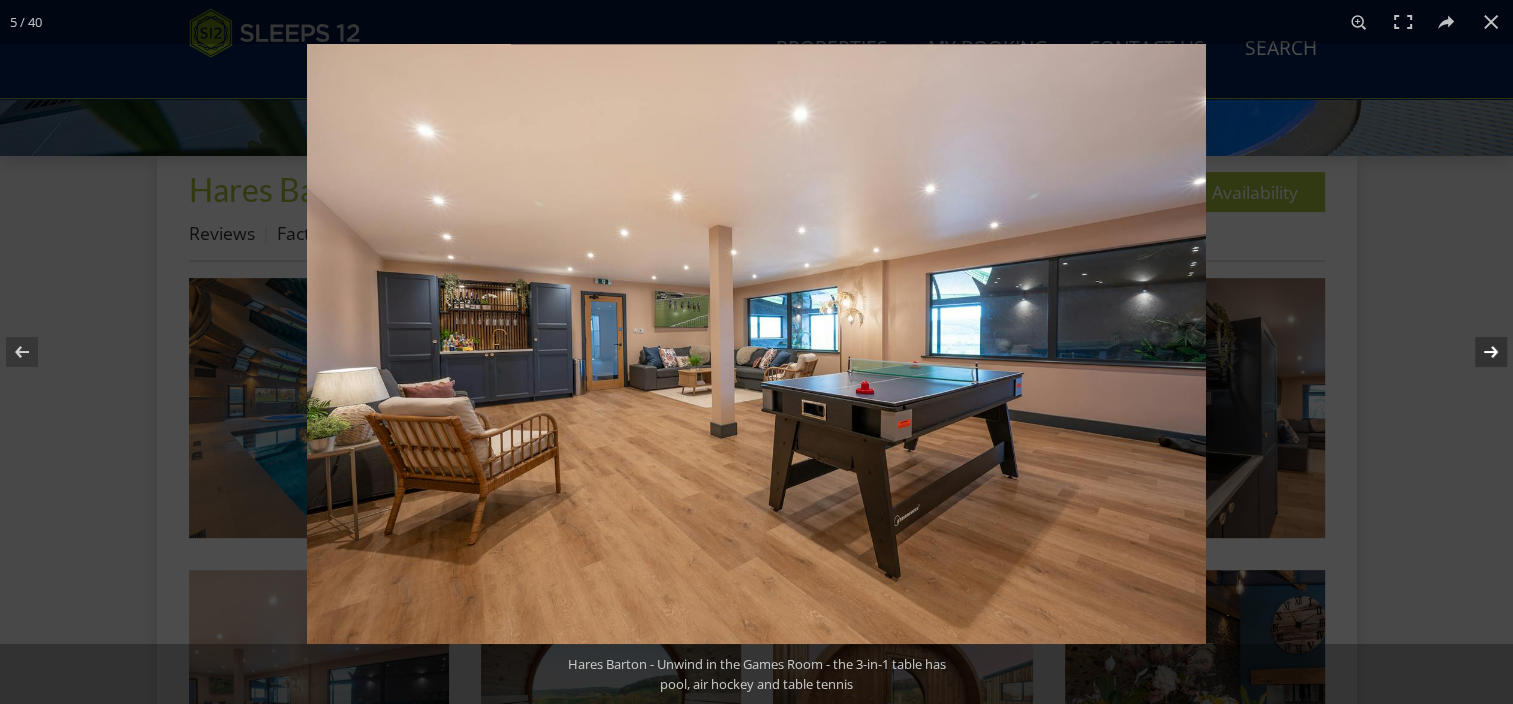 click at bounding box center [1478, 352] 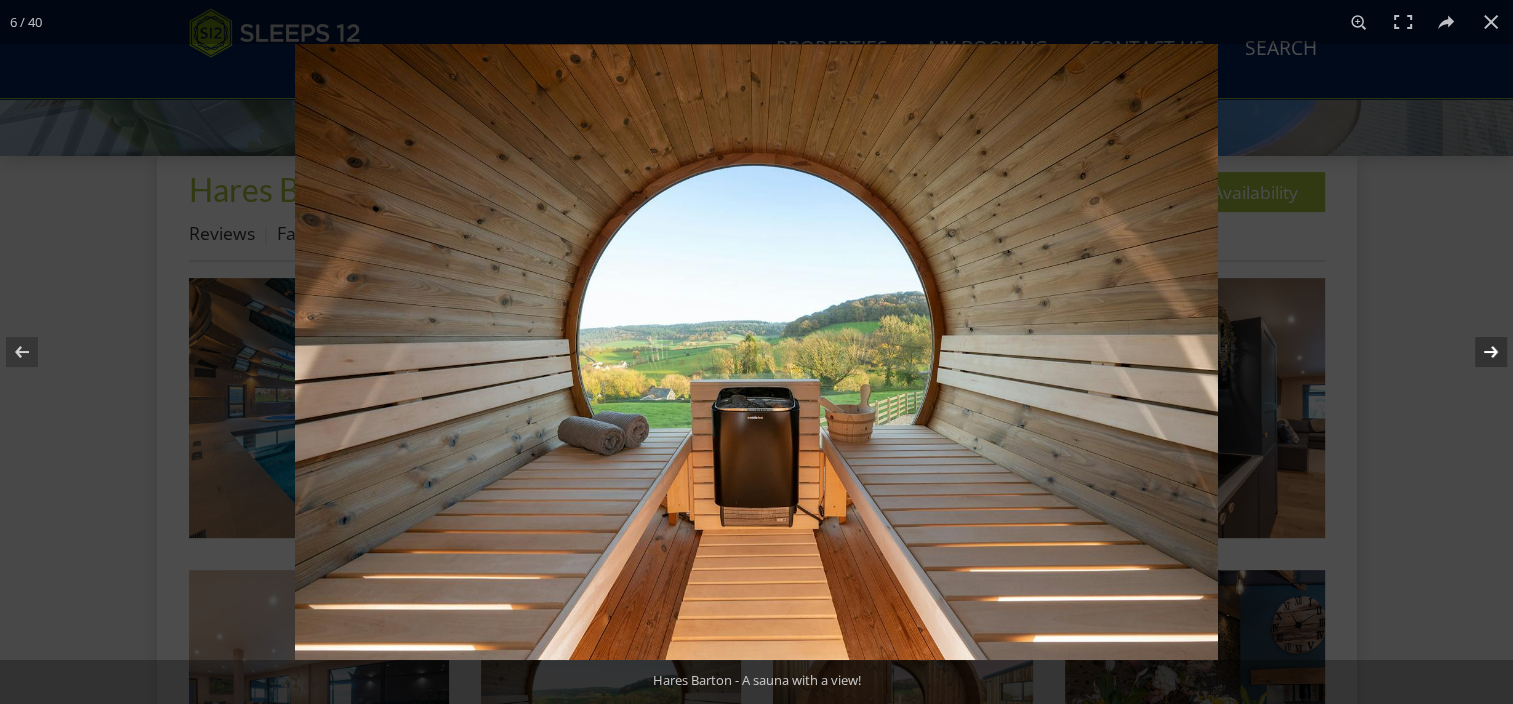 click at bounding box center [1478, 352] 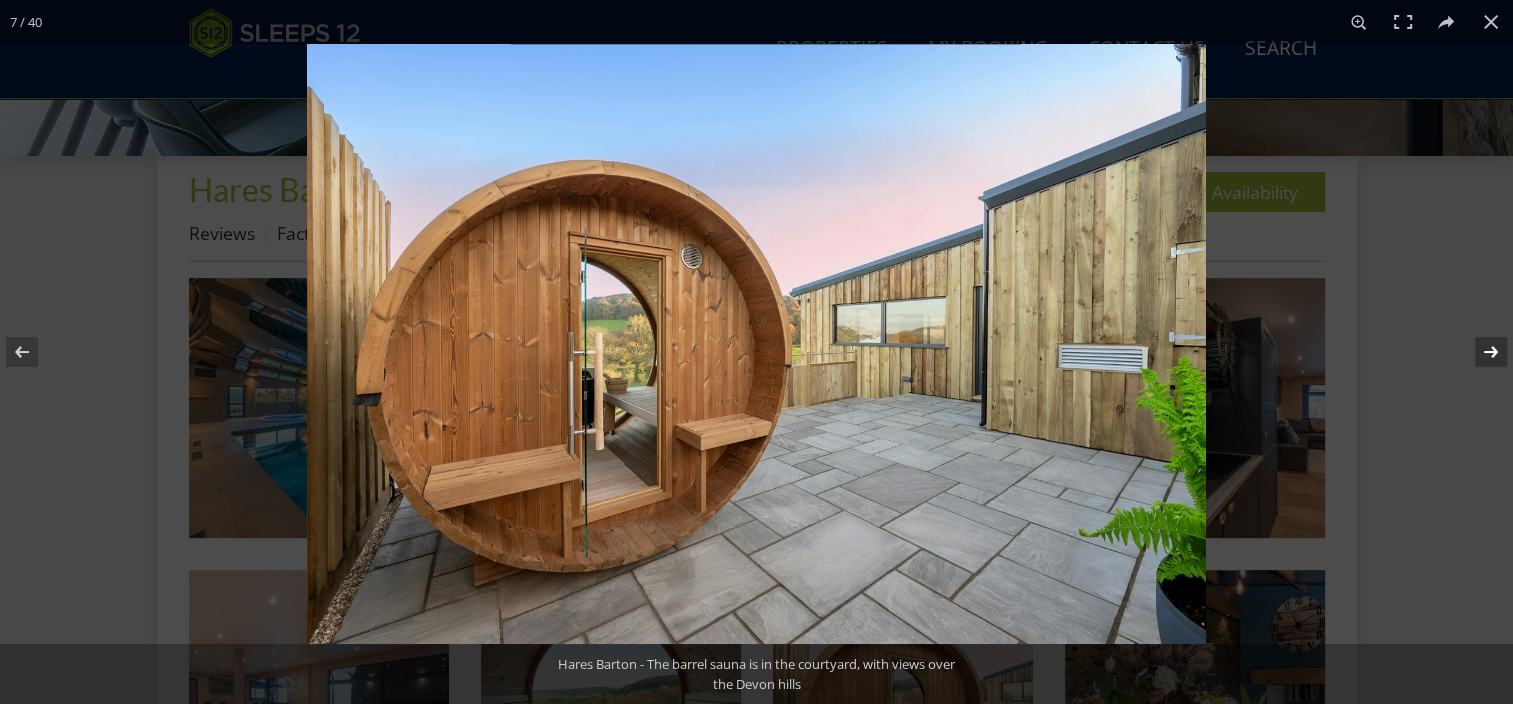 click at bounding box center (1478, 352) 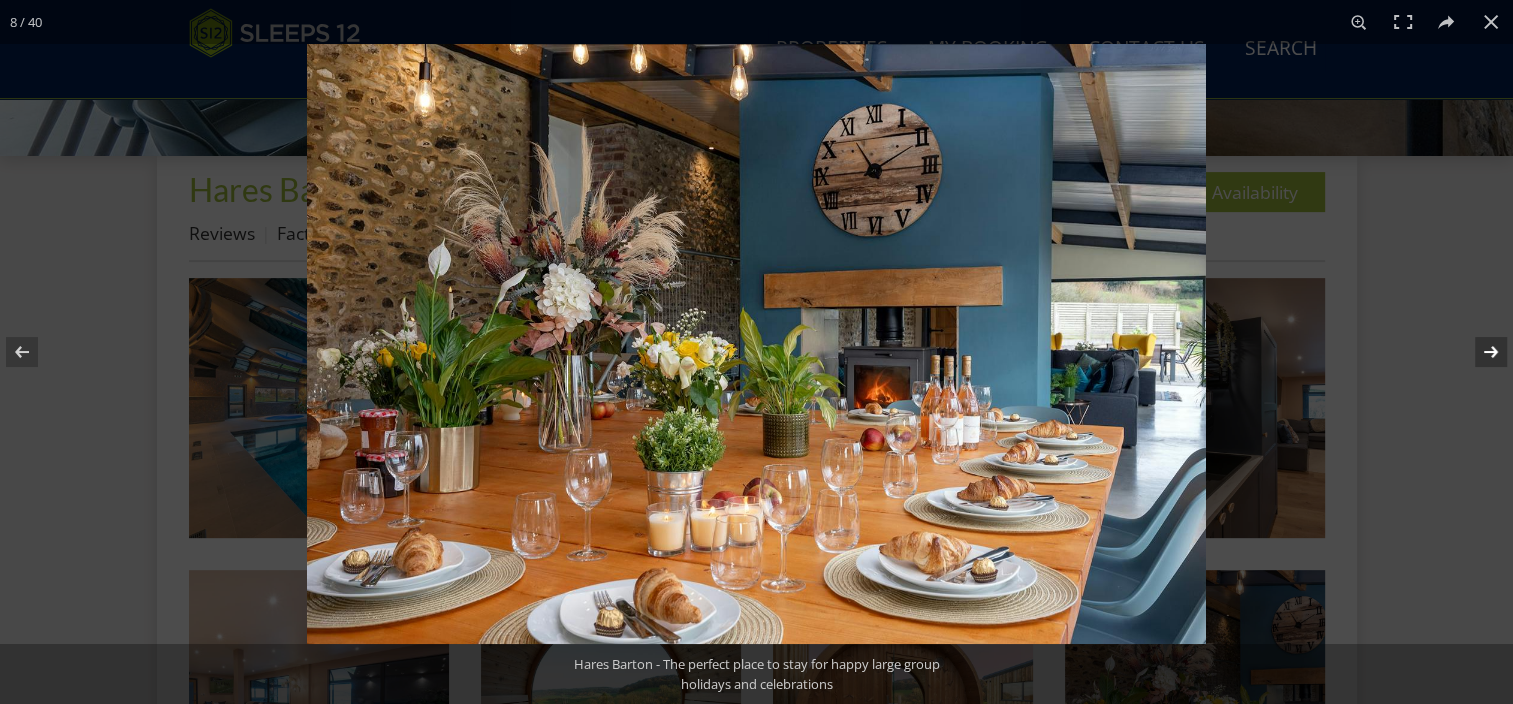 click at bounding box center [1478, 352] 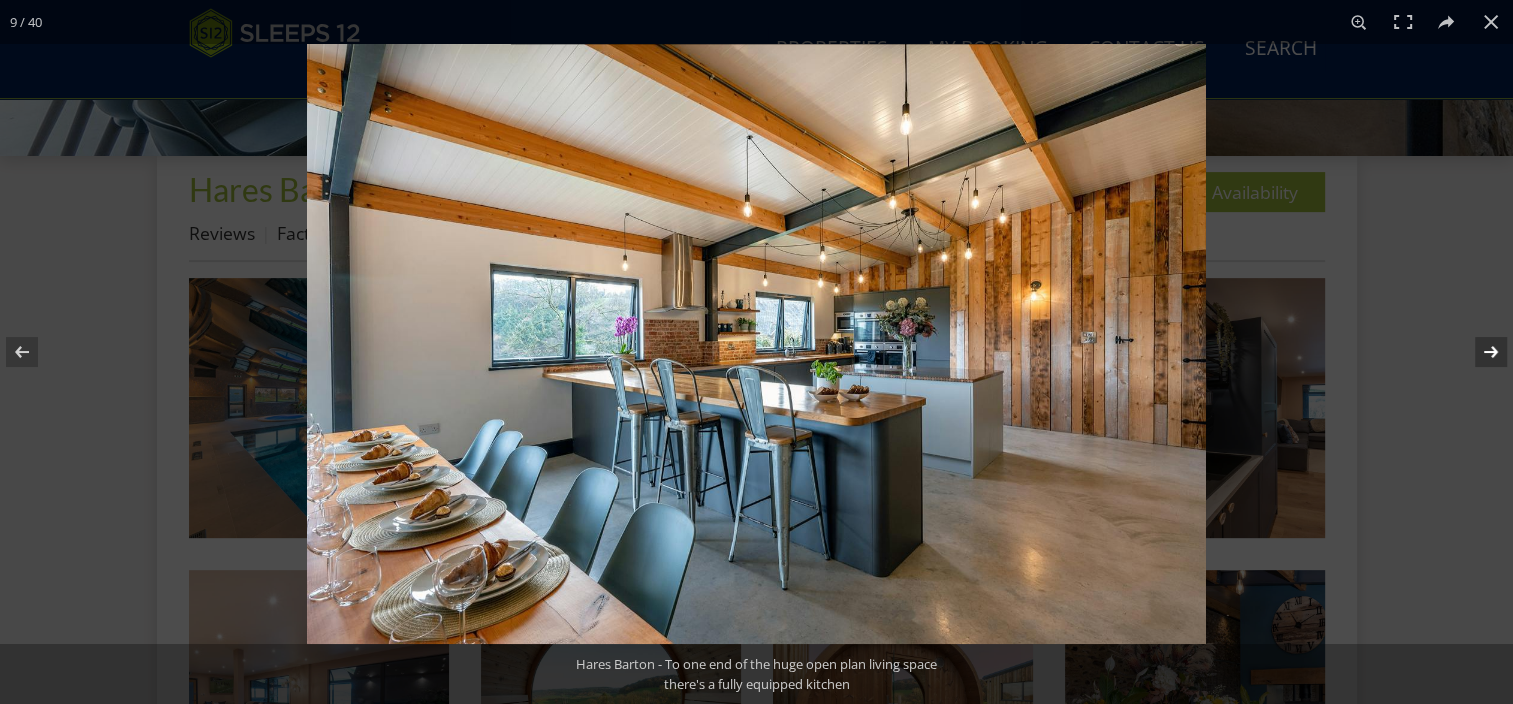 click at bounding box center [1478, 352] 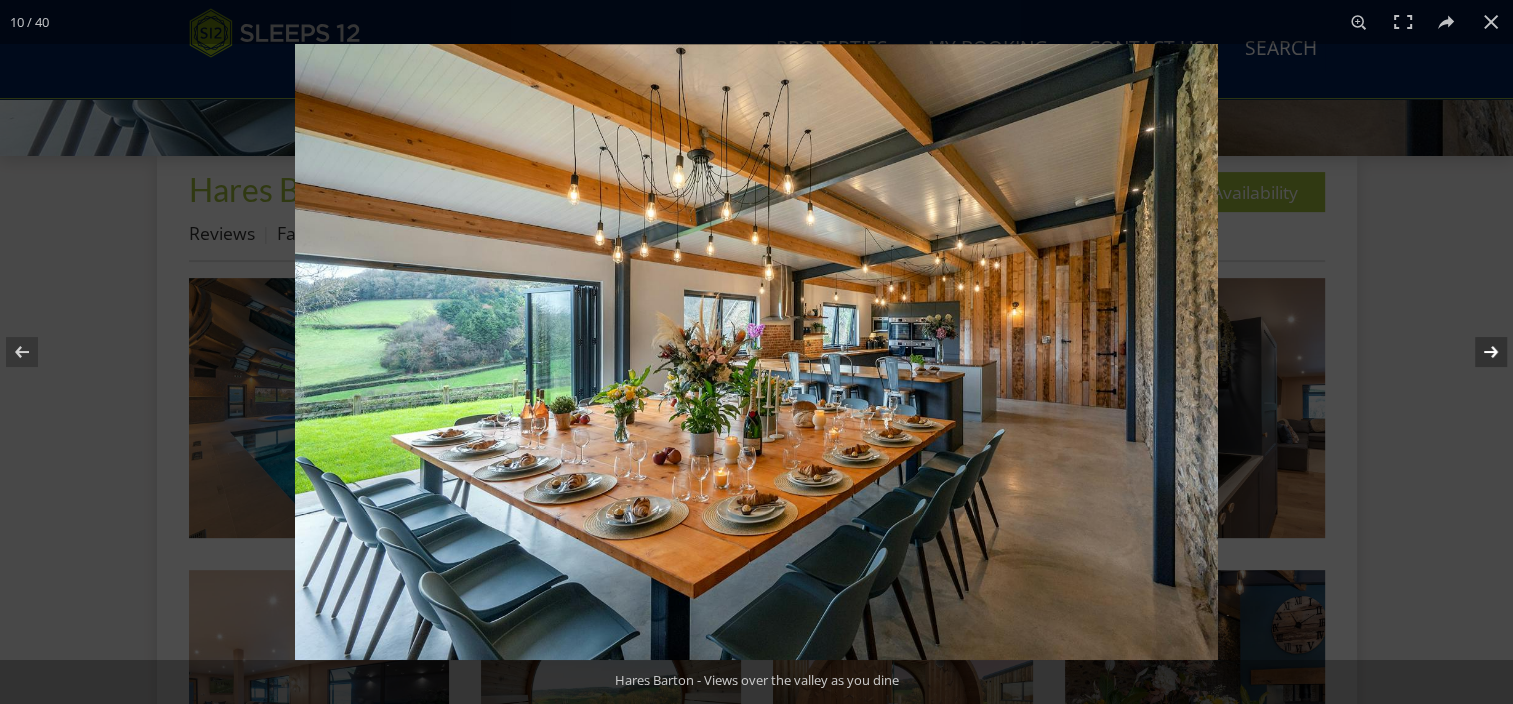 click at bounding box center [1478, 352] 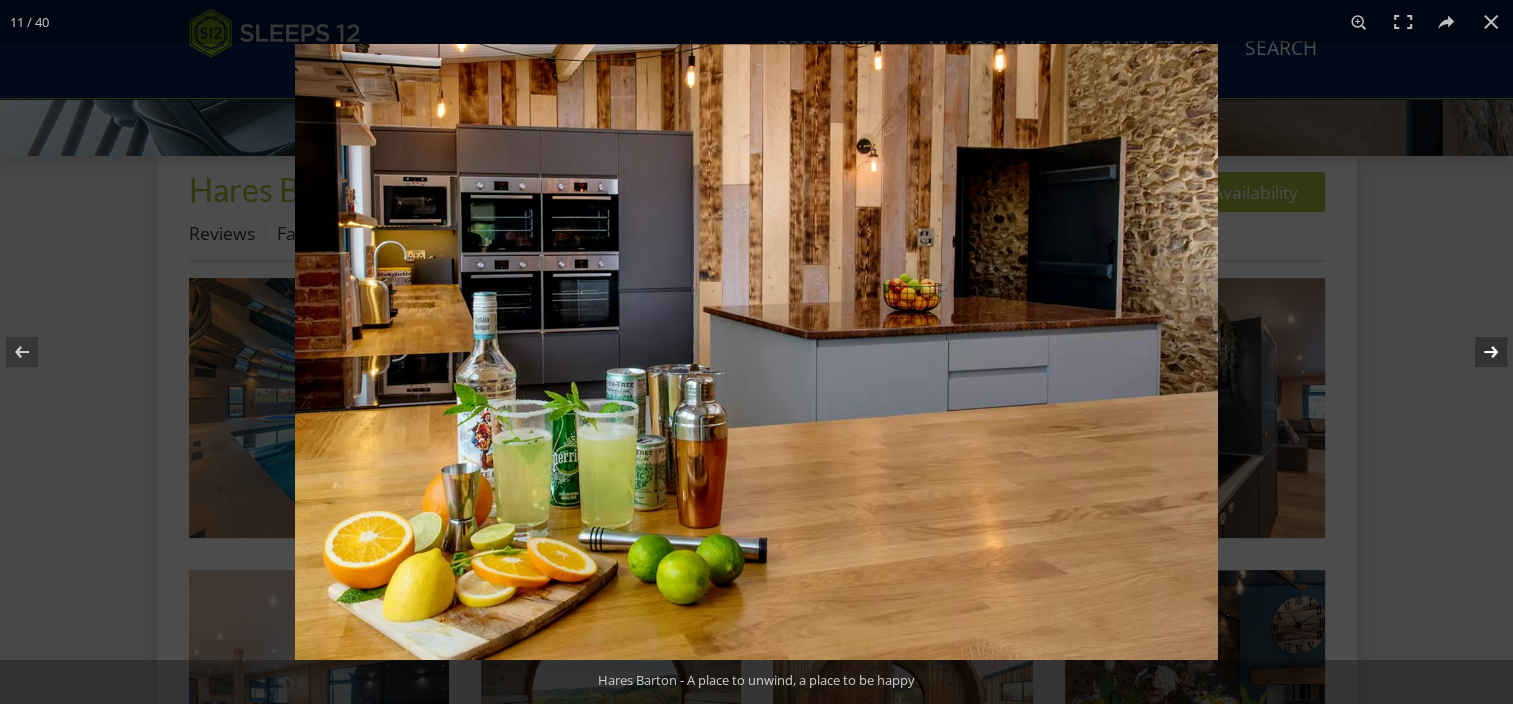 click at bounding box center (1478, 352) 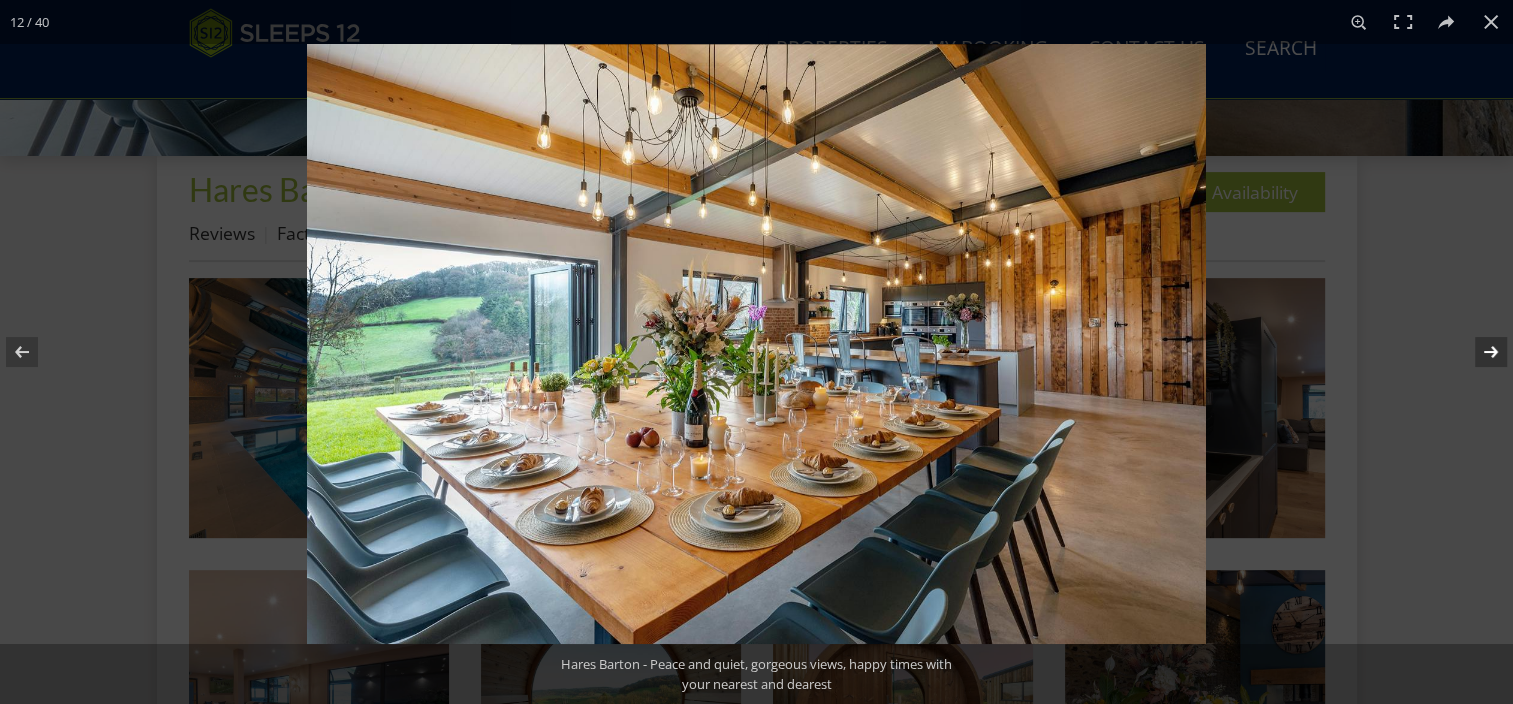 click at bounding box center [1478, 352] 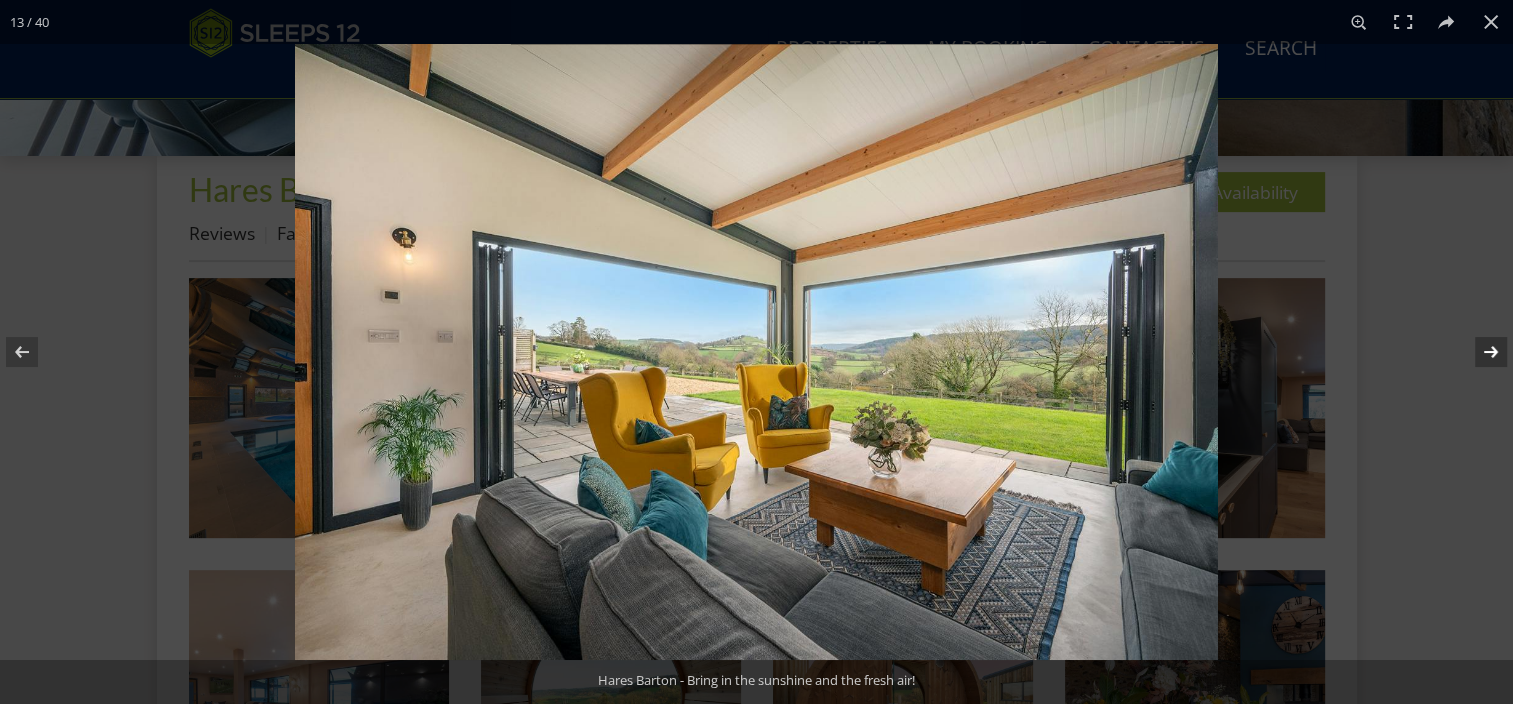 click at bounding box center (1478, 352) 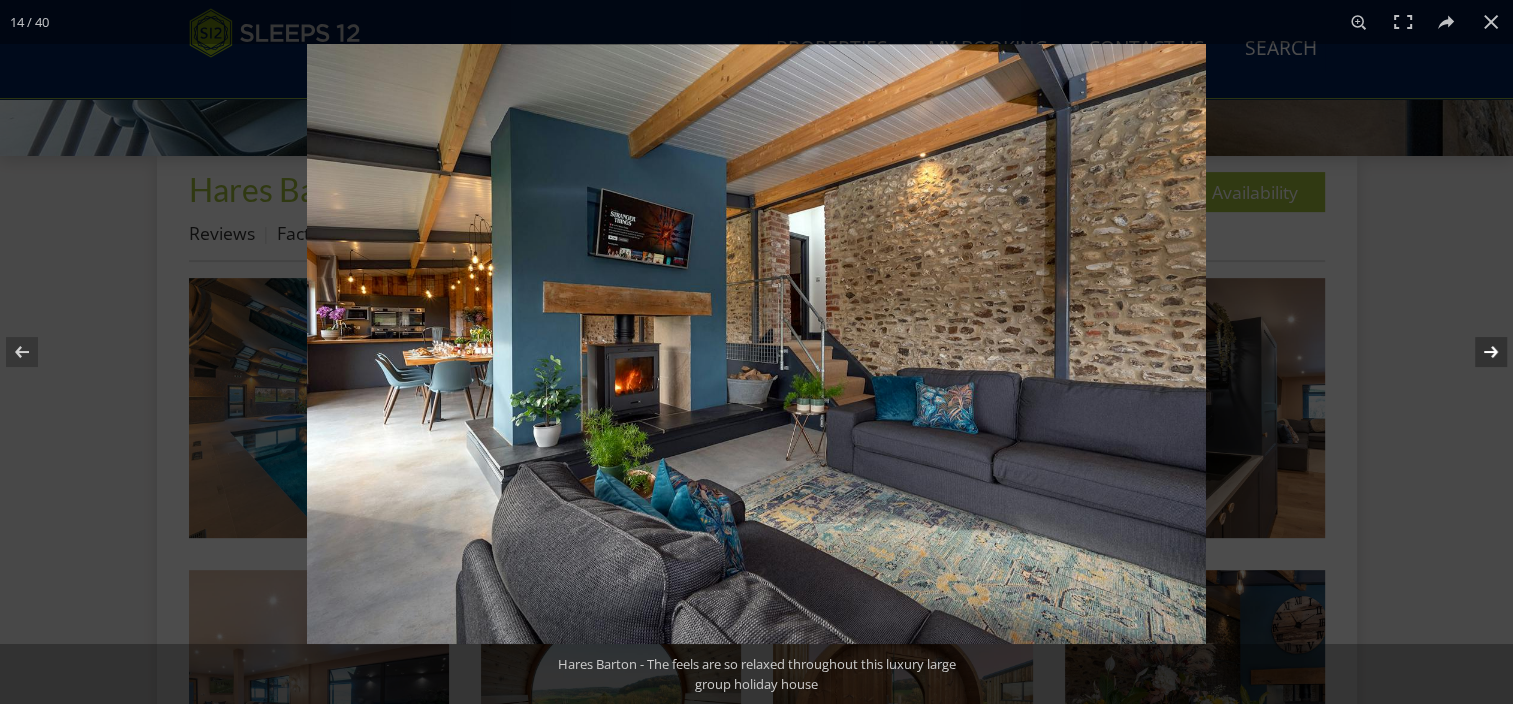 click at bounding box center [1478, 352] 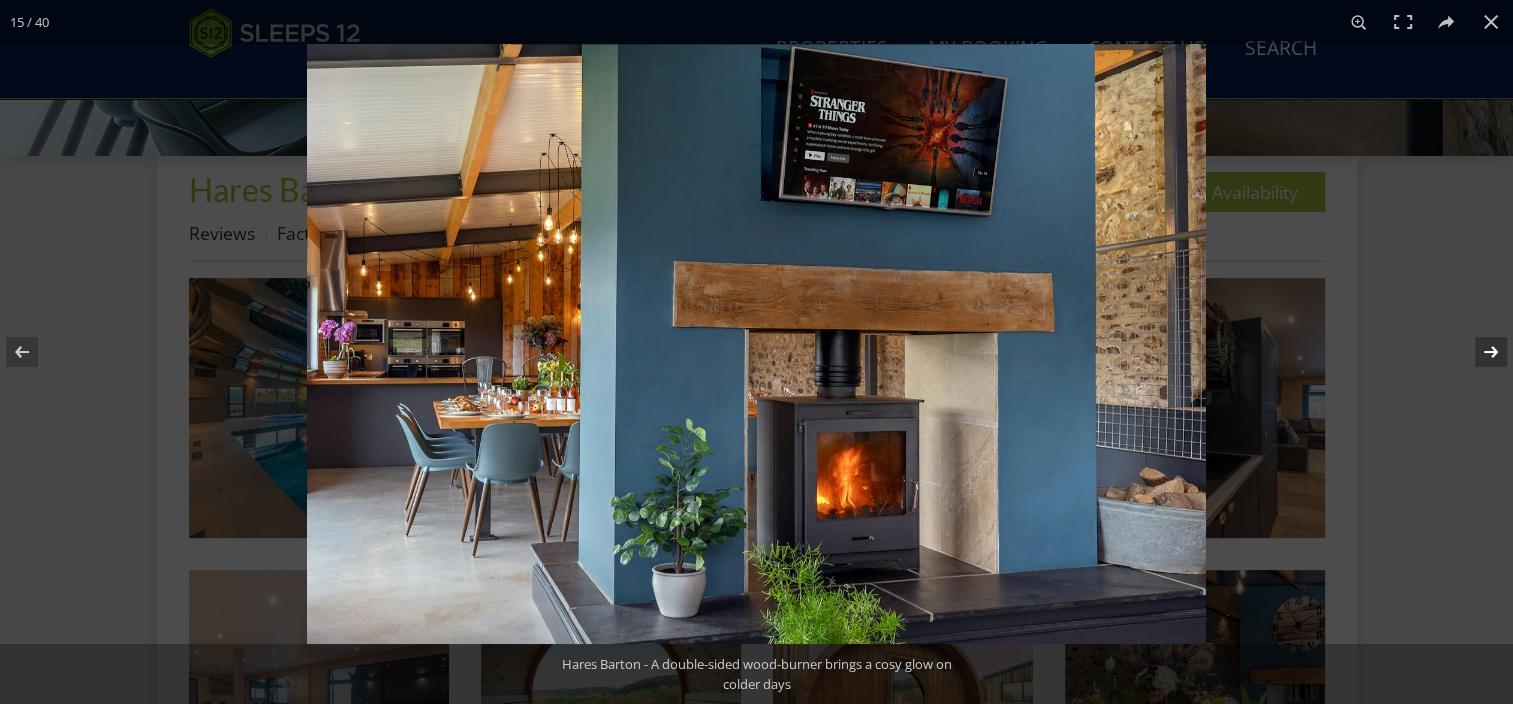 click at bounding box center [1478, 352] 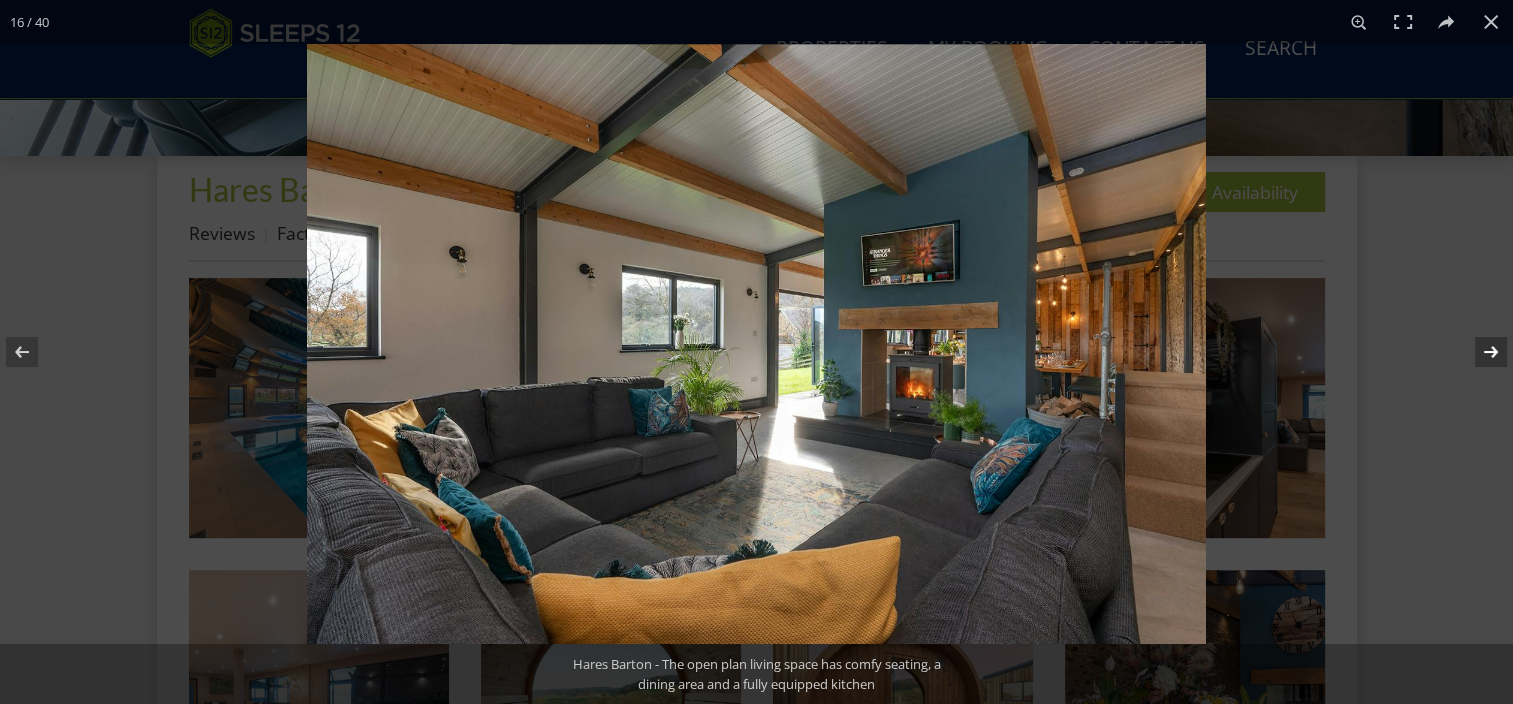 click at bounding box center (1478, 352) 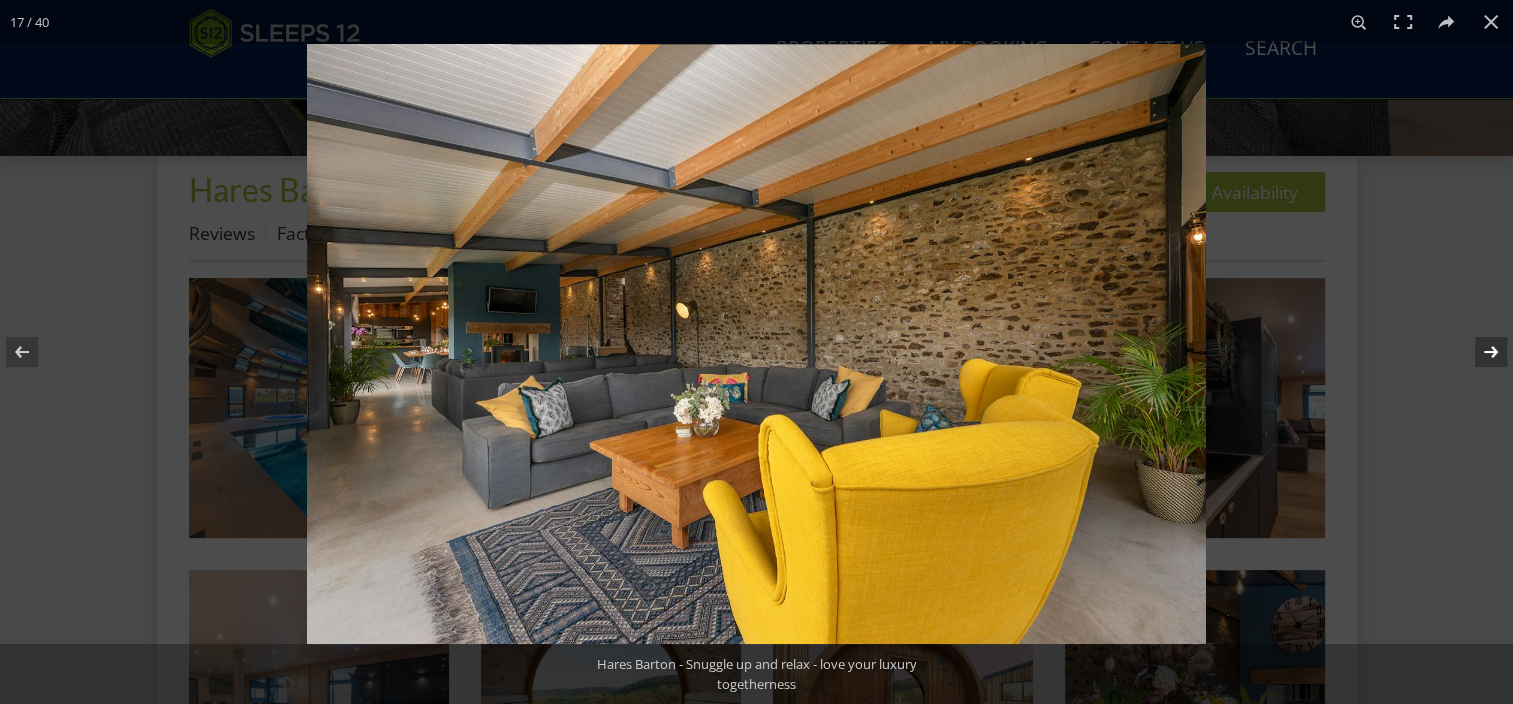 click at bounding box center (1478, 352) 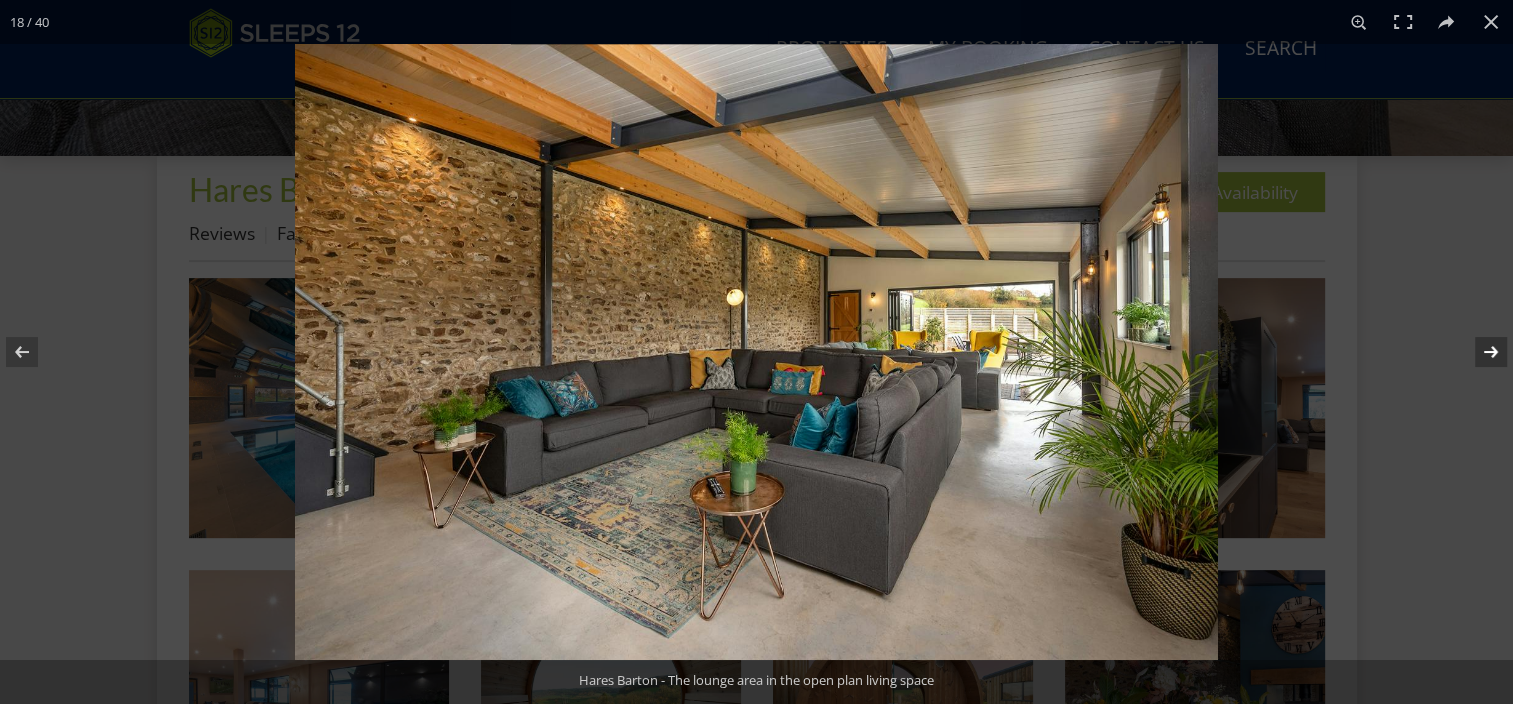 click at bounding box center [1478, 352] 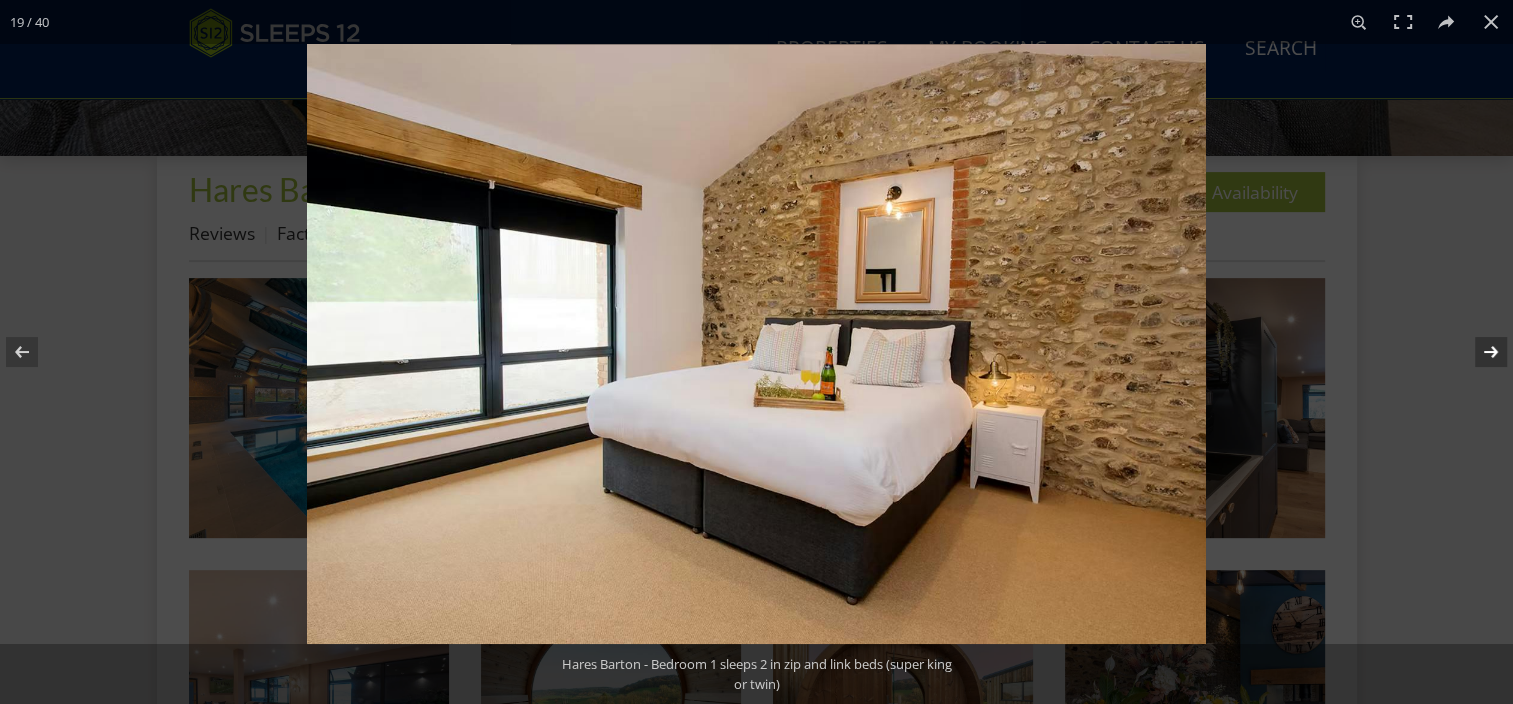click at bounding box center (1478, 352) 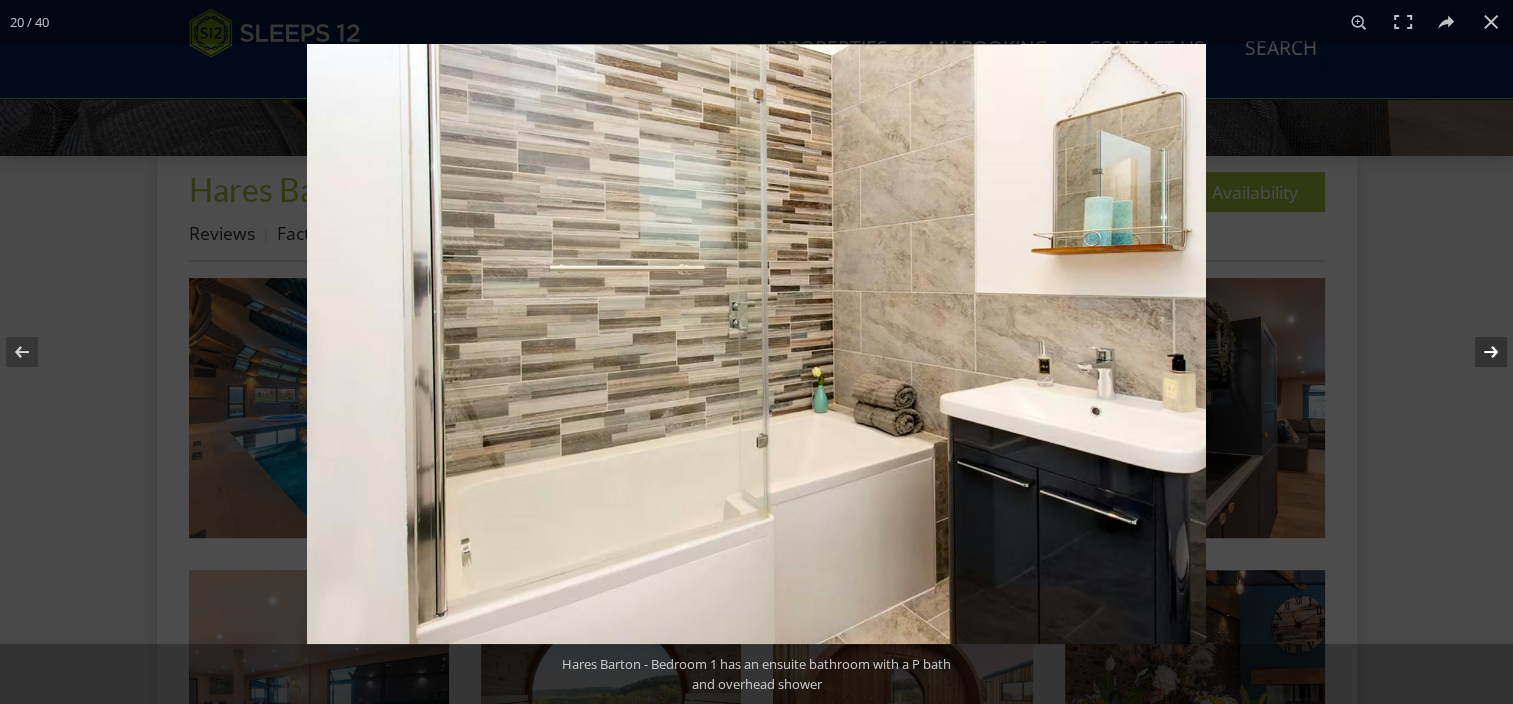 click at bounding box center (1478, 352) 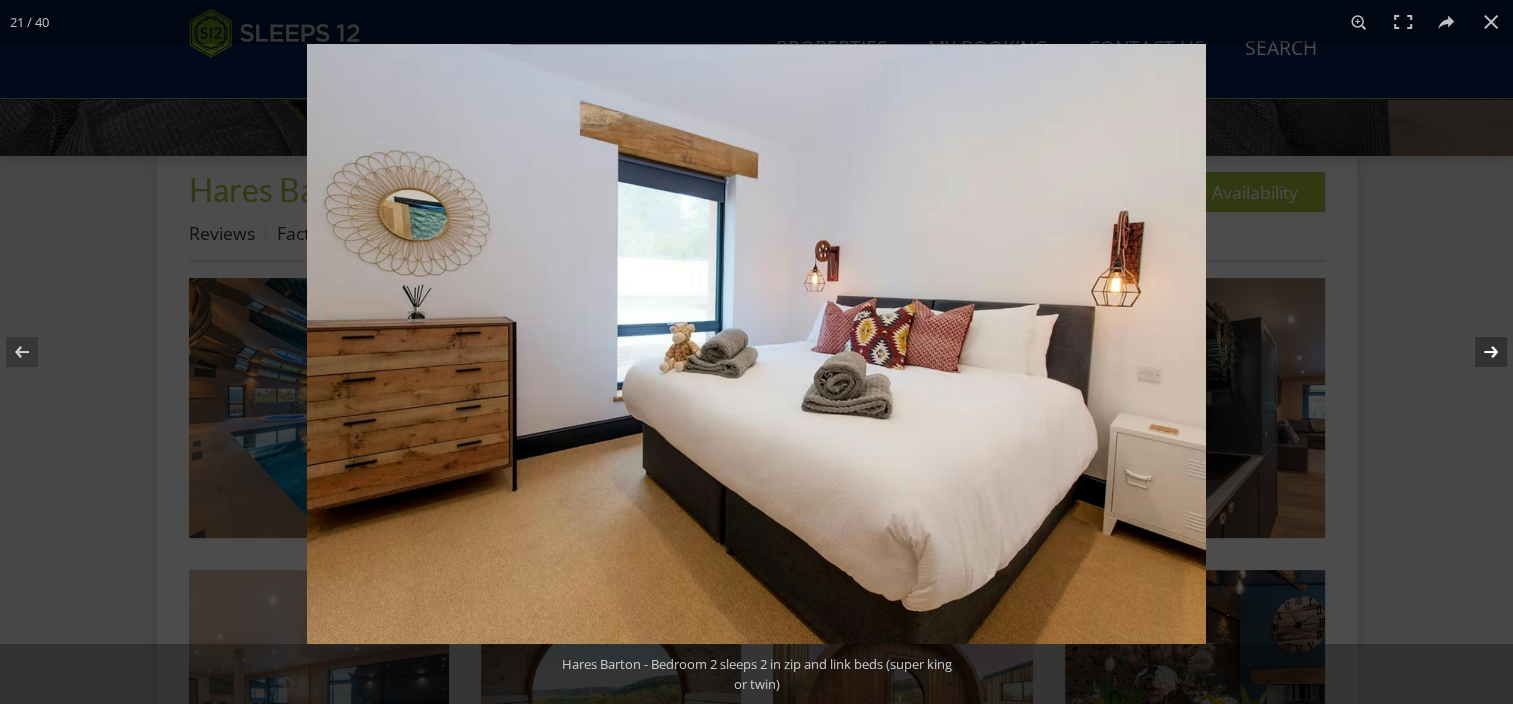 click at bounding box center (1478, 352) 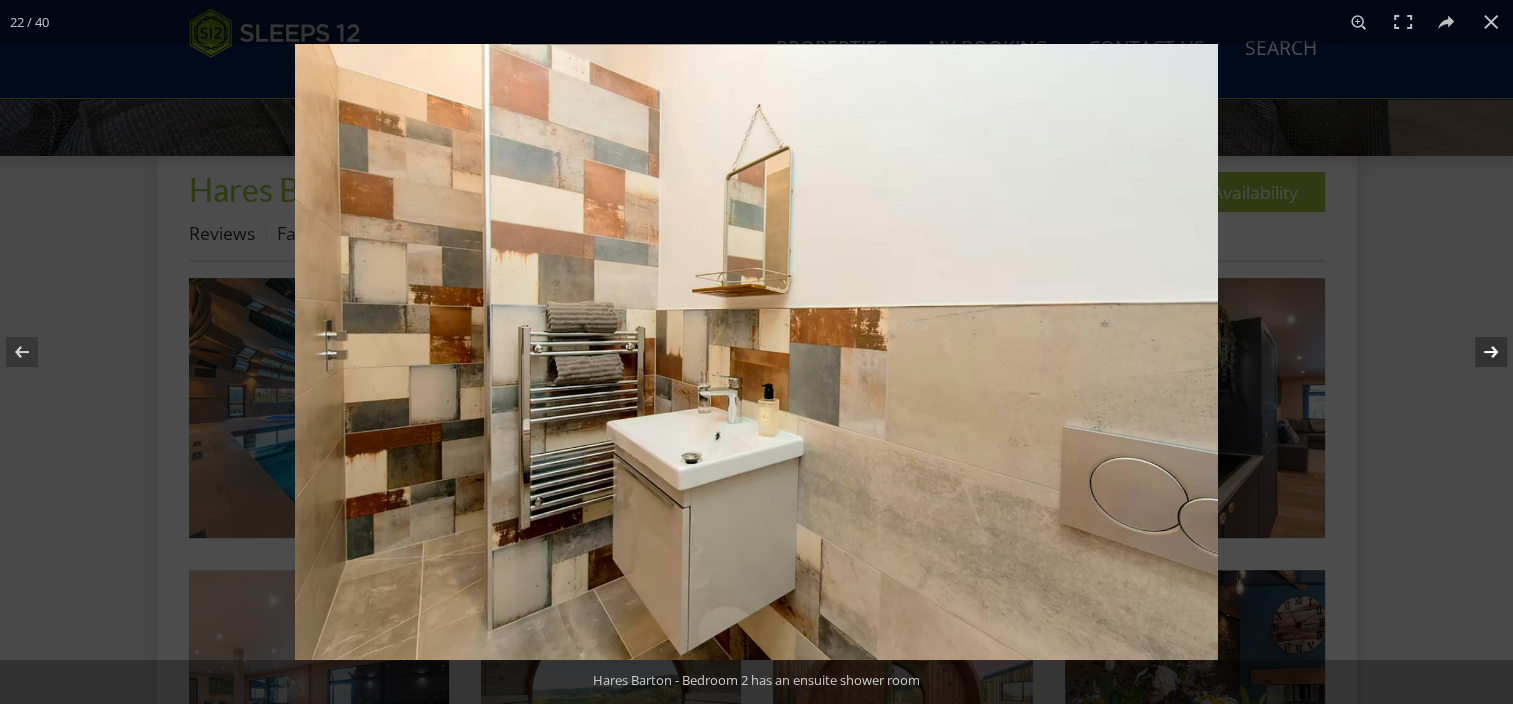 click at bounding box center (1478, 352) 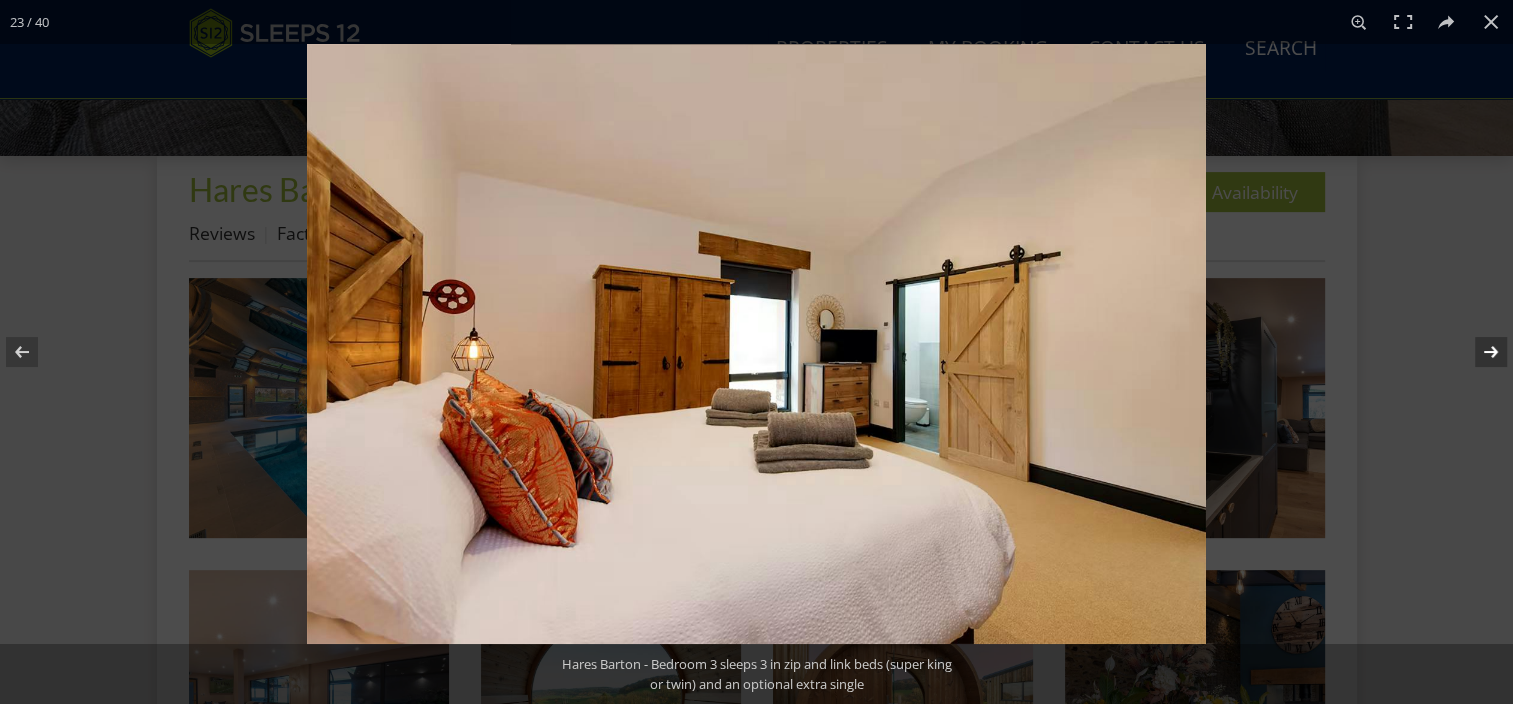 click at bounding box center [1478, 352] 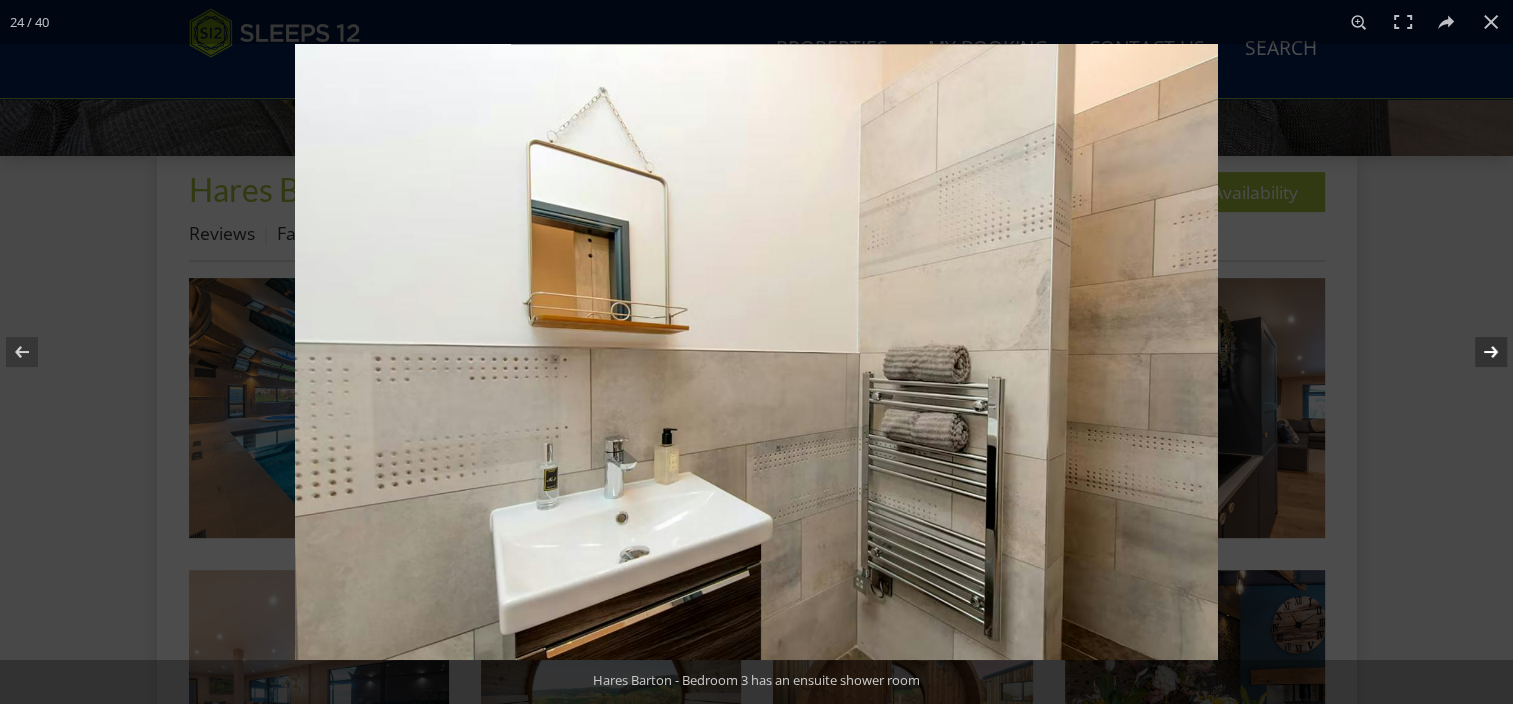 click at bounding box center [1478, 352] 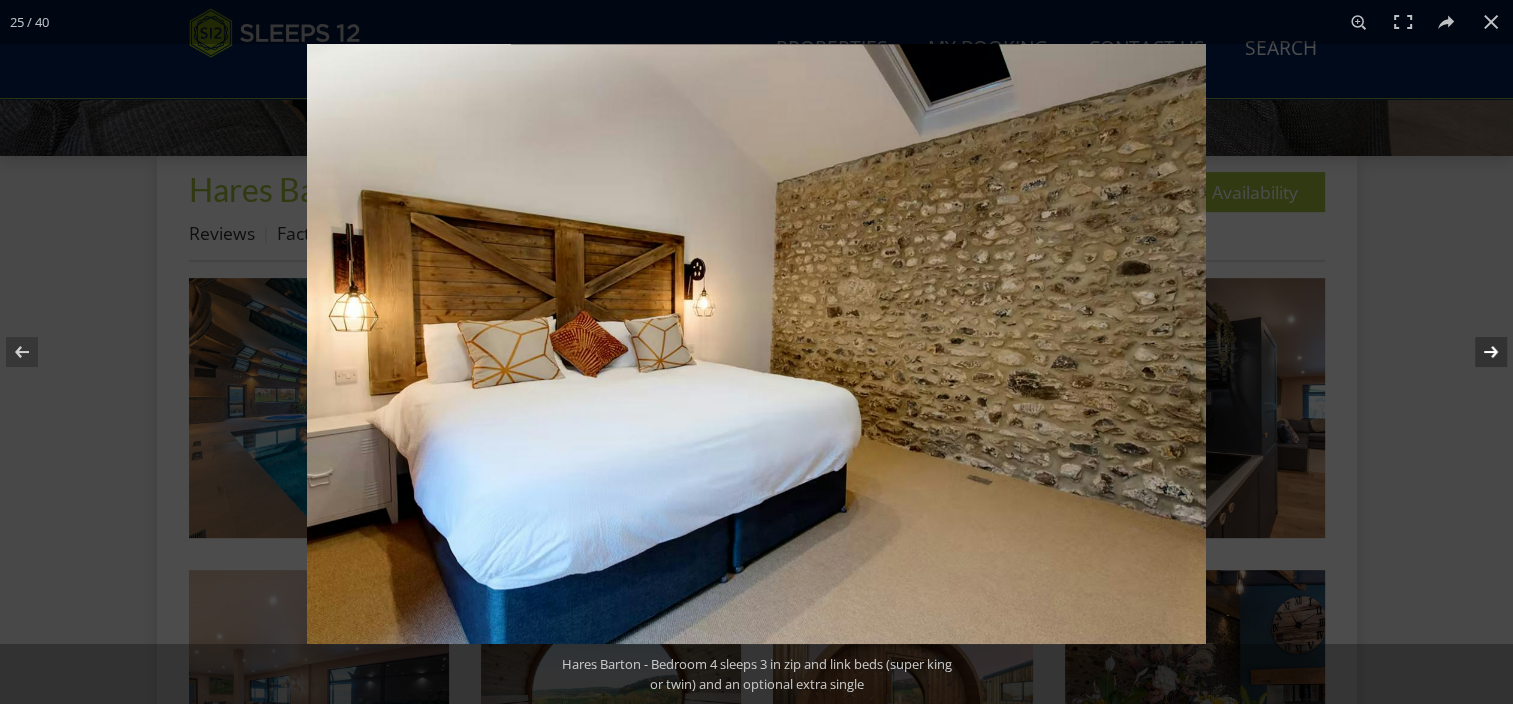 click at bounding box center (1478, 352) 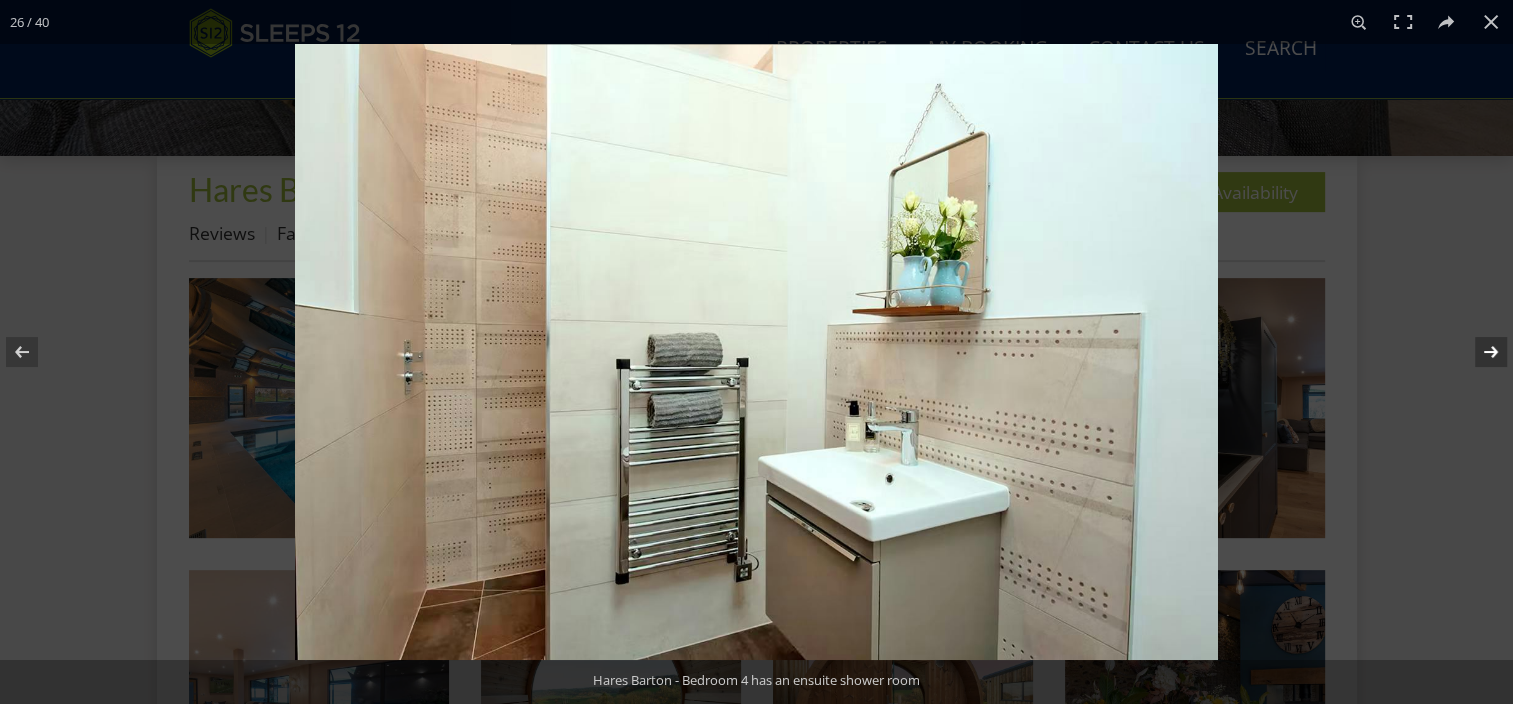 click at bounding box center [1478, 352] 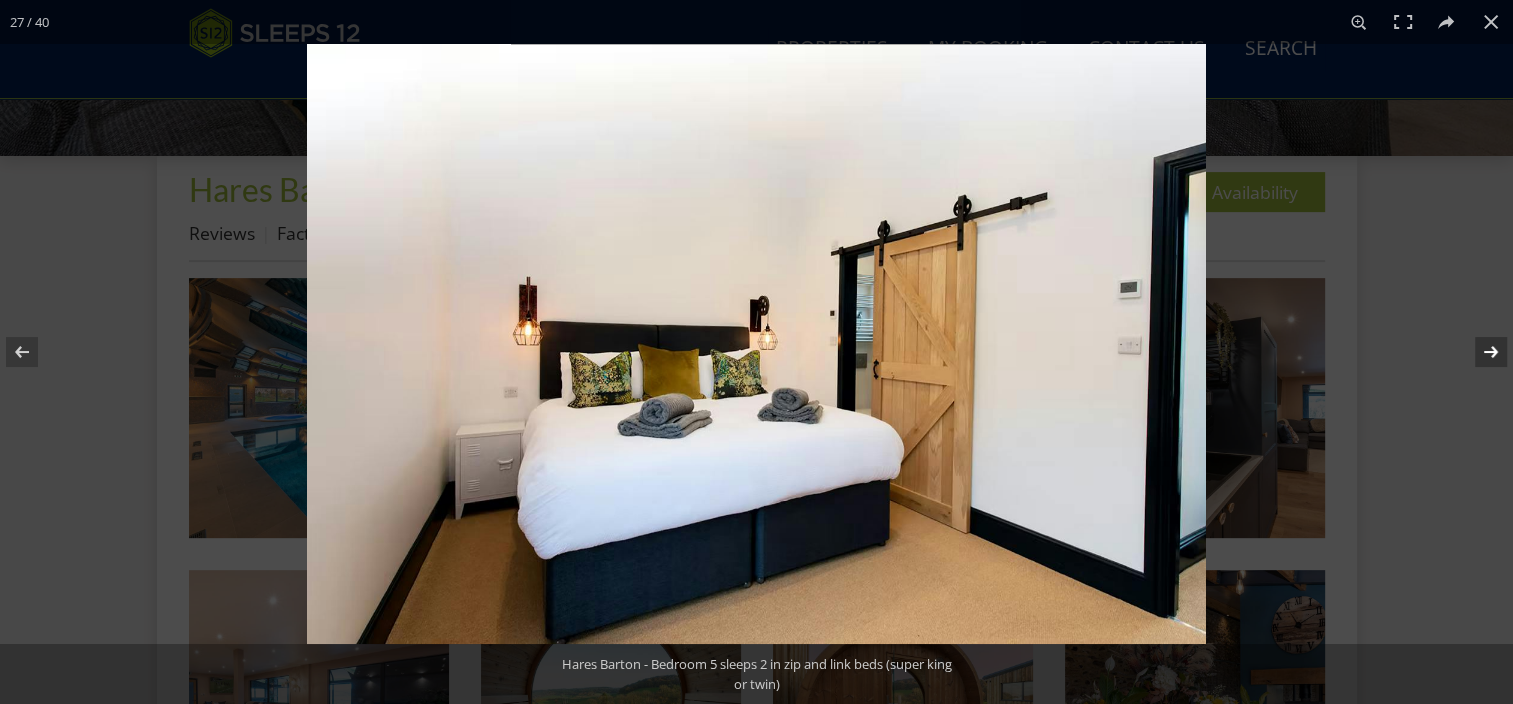 click at bounding box center (1478, 352) 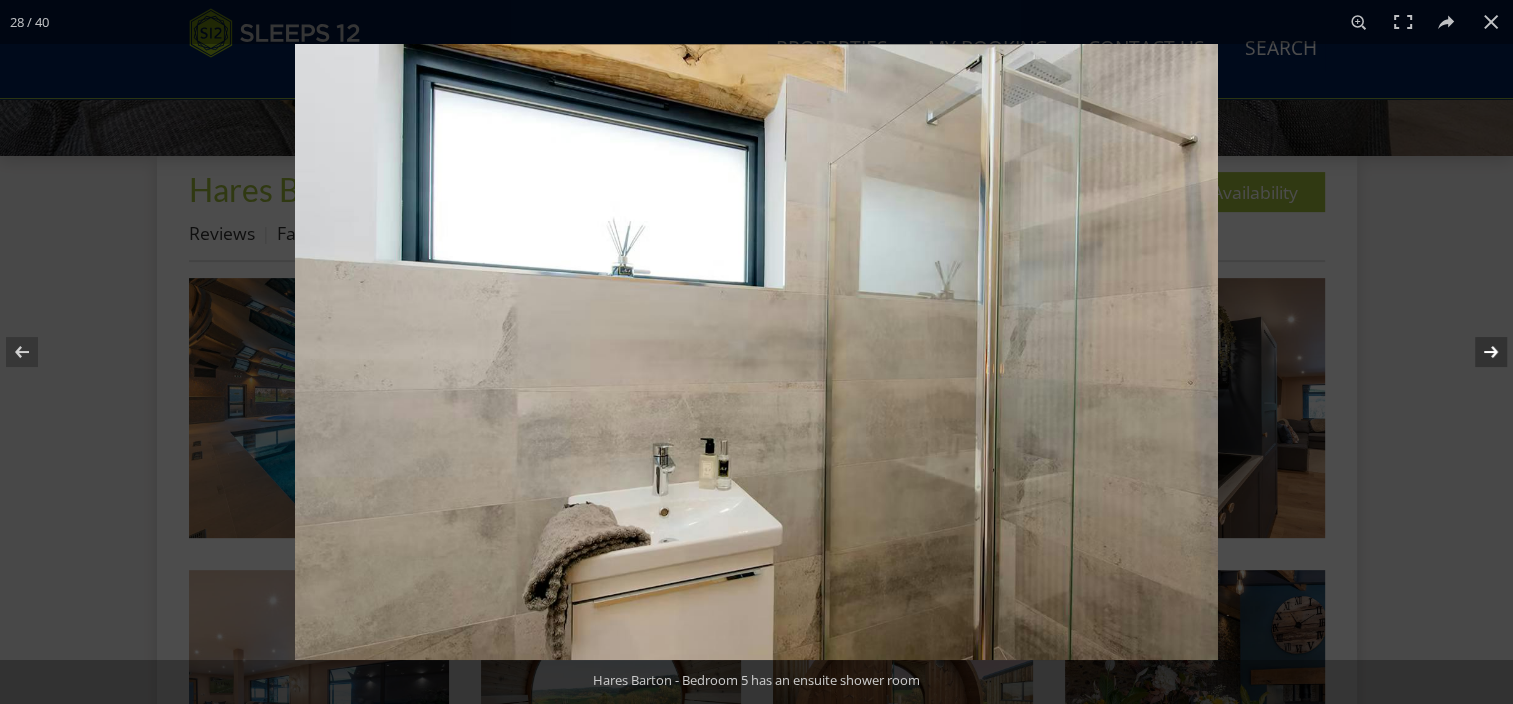 click at bounding box center (1478, 352) 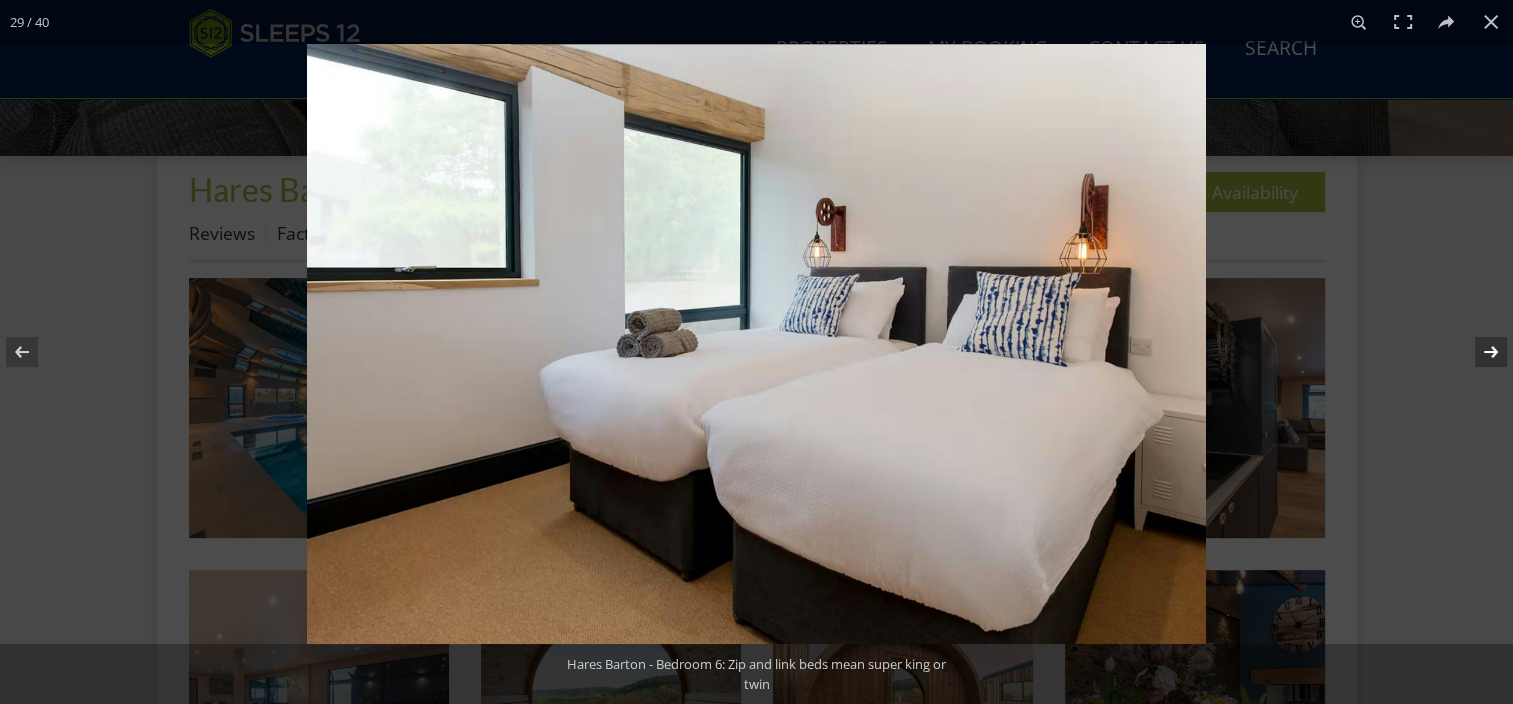 click at bounding box center [1478, 352] 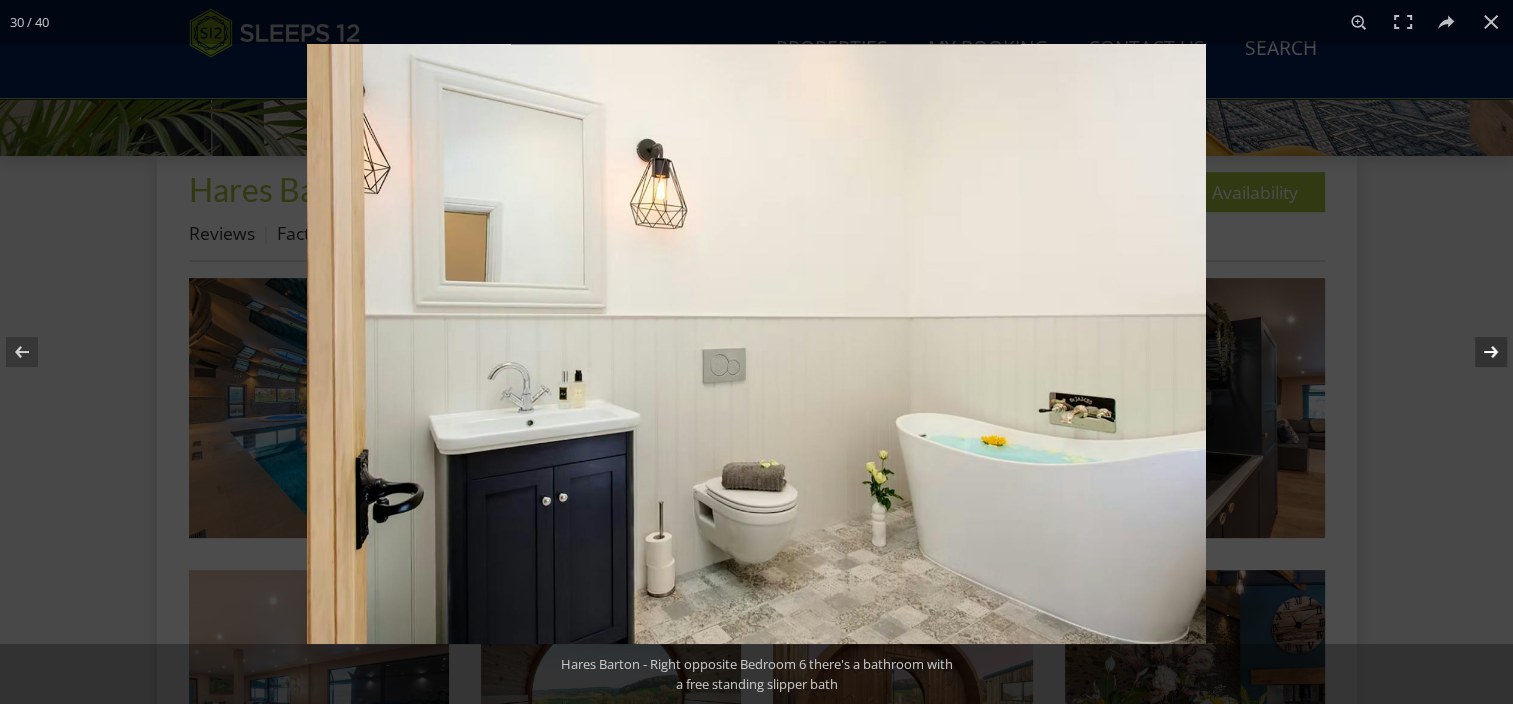 click at bounding box center [1478, 352] 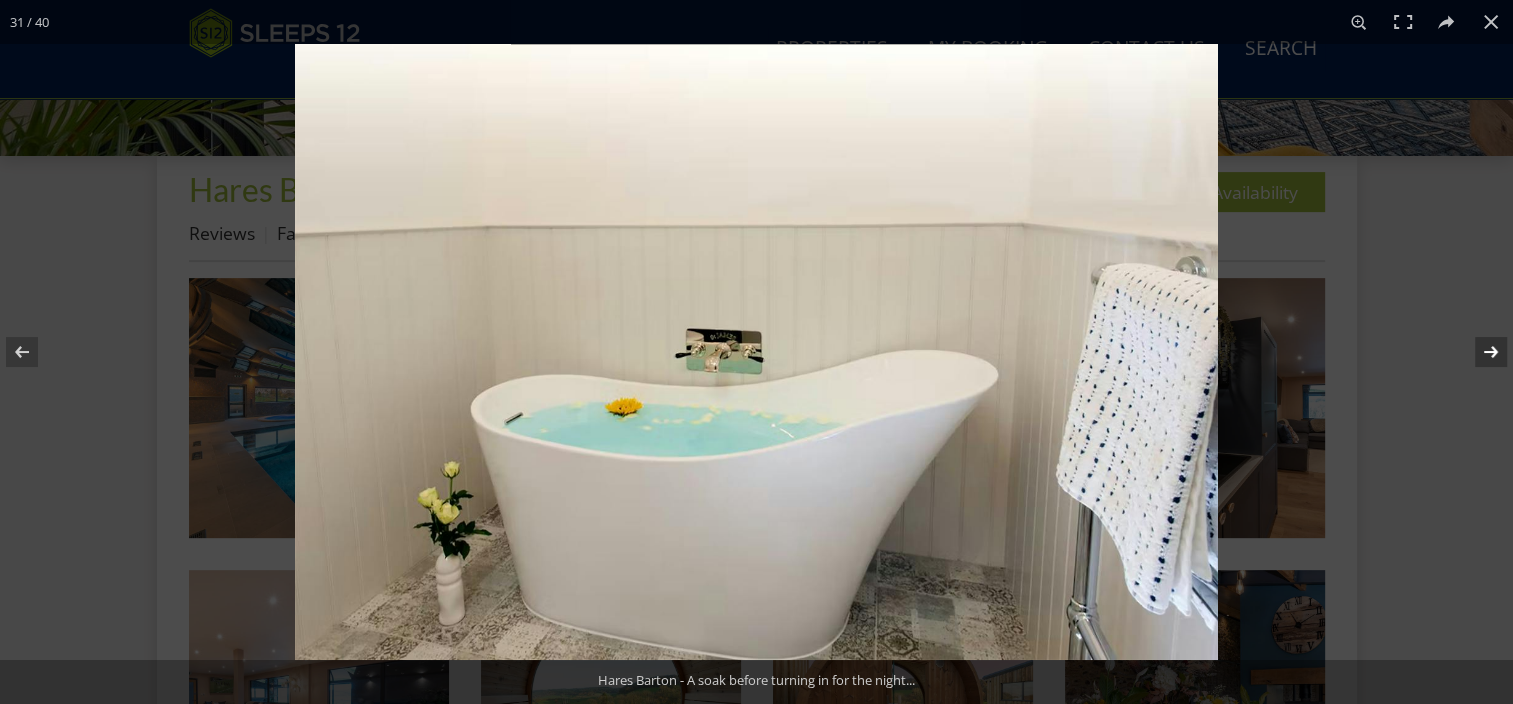 click at bounding box center (1478, 352) 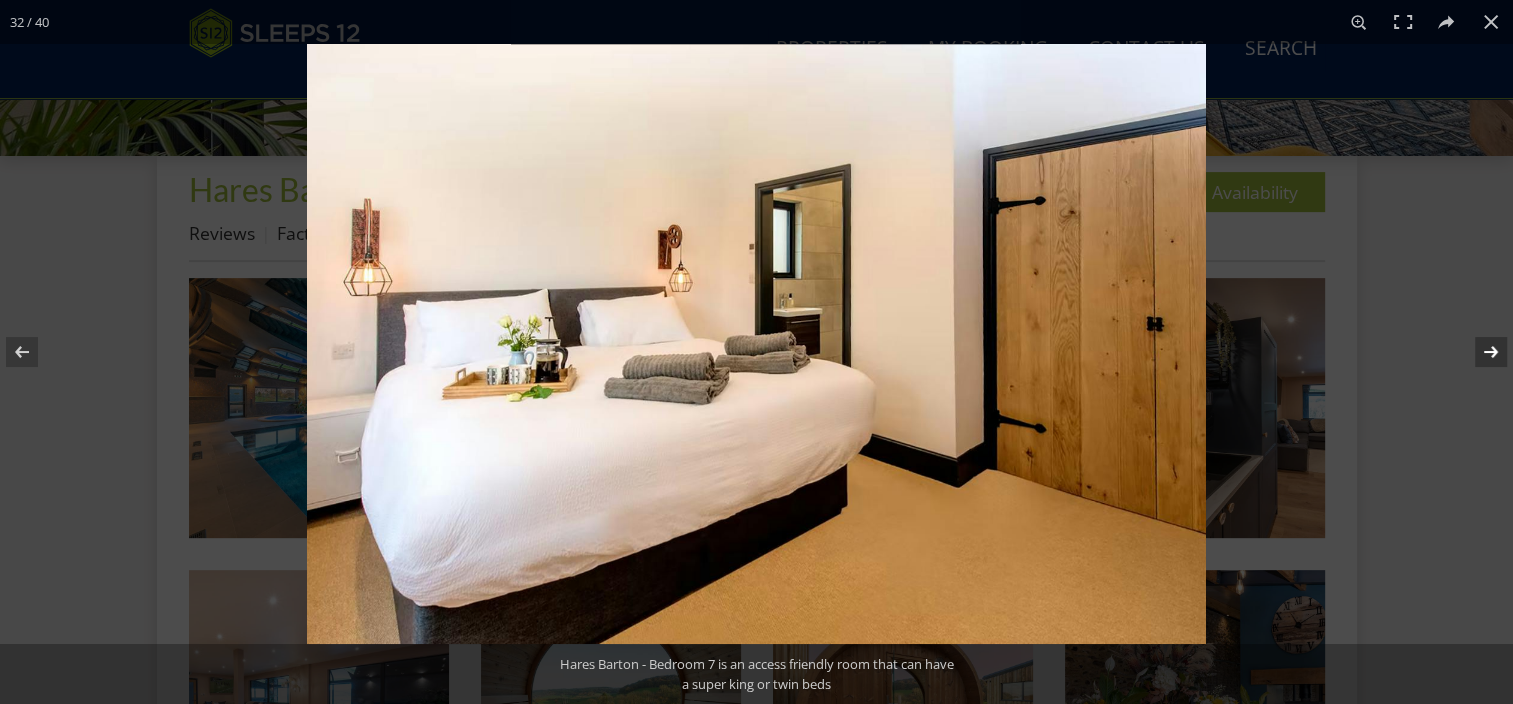 click at bounding box center (1478, 352) 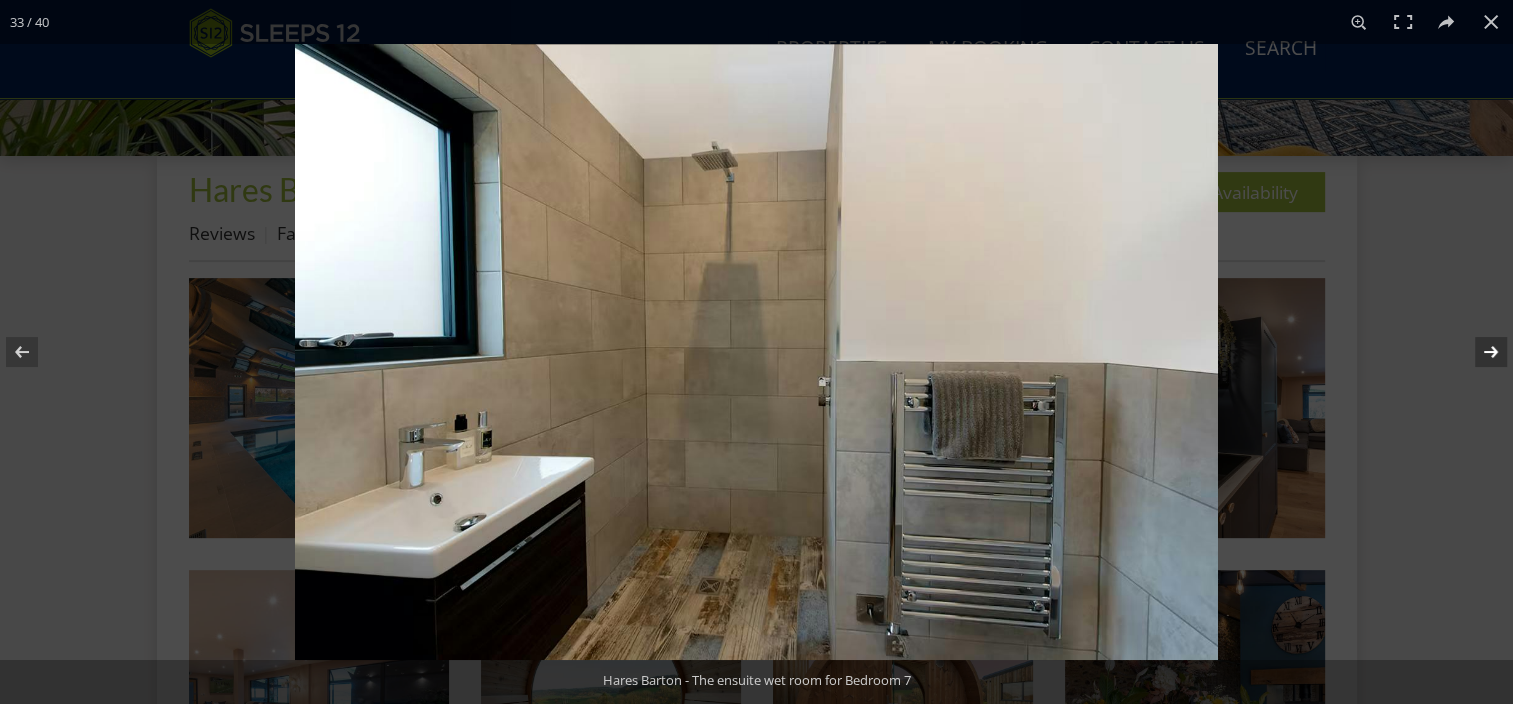 click at bounding box center (1478, 352) 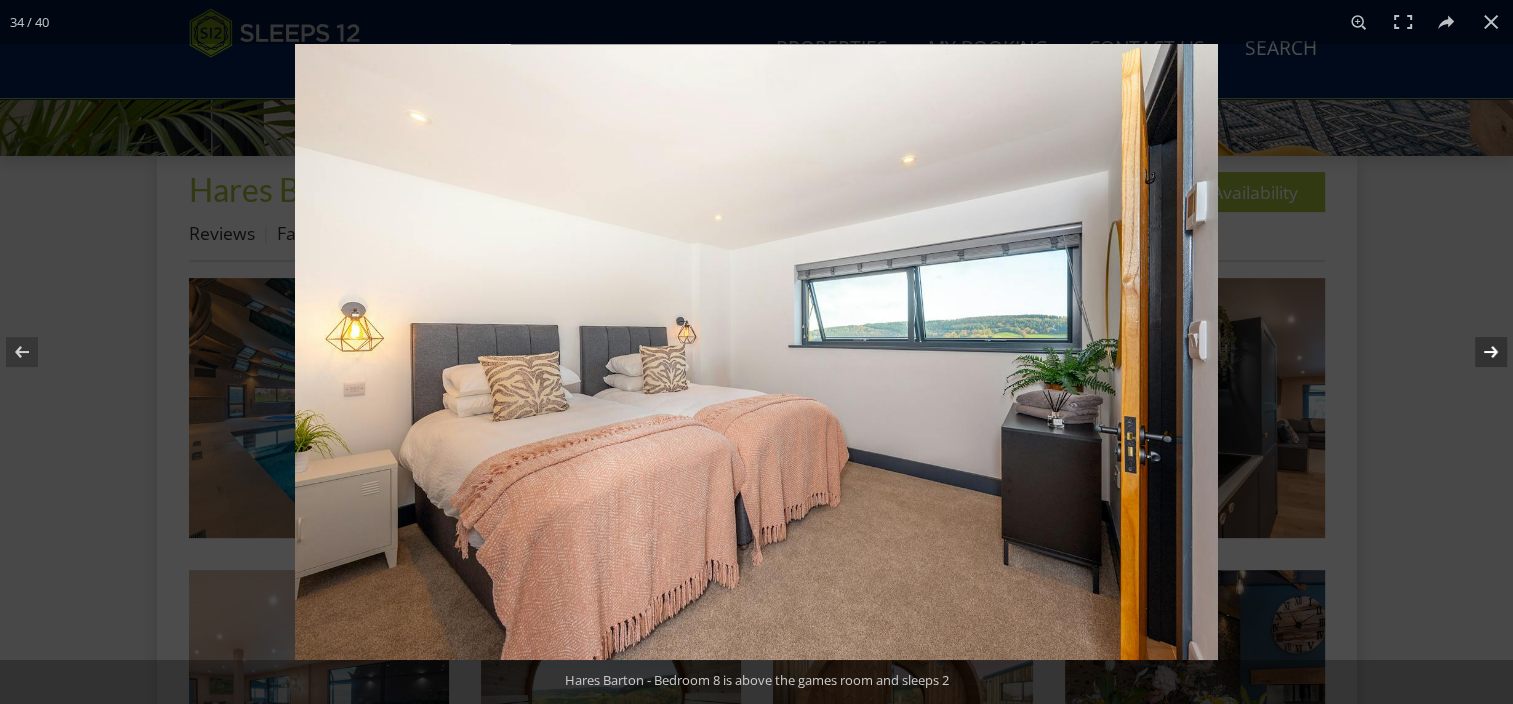click at bounding box center [1478, 352] 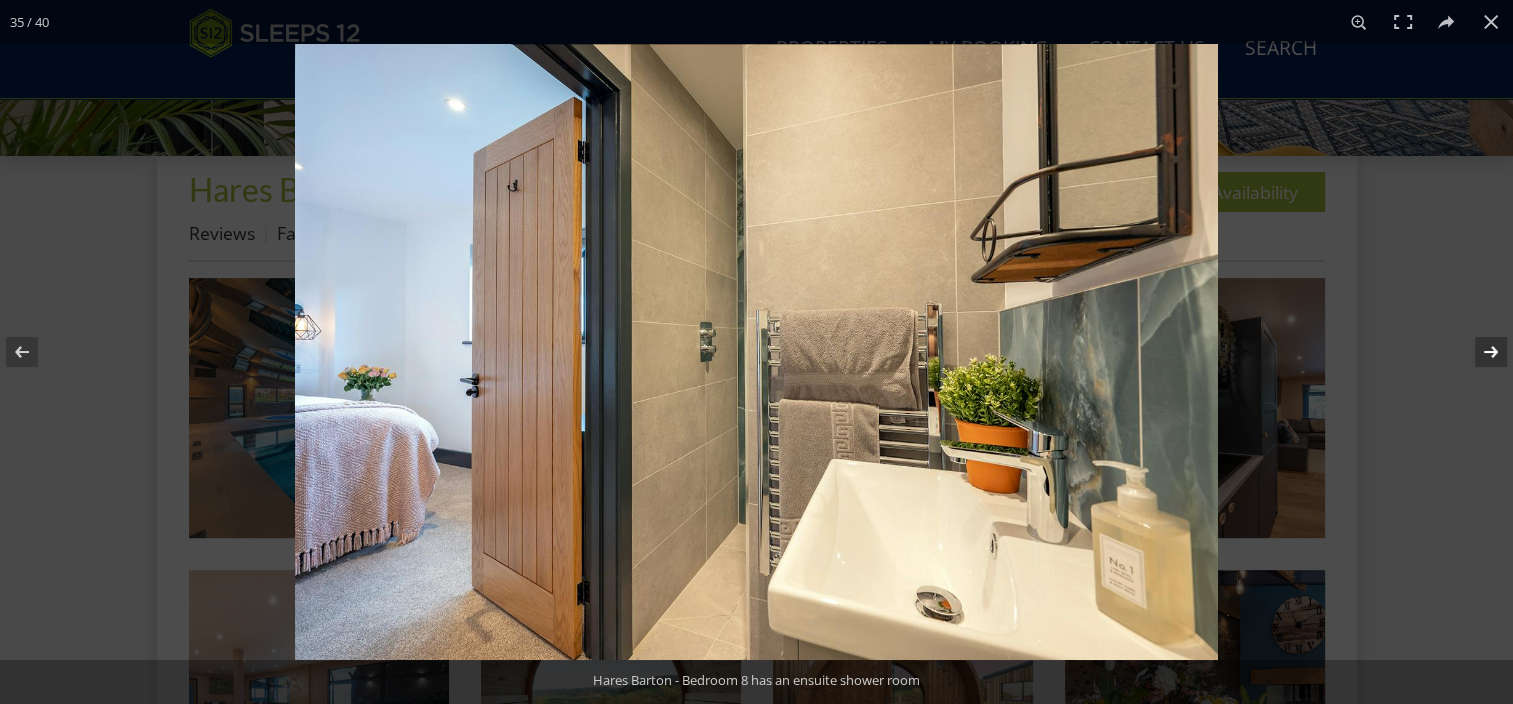 click at bounding box center (1478, 352) 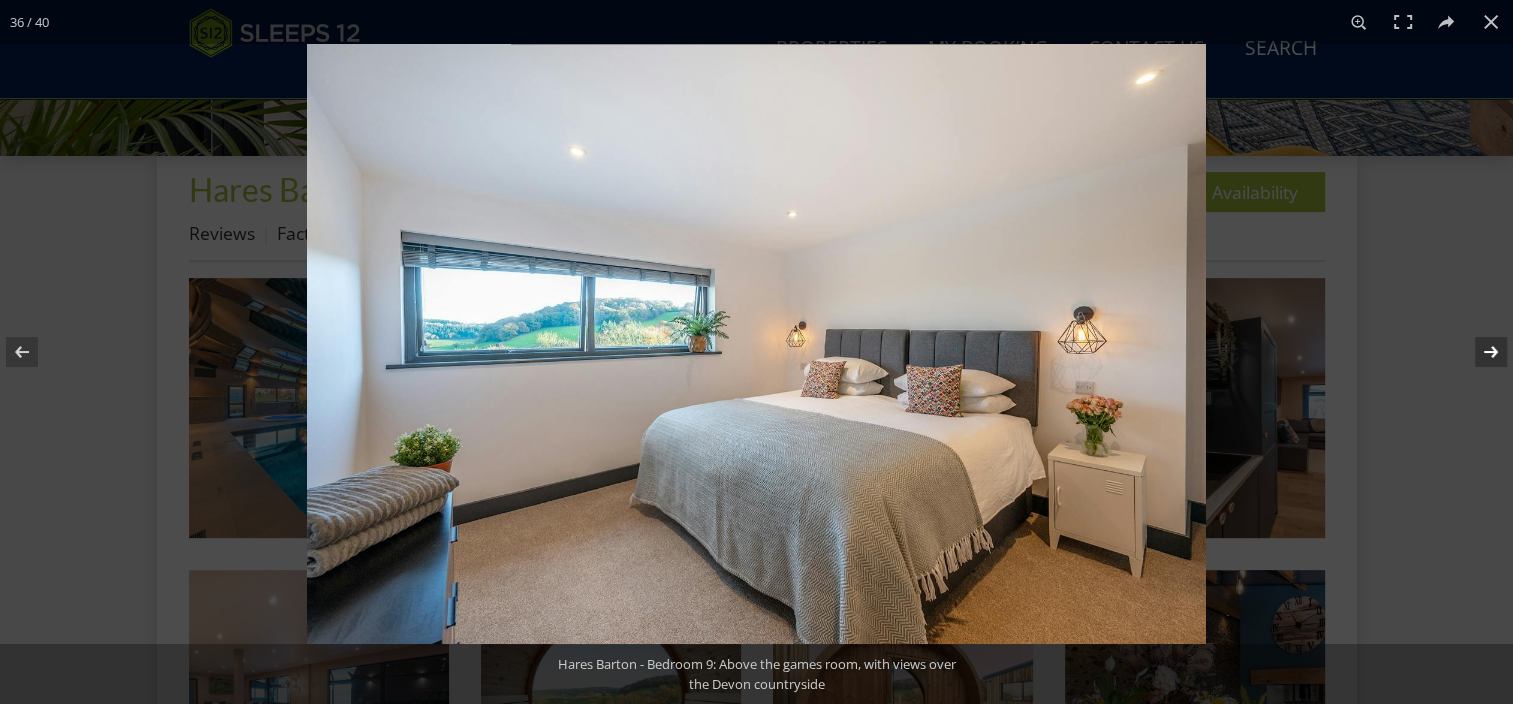 click at bounding box center [1478, 352] 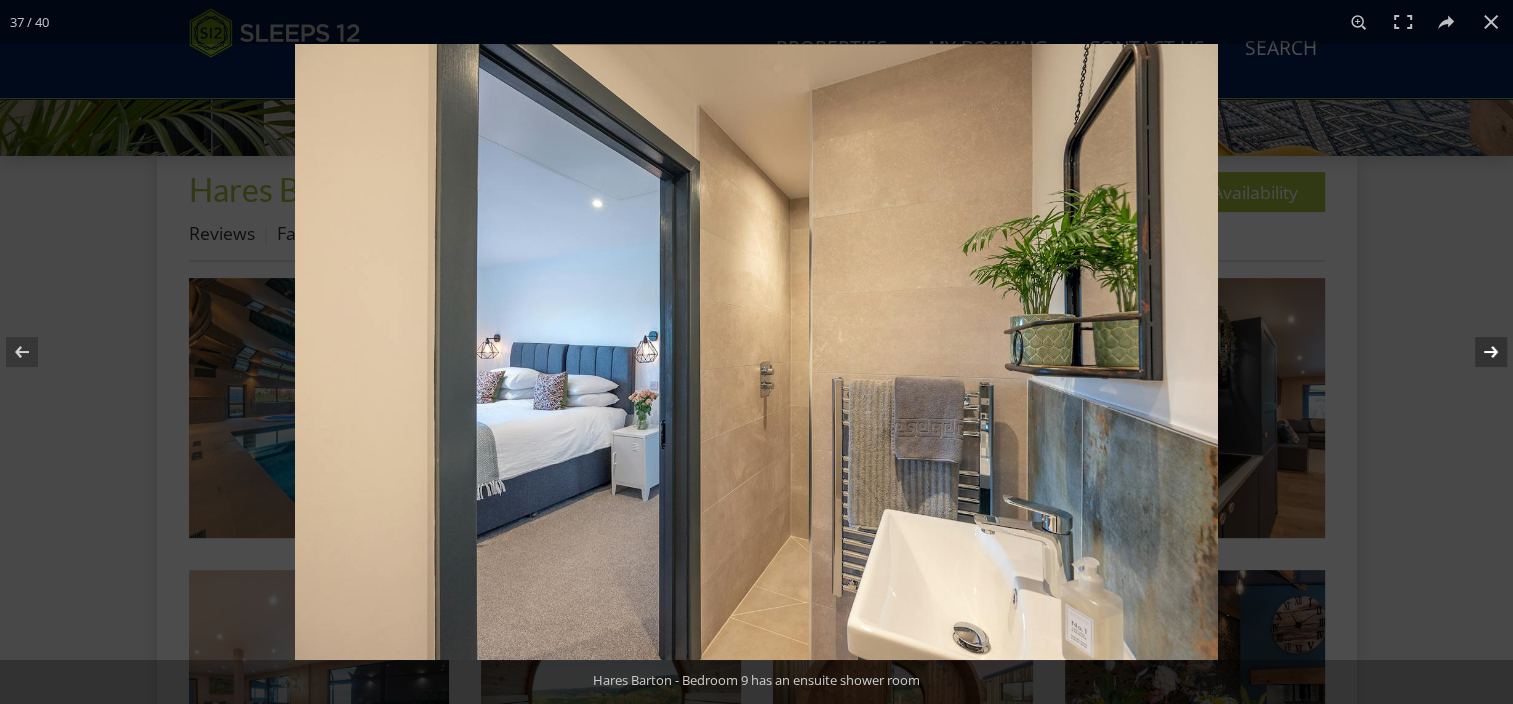 click at bounding box center (1478, 352) 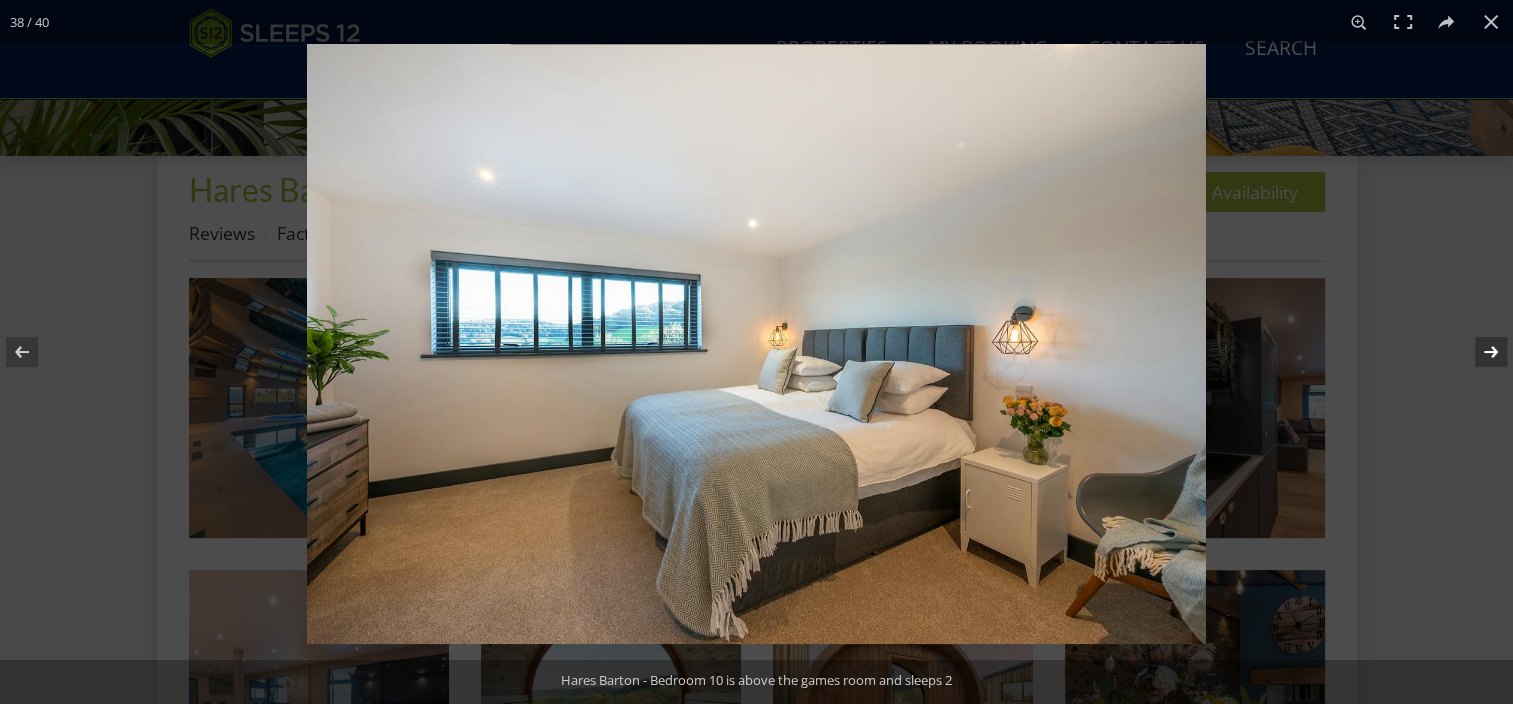 click at bounding box center [1478, 352] 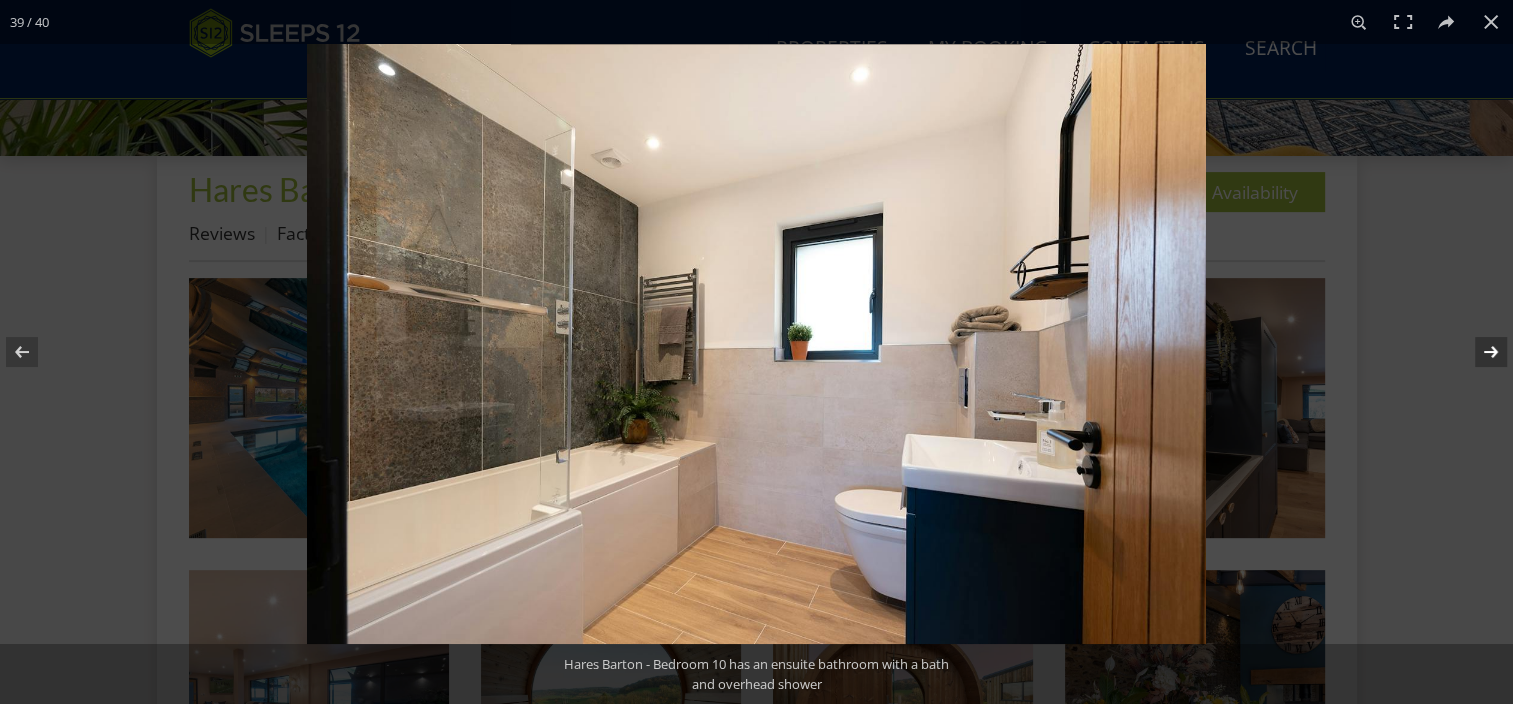 click at bounding box center [1478, 352] 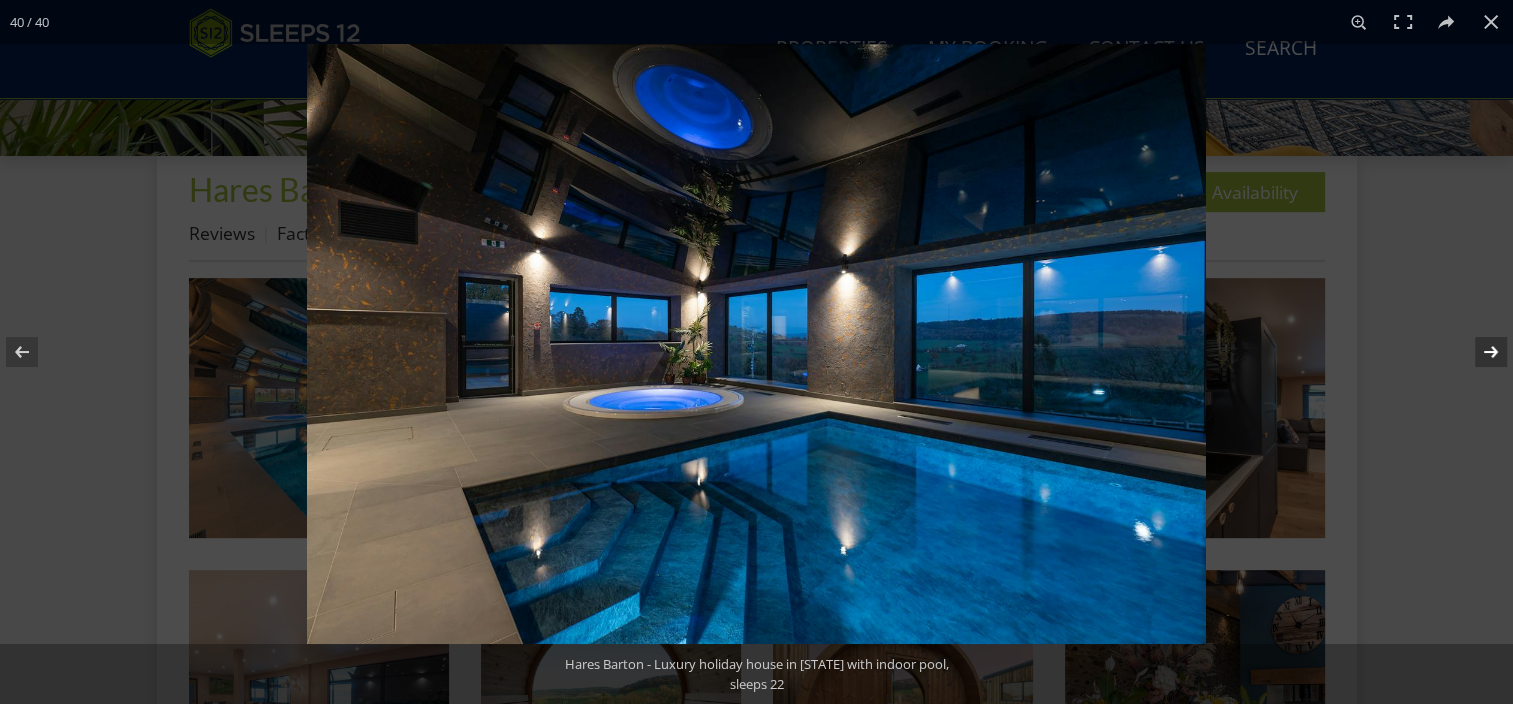 click at bounding box center (1478, 352) 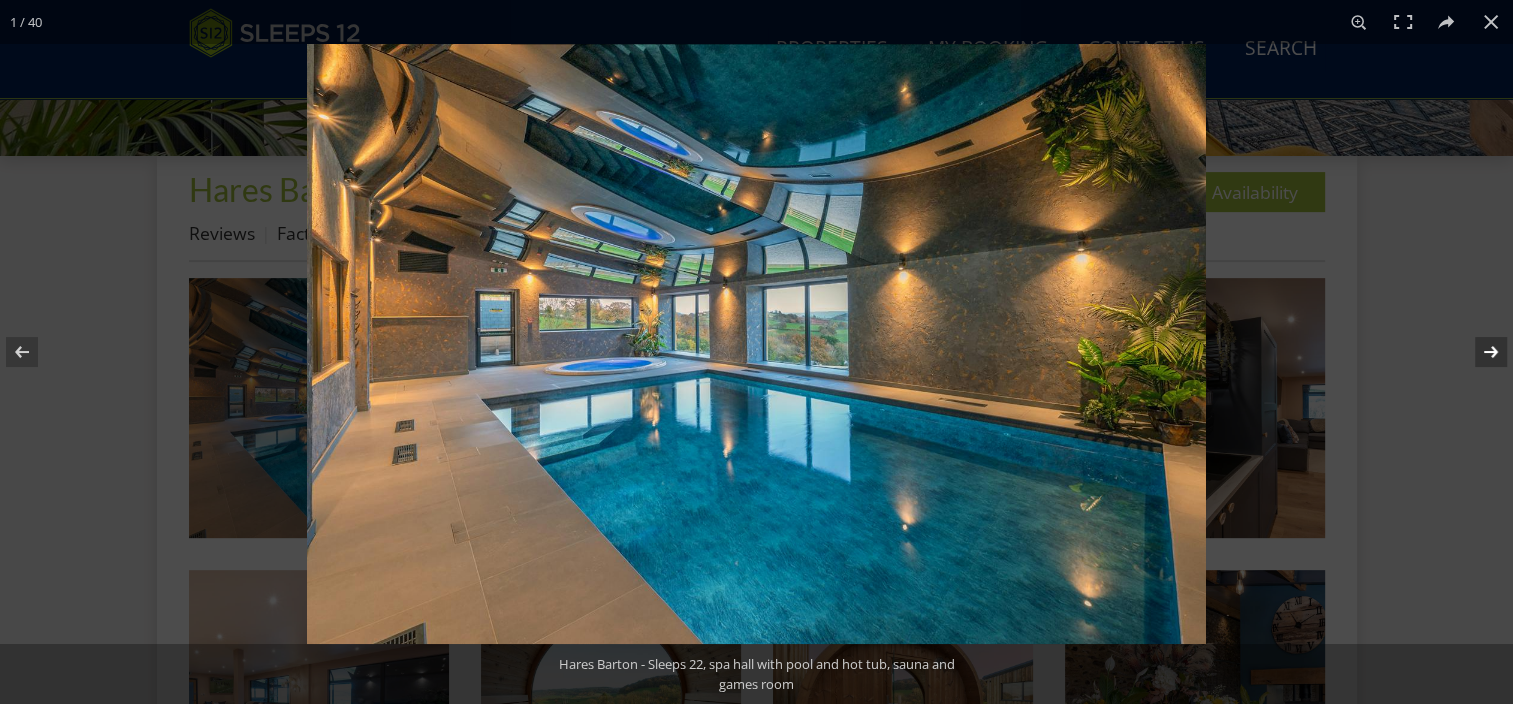 click at bounding box center (1478, 352) 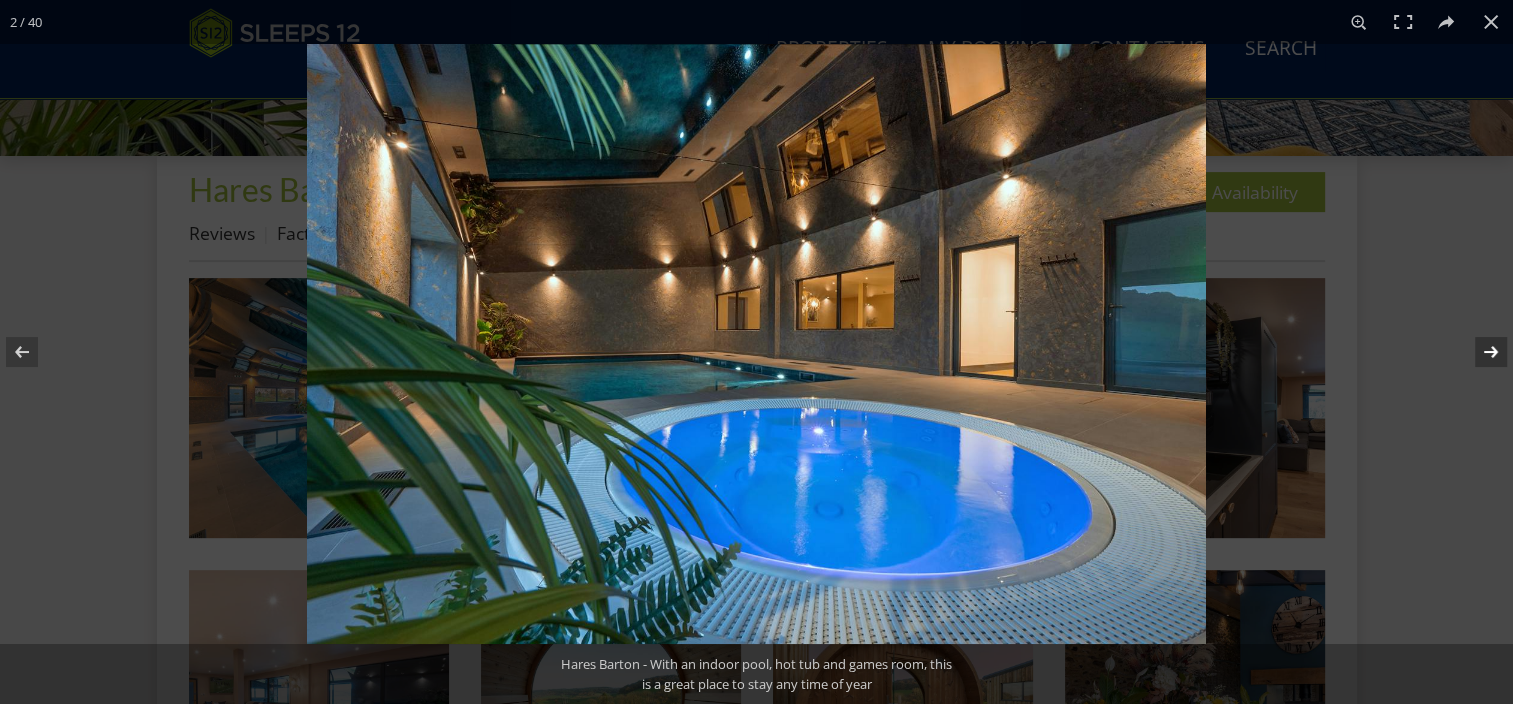 click at bounding box center [1478, 352] 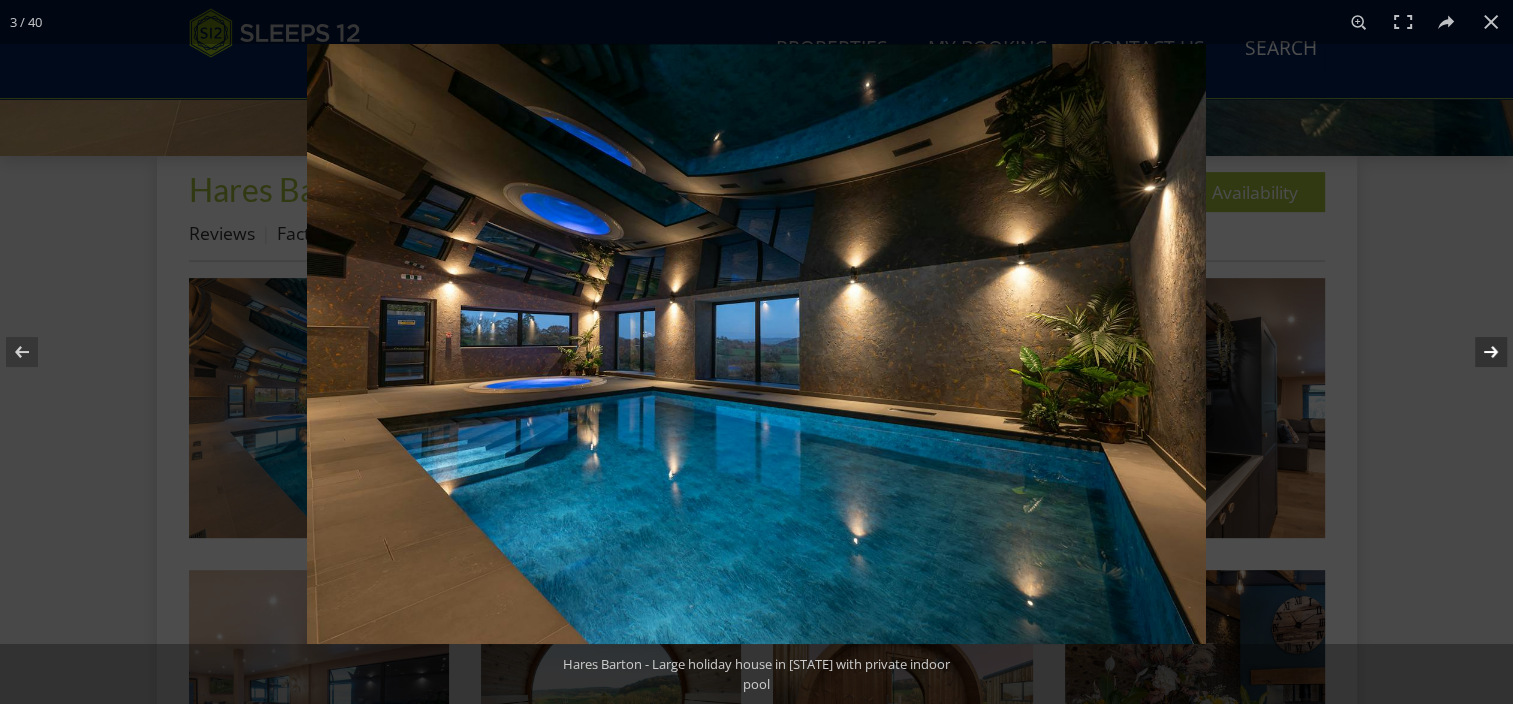 click at bounding box center (1478, 352) 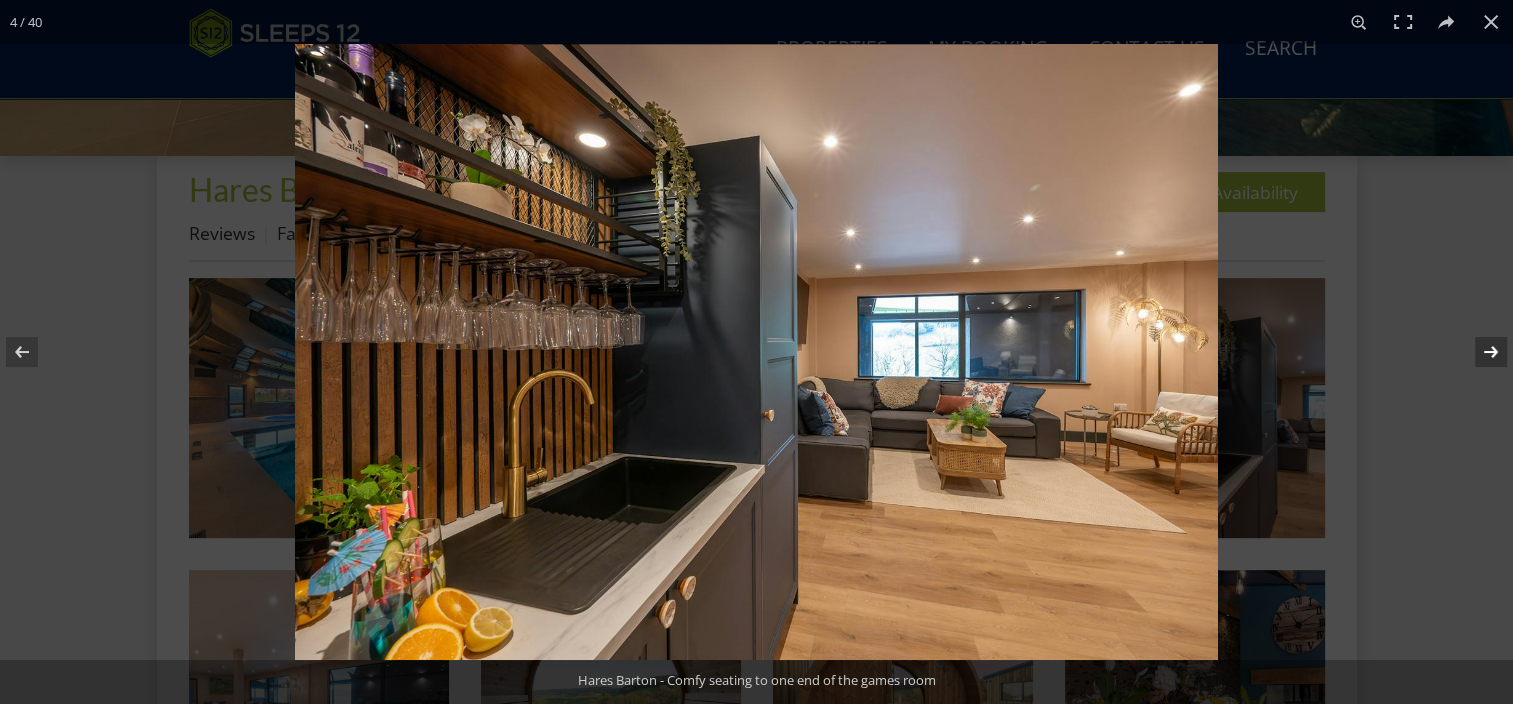 click at bounding box center (1478, 352) 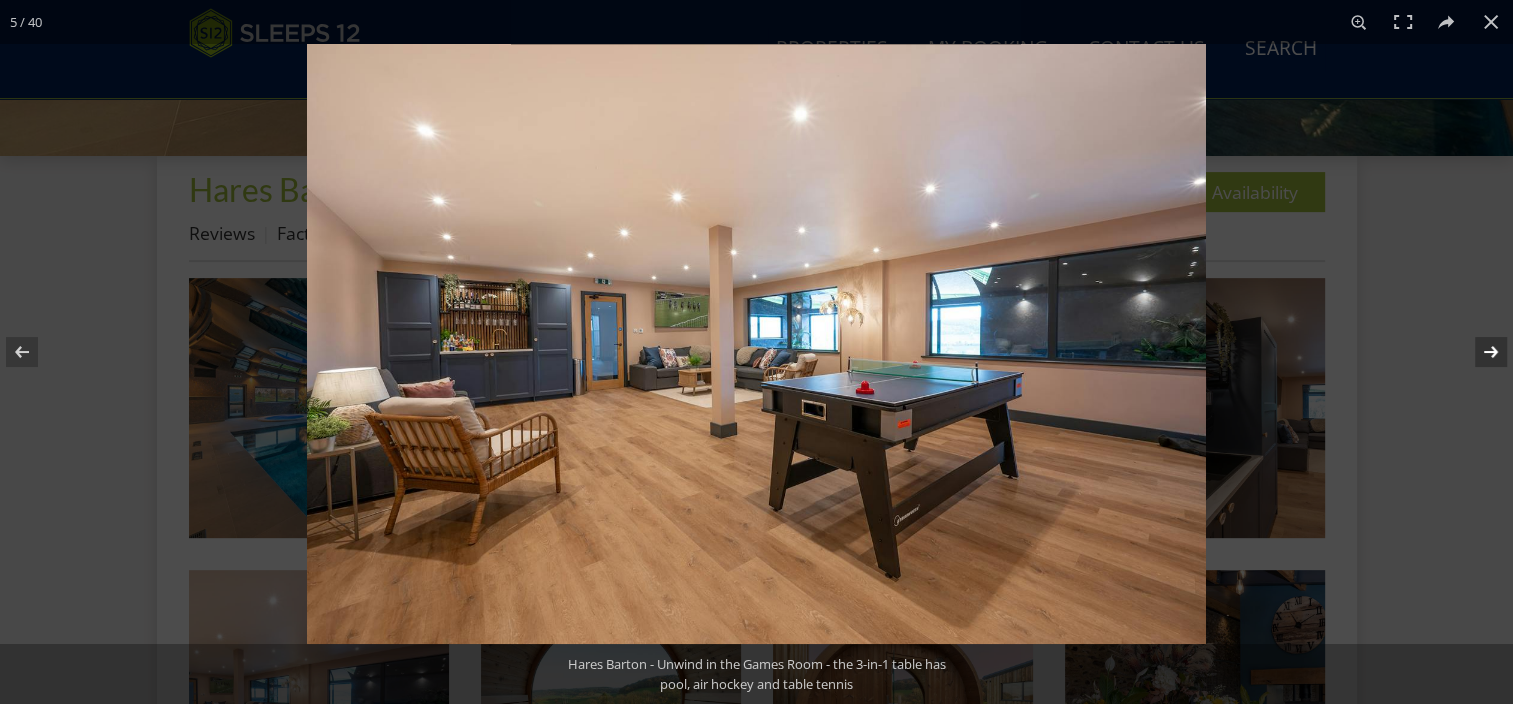 click at bounding box center (1478, 352) 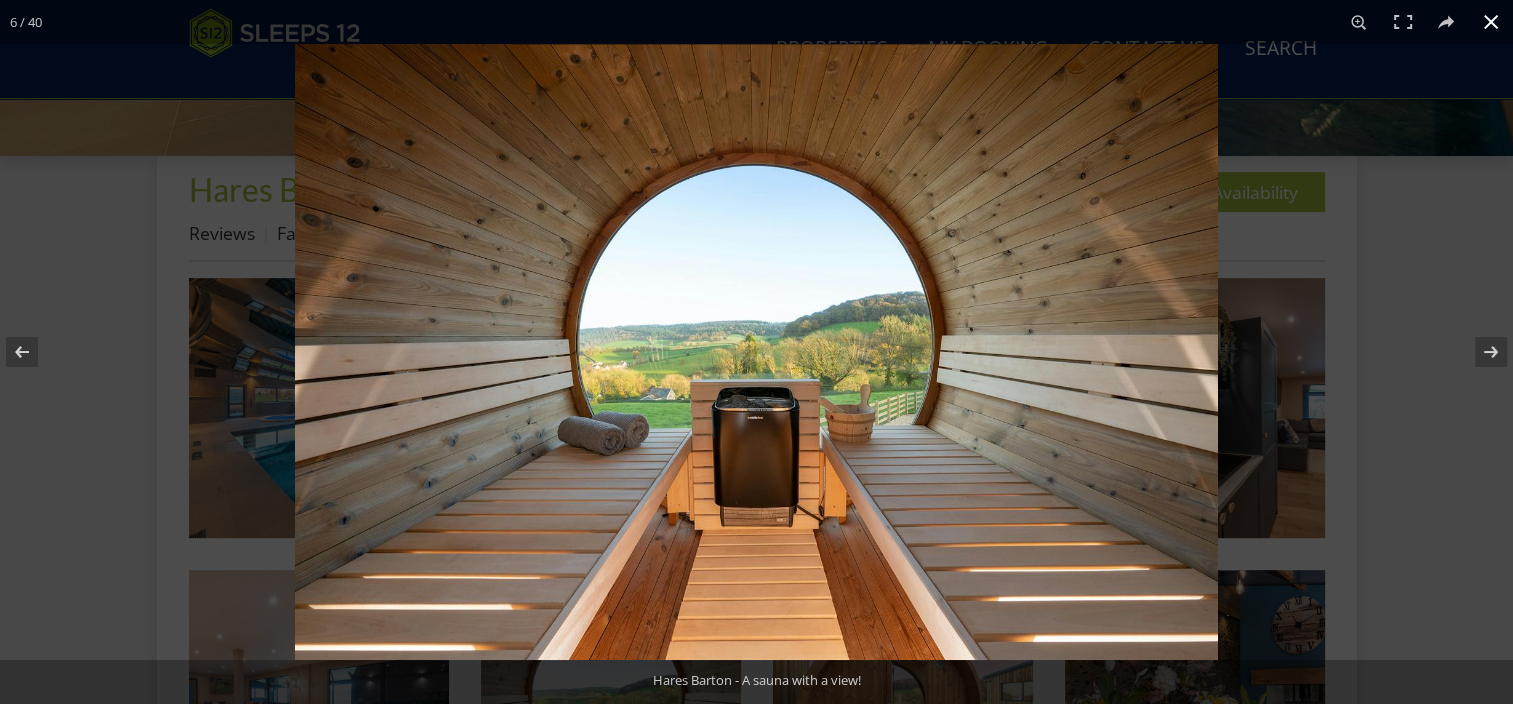 click at bounding box center (1491, 22) 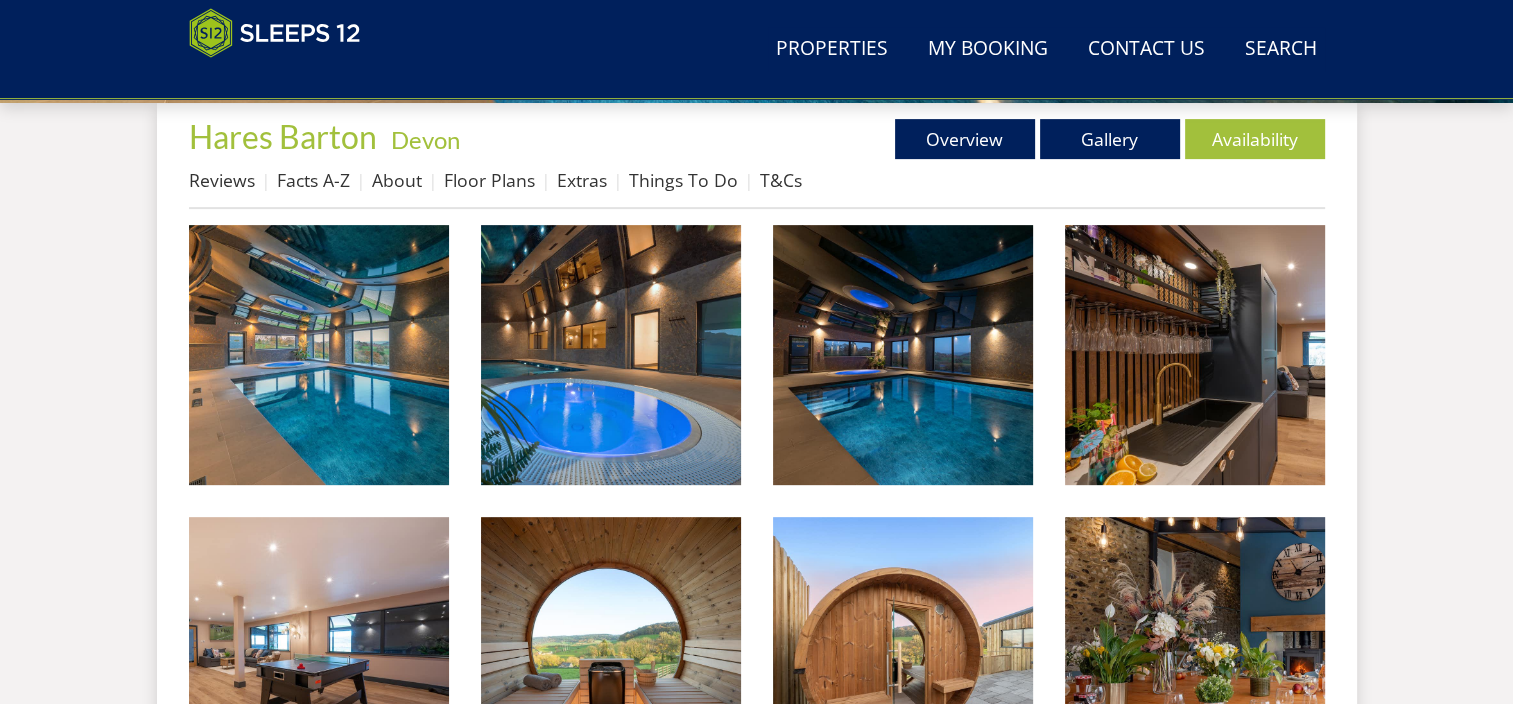 scroll, scrollTop: 787, scrollLeft: 0, axis: vertical 